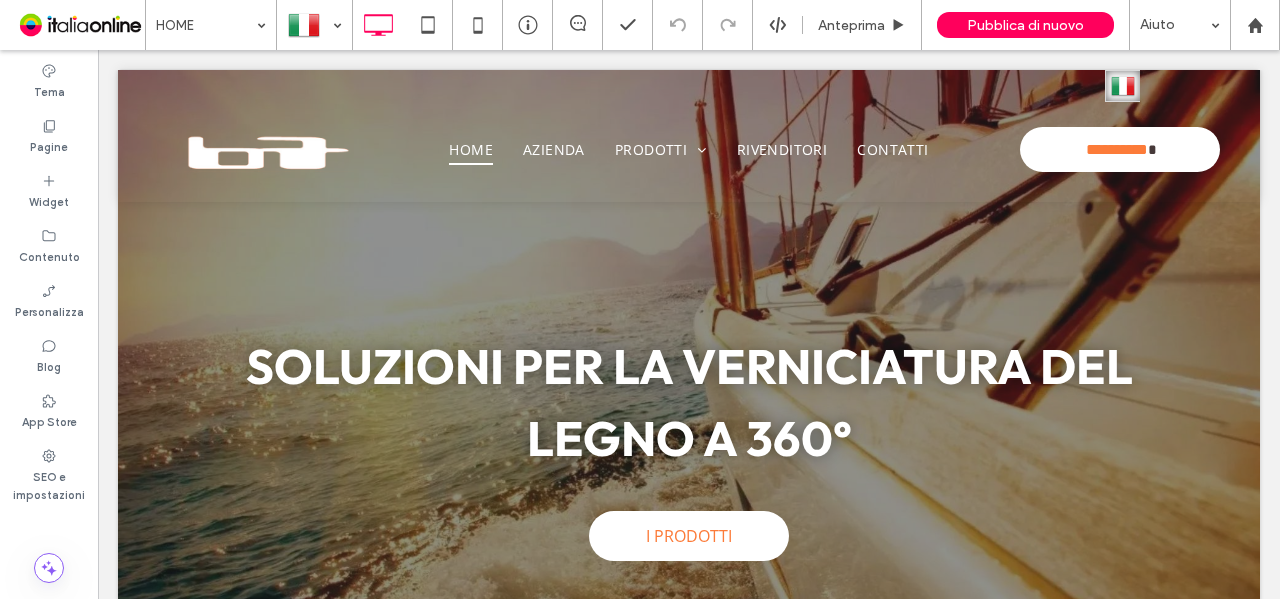 scroll, scrollTop: 0, scrollLeft: 0, axis: both 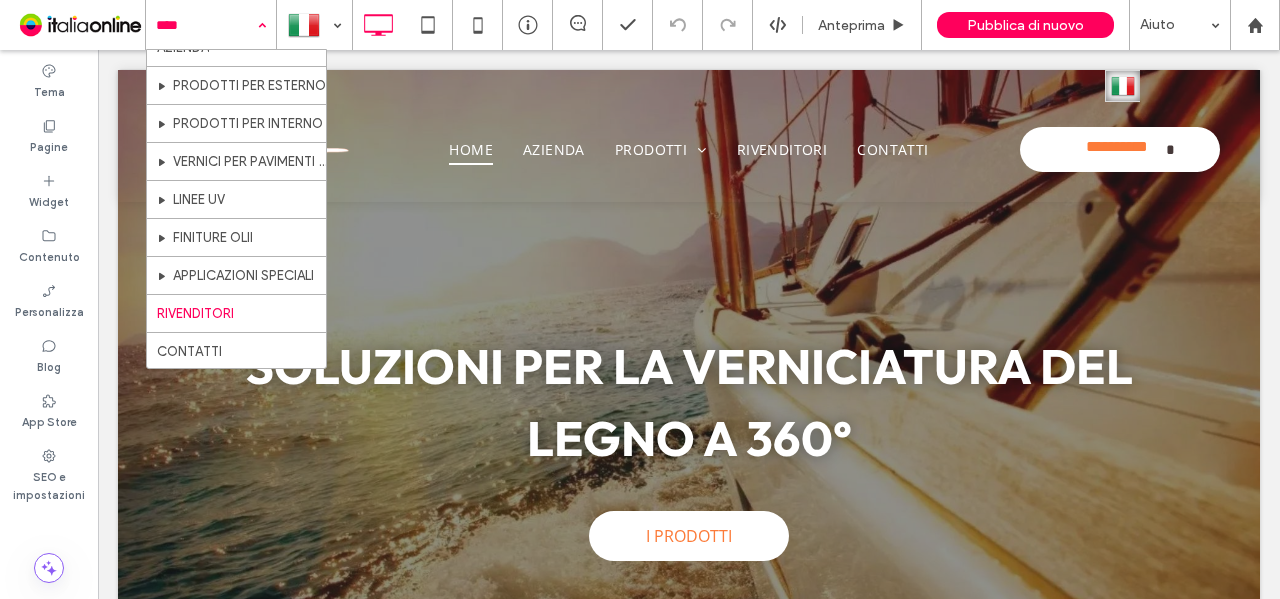 drag, startPoint x: 244, startPoint y: 306, endPoint x: 332, endPoint y: 317, distance: 88.68484 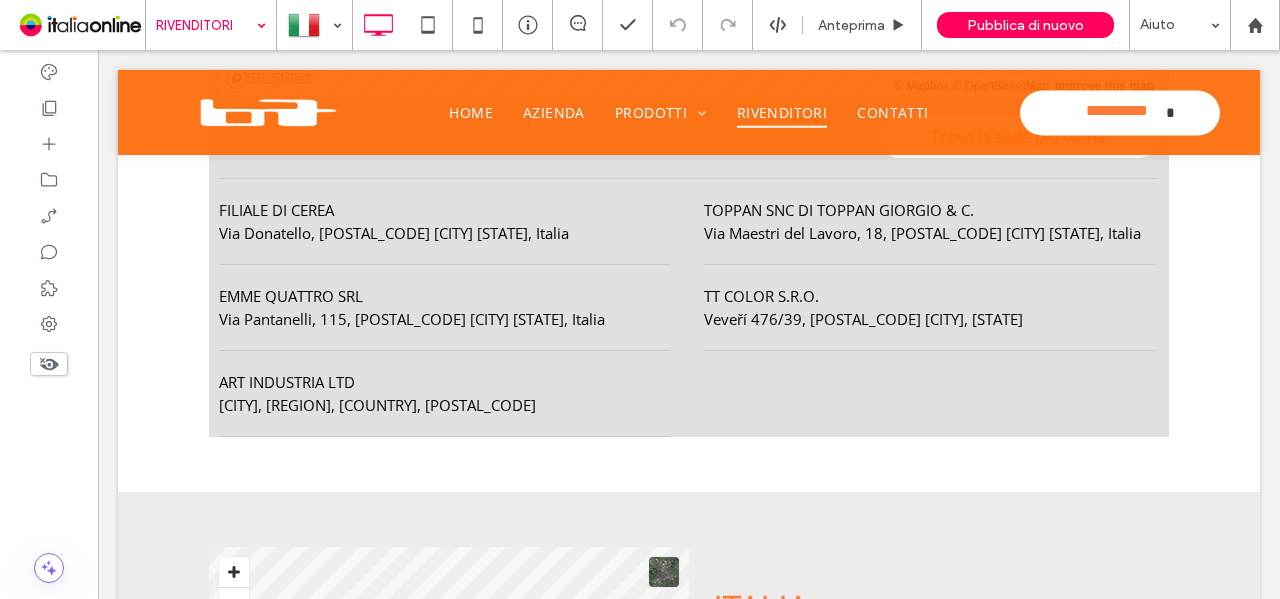 scroll, scrollTop: 900, scrollLeft: 0, axis: vertical 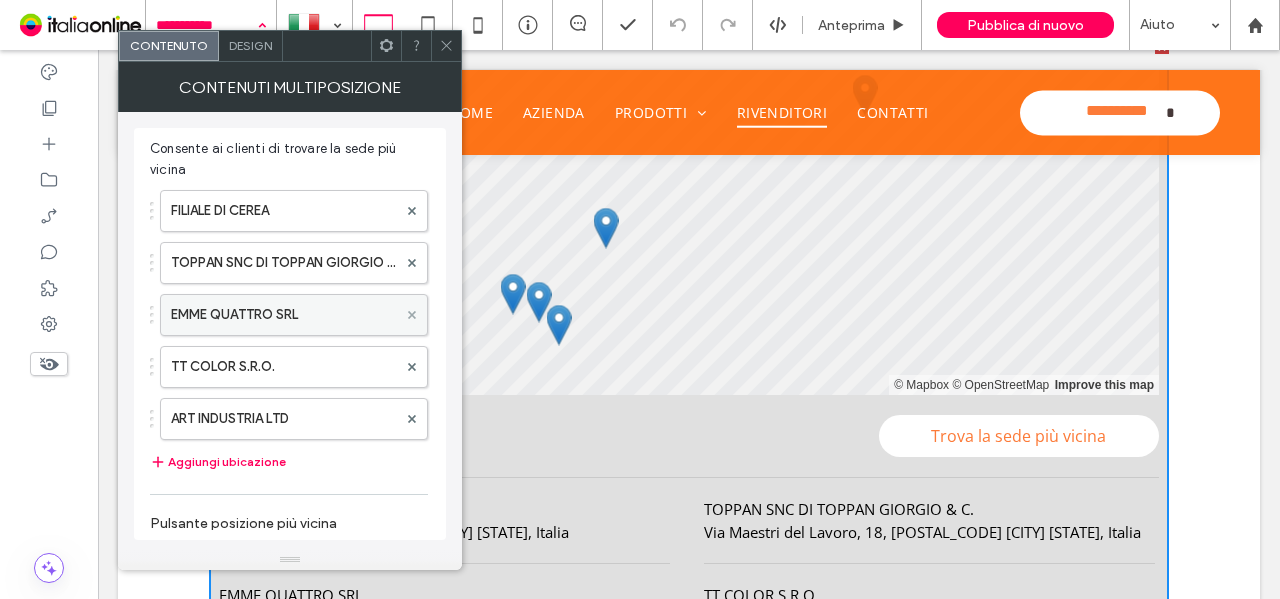 click 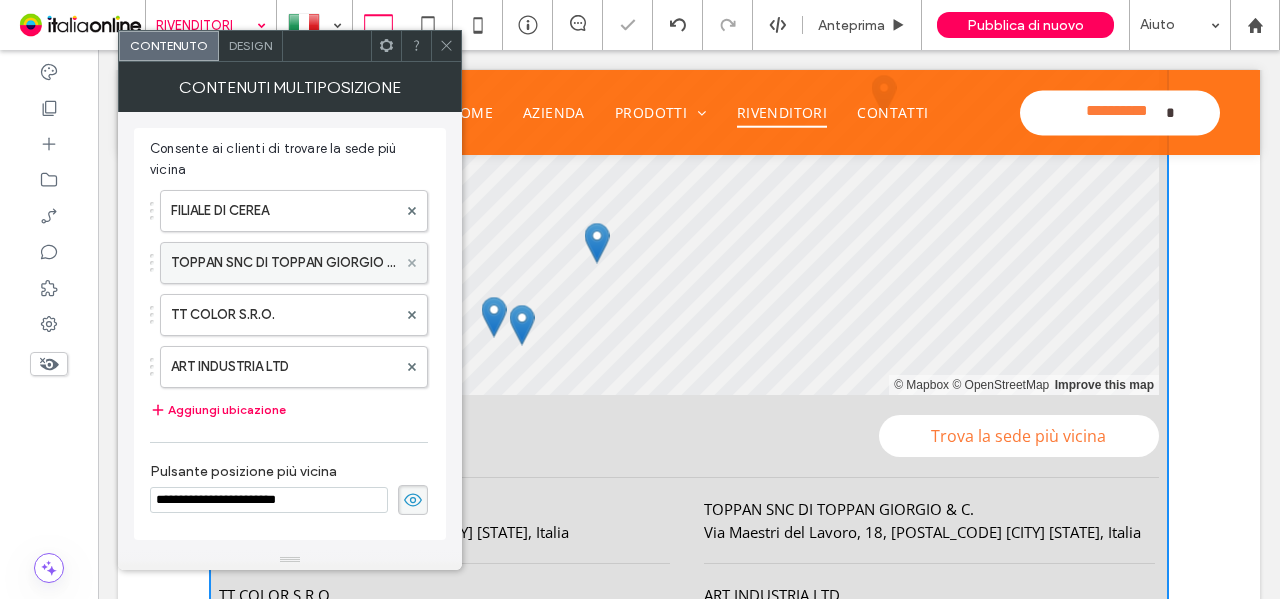 click 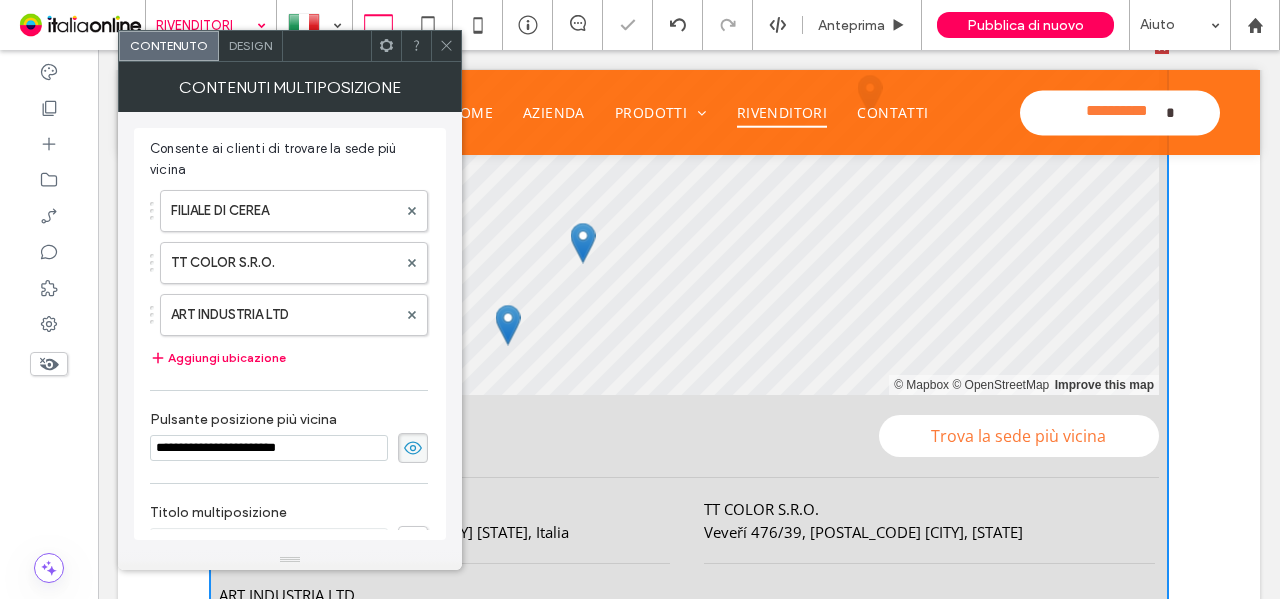 click 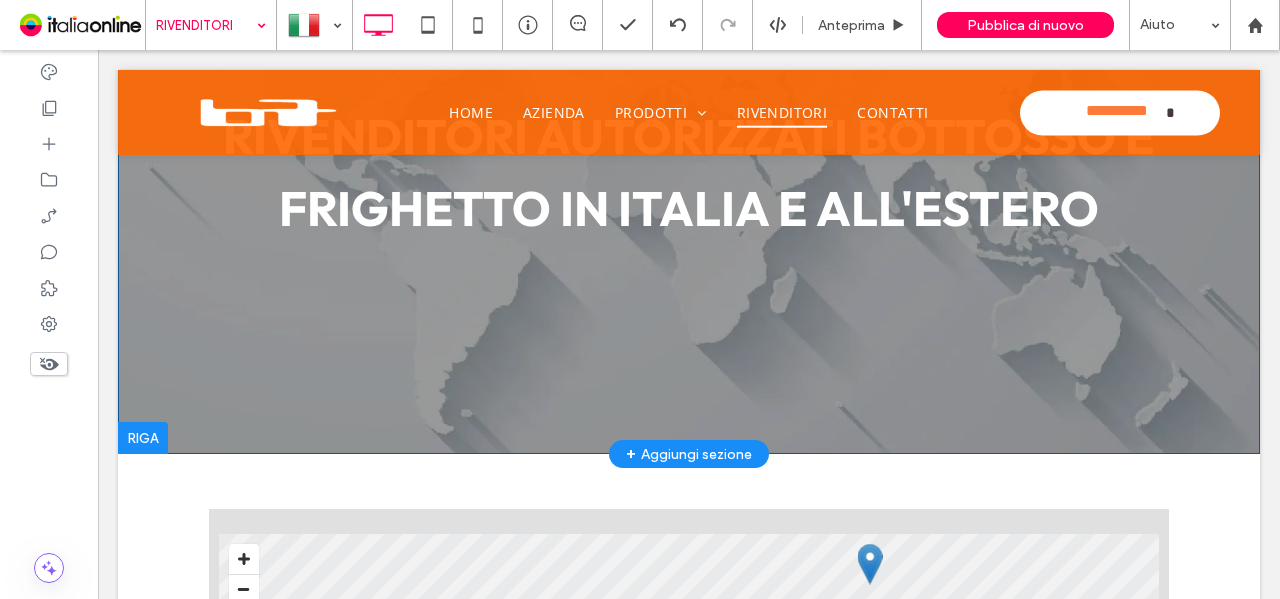 scroll, scrollTop: 0, scrollLeft: 0, axis: both 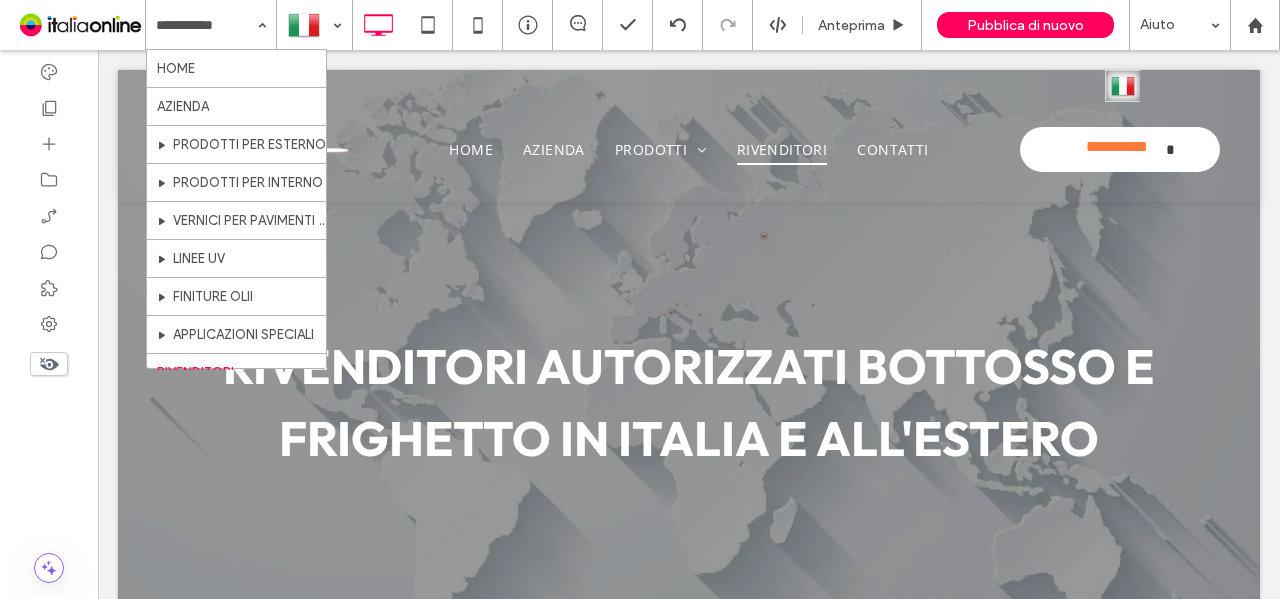 drag, startPoint x: 232, startPoint y: 72, endPoint x: 268, endPoint y: 94, distance: 42.190044 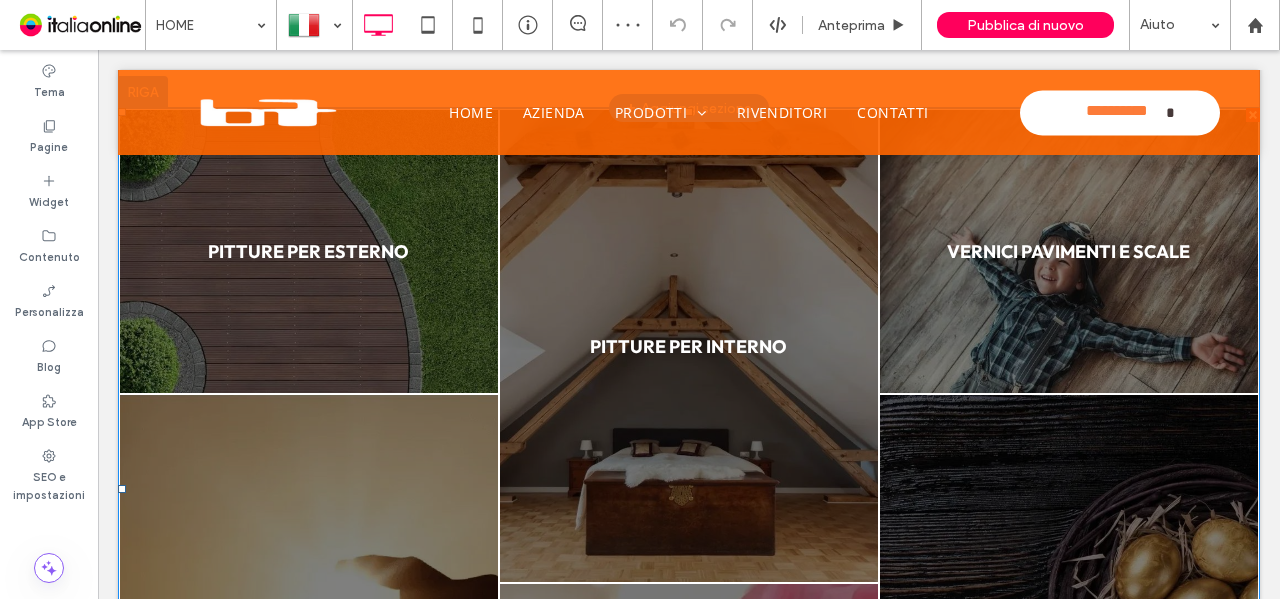 scroll, scrollTop: 1300, scrollLeft: 0, axis: vertical 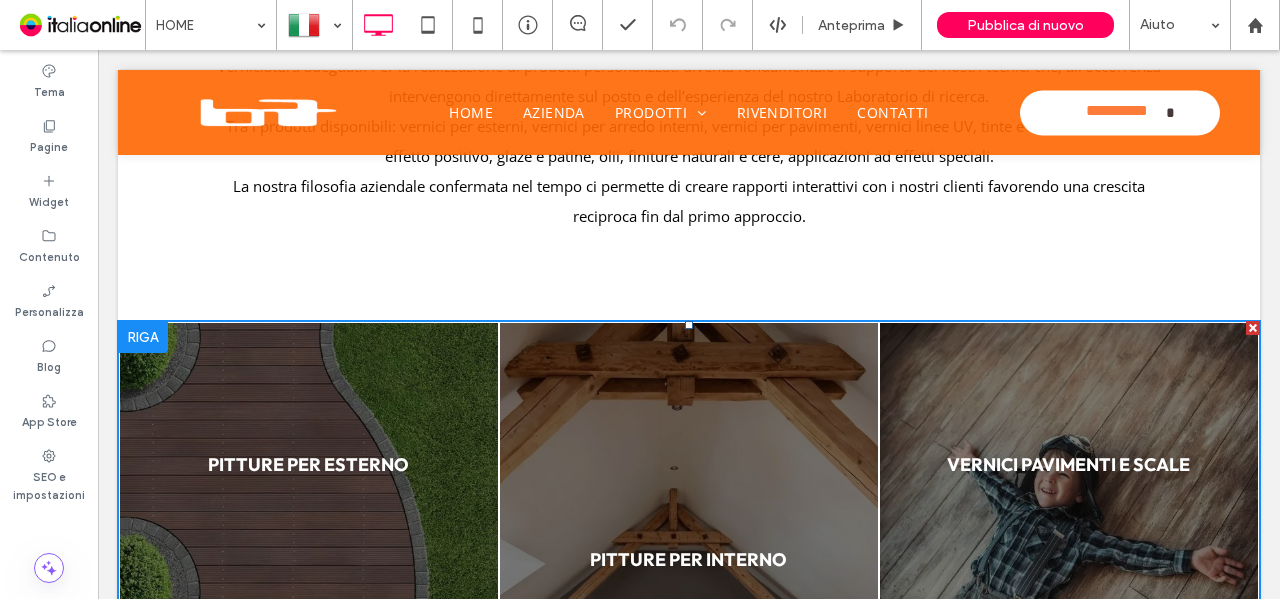 click at bounding box center (309, 464) 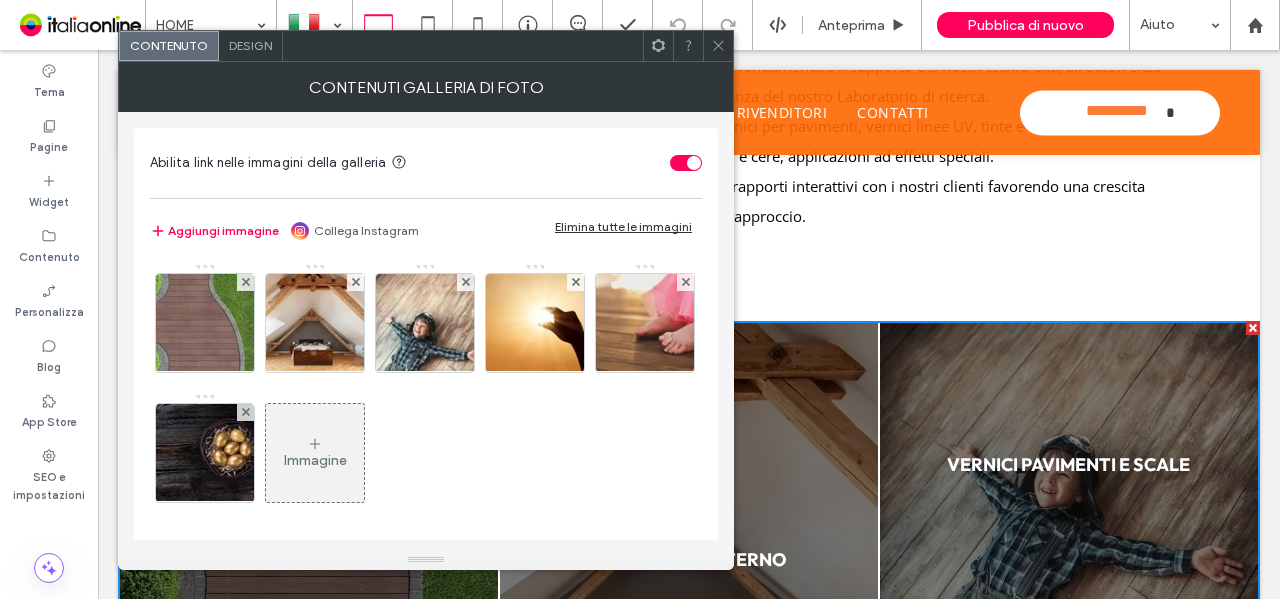 click on "Design" at bounding box center [250, 45] 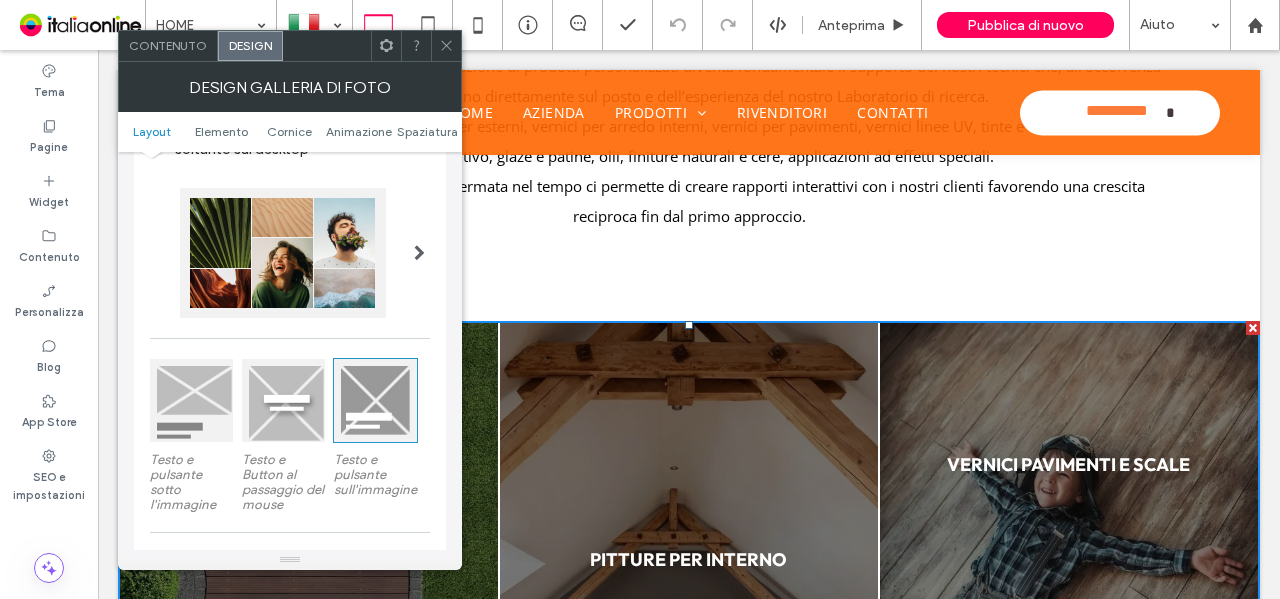 scroll, scrollTop: 100, scrollLeft: 0, axis: vertical 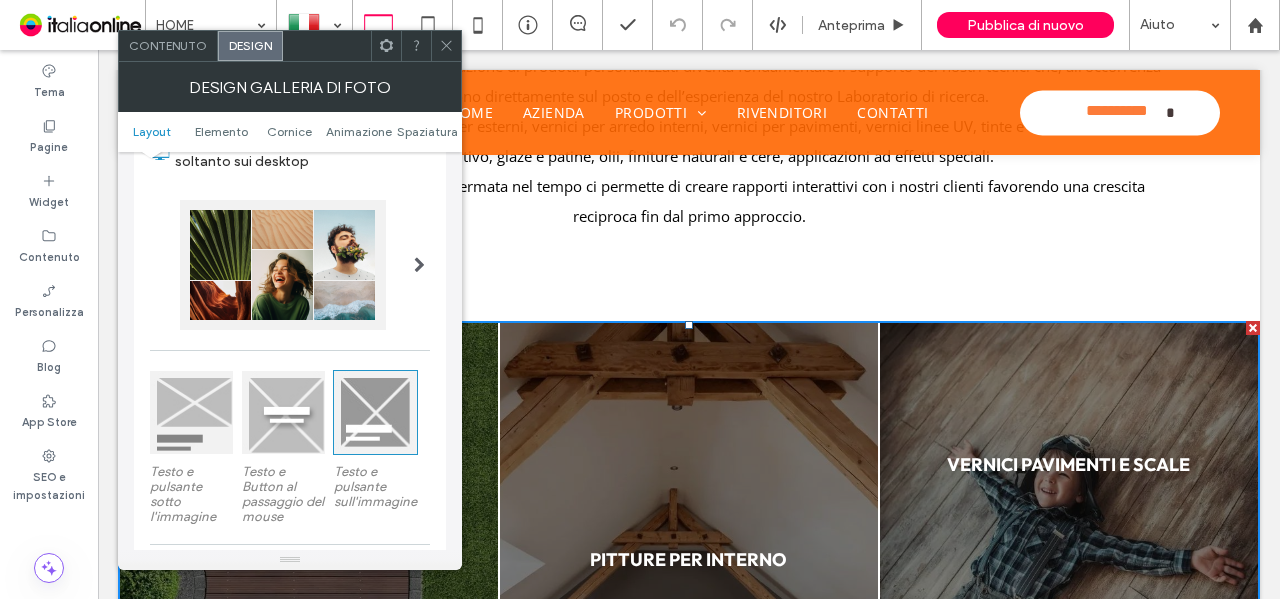 click at bounding box center (419, 265) 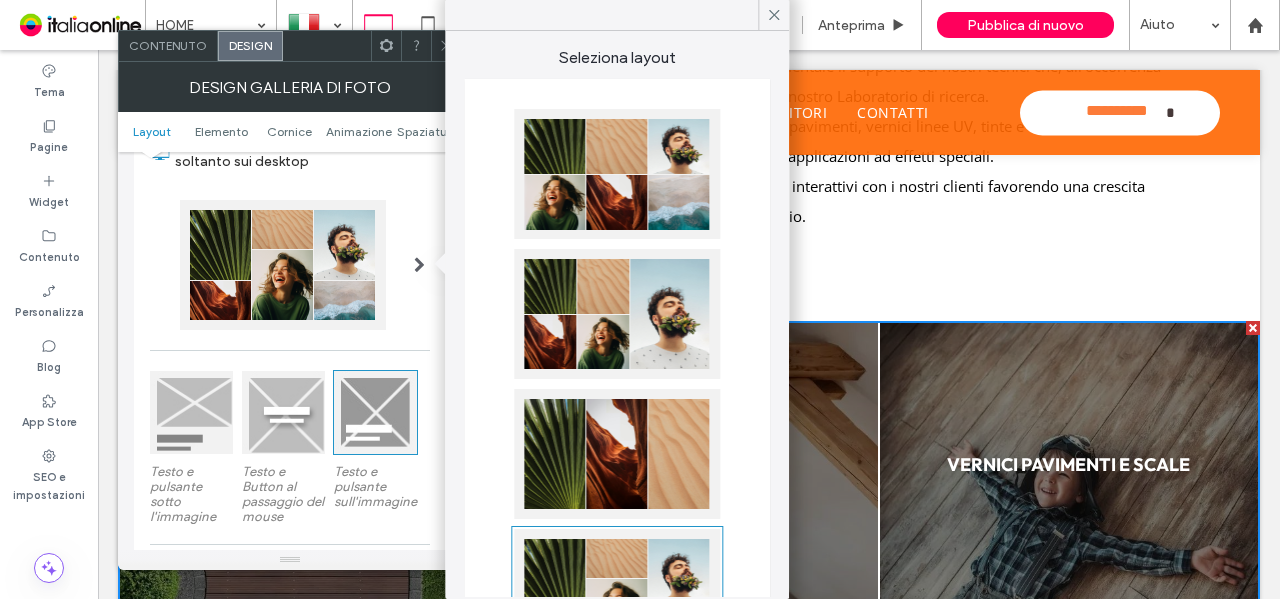 click at bounding box center [617, 174] 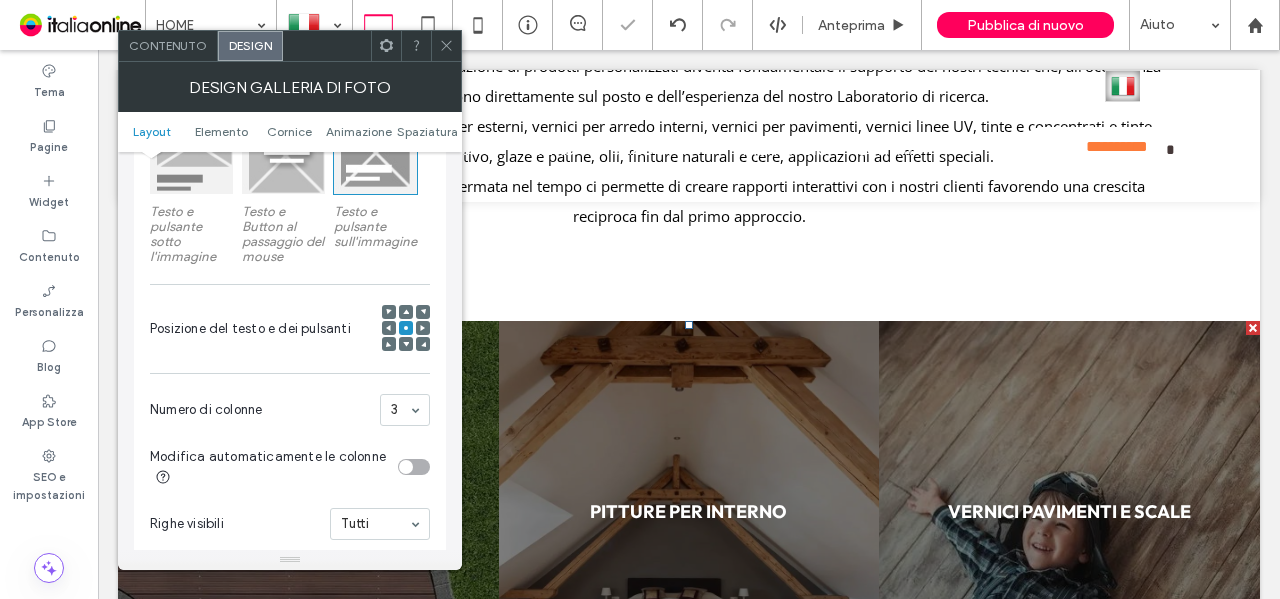 scroll, scrollTop: 500, scrollLeft: 0, axis: vertical 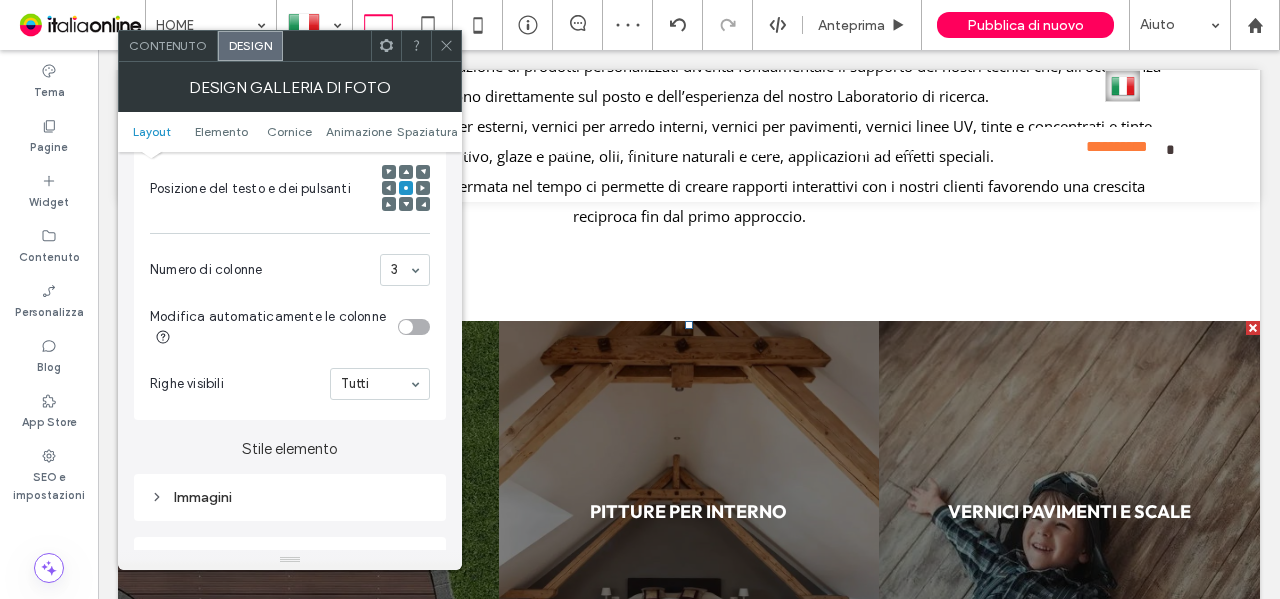 click on "Immagini" at bounding box center [290, 497] 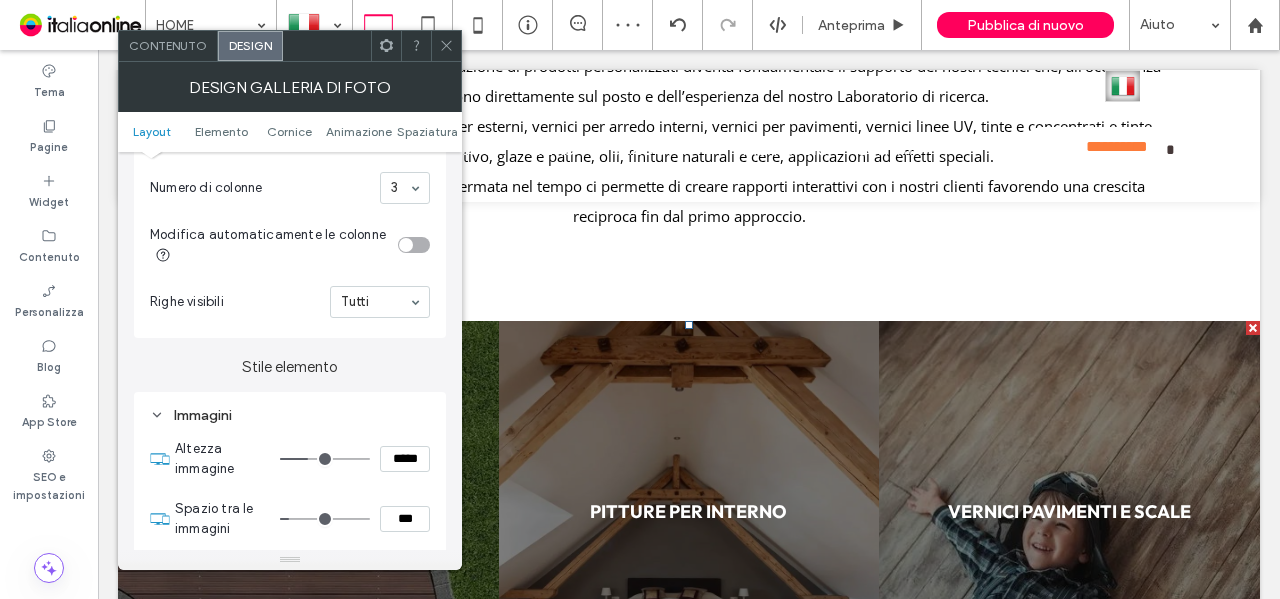 scroll, scrollTop: 700, scrollLeft: 0, axis: vertical 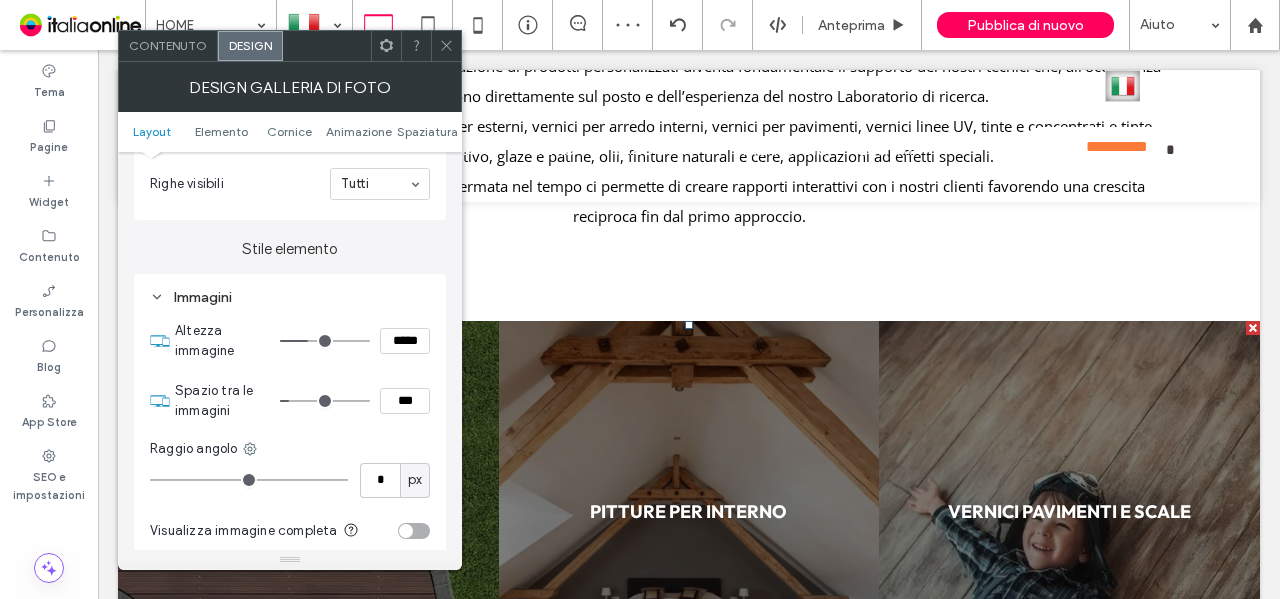 drag, startPoint x: 404, startPoint y: 394, endPoint x: 374, endPoint y: 390, distance: 30.265491 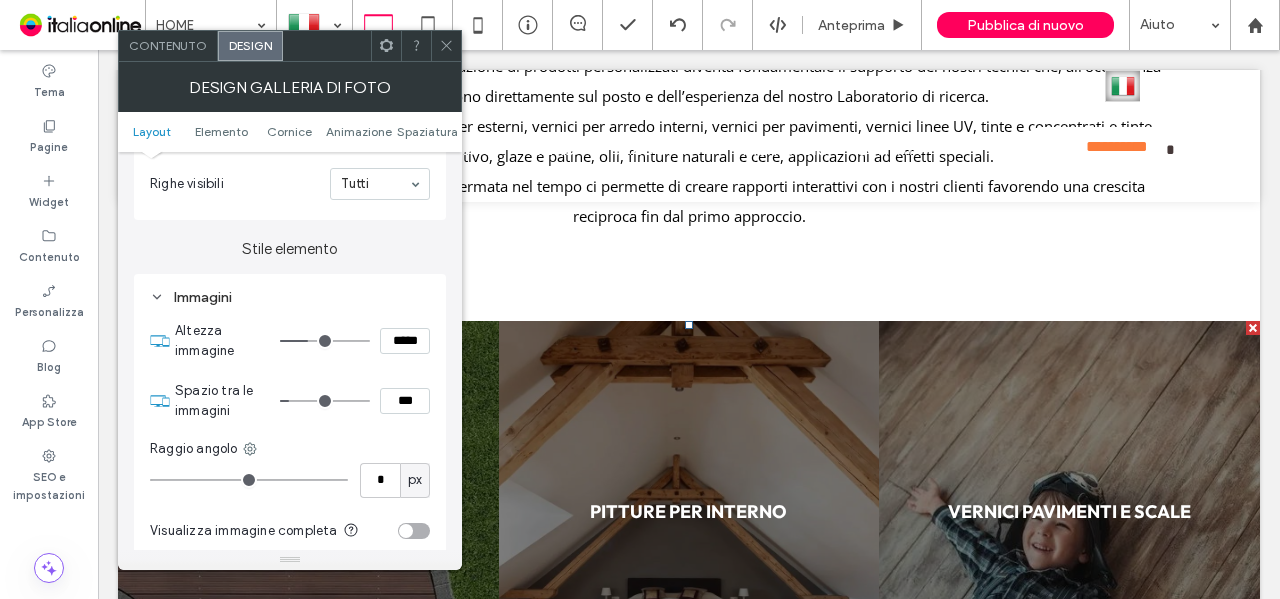 type on "***" 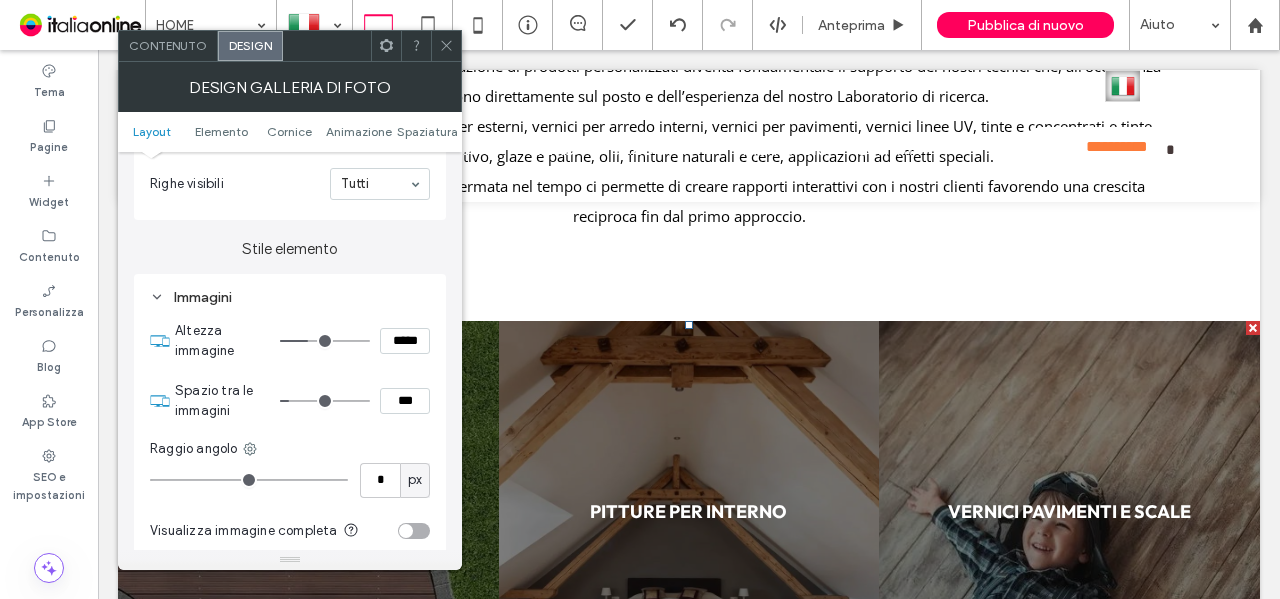 type on "*" 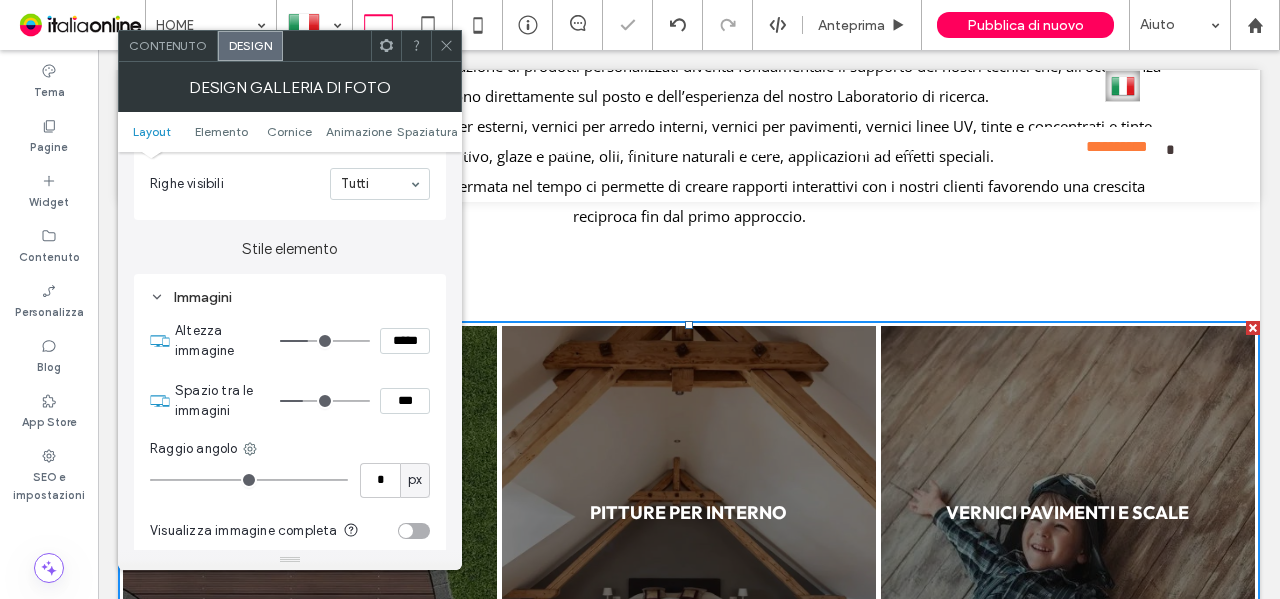 click on "Spazio tra le immagini ***" at bounding box center (302, 401) 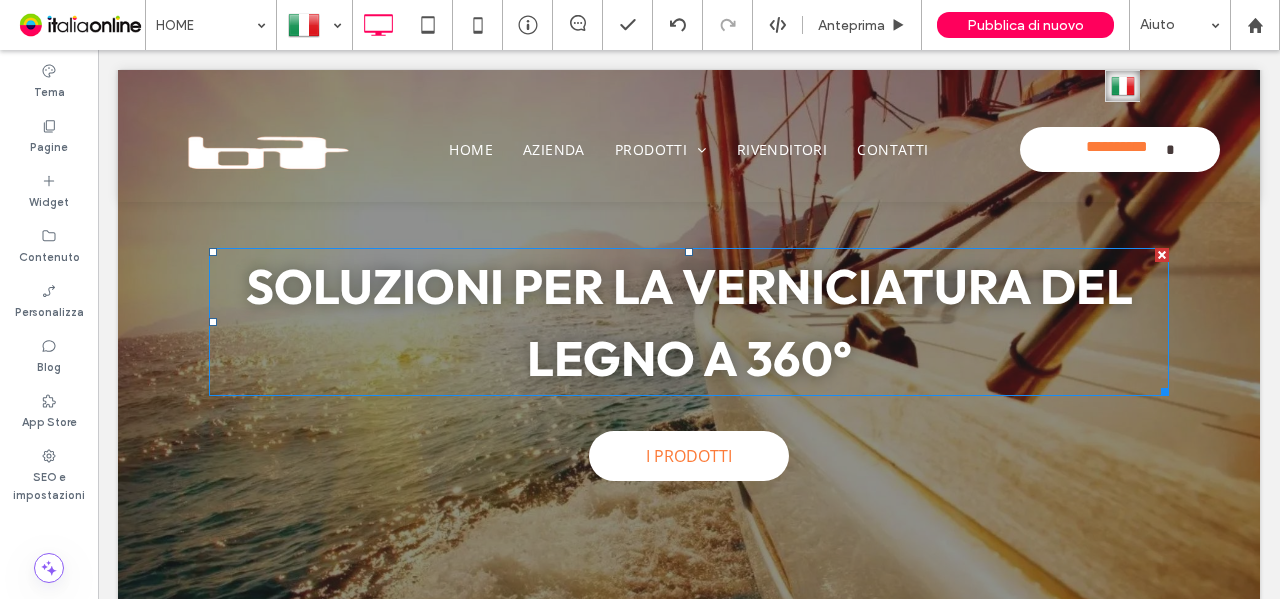 scroll, scrollTop: 0, scrollLeft: 0, axis: both 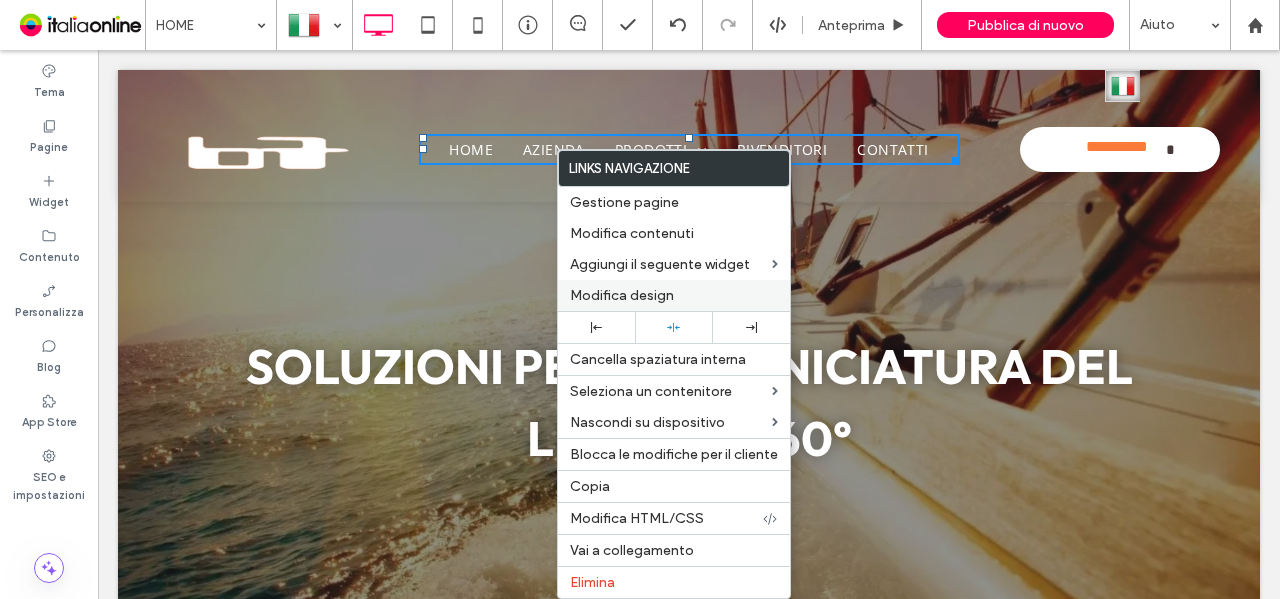 click on "Modifica design" at bounding box center (622, 295) 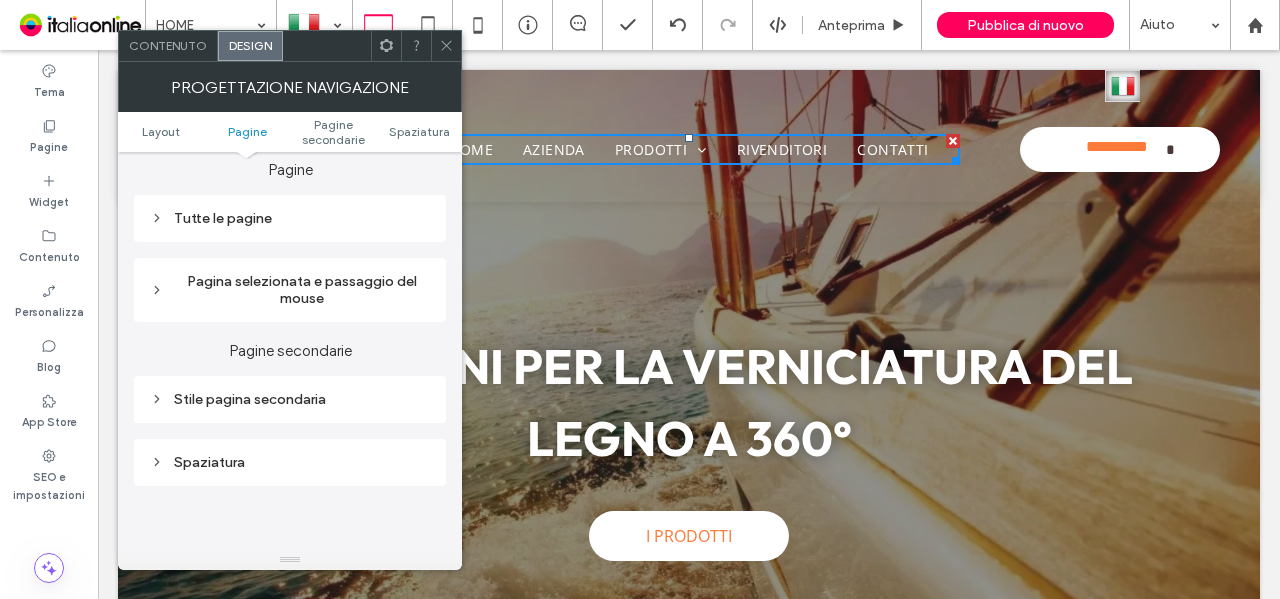 scroll, scrollTop: 500, scrollLeft: 0, axis: vertical 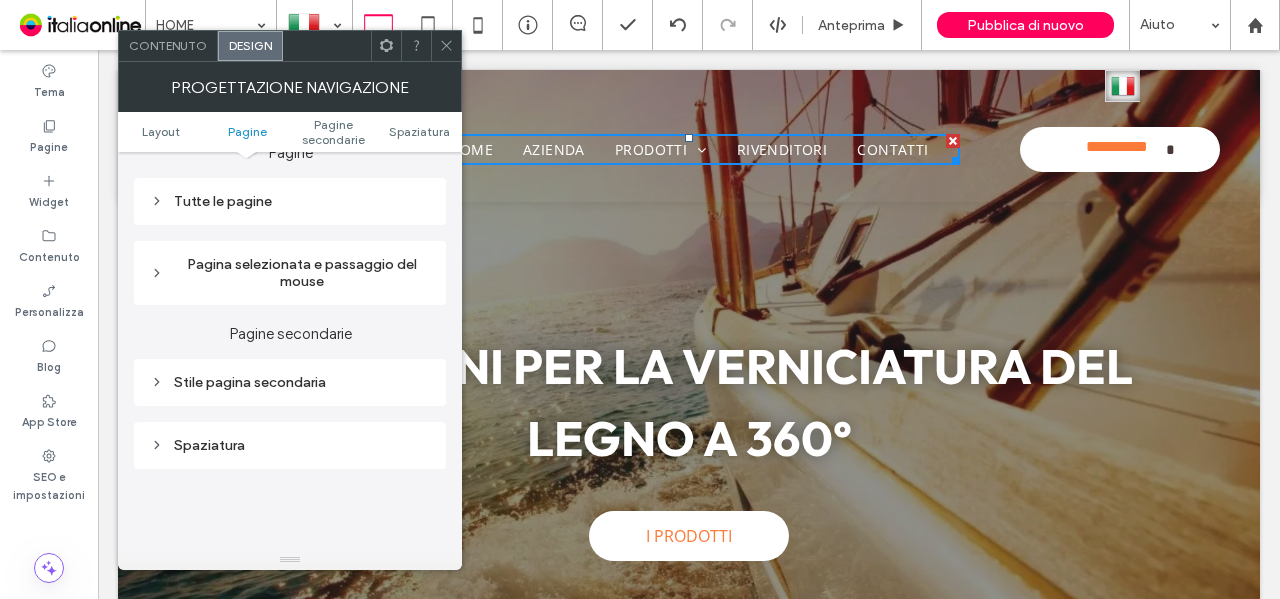 click on "Pagina selezionata e passaggio del mouse" at bounding box center [290, 273] 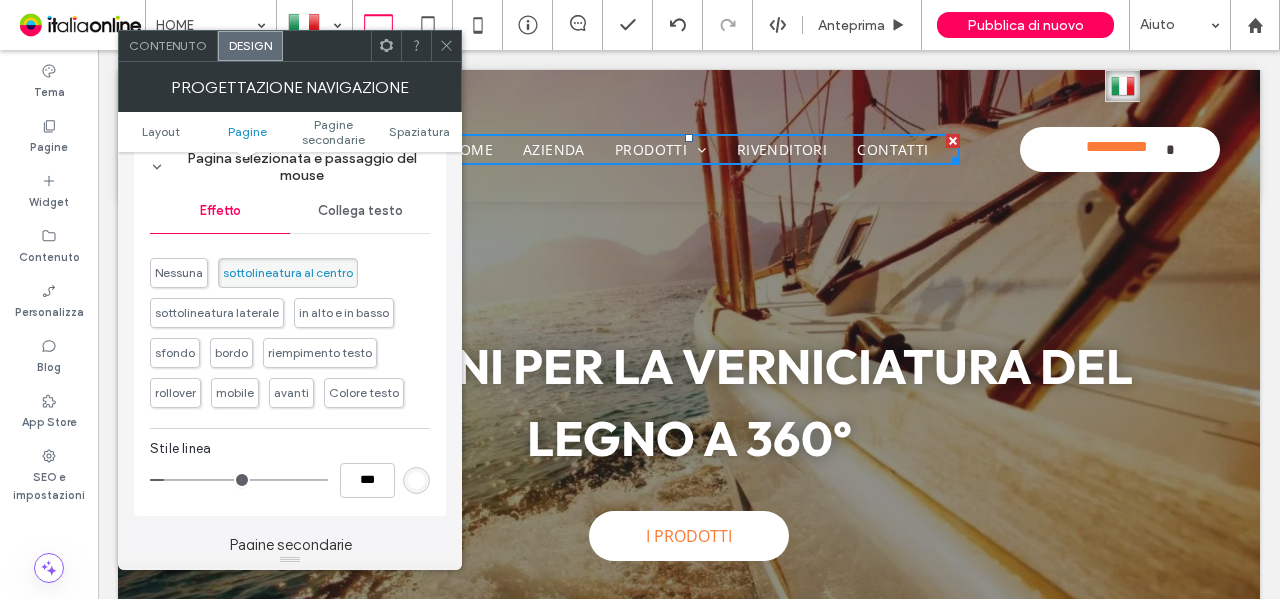 scroll, scrollTop: 800, scrollLeft: 0, axis: vertical 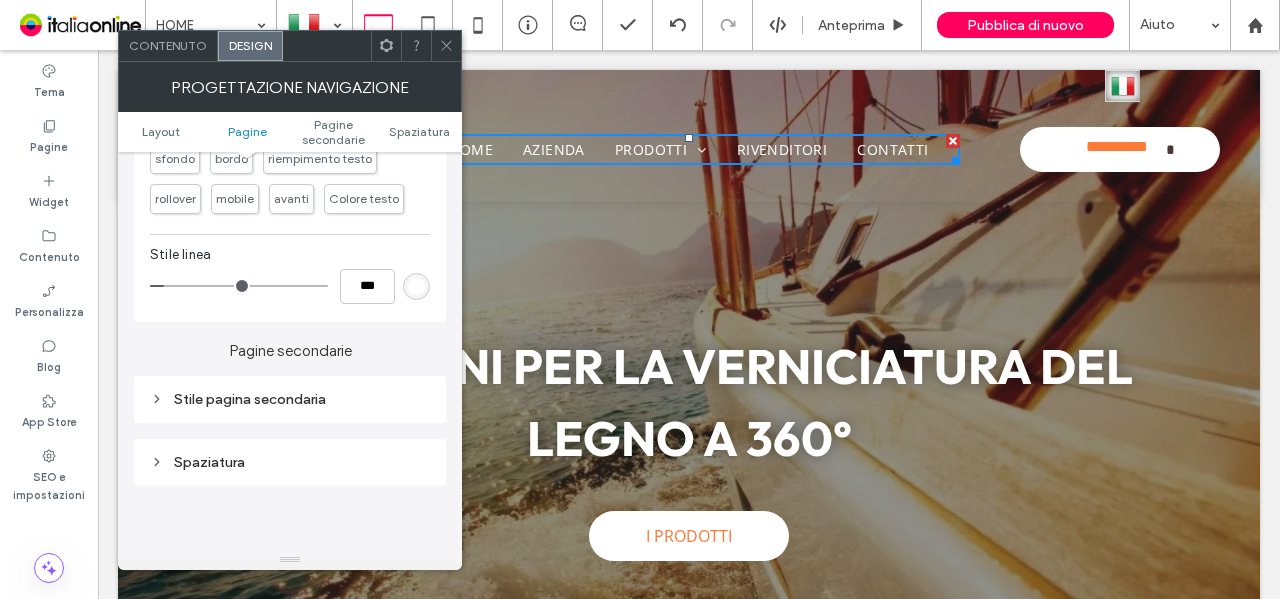 click on "Stile pagina secondaria" at bounding box center (290, 399) 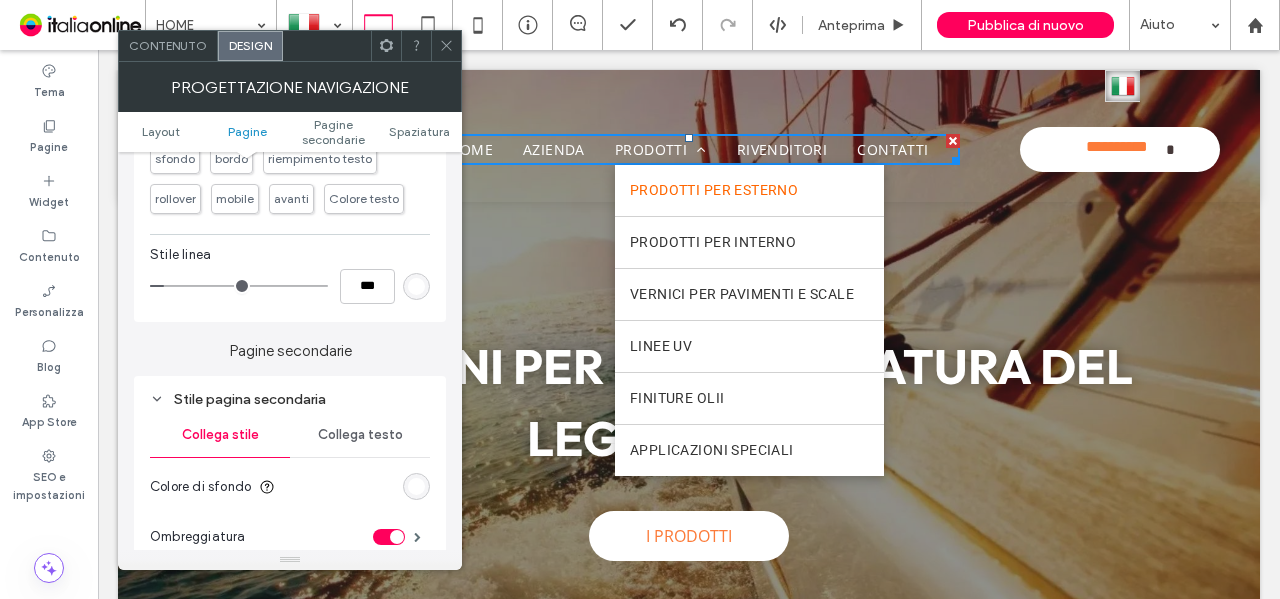 scroll, scrollTop: 1000, scrollLeft: 0, axis: vertical 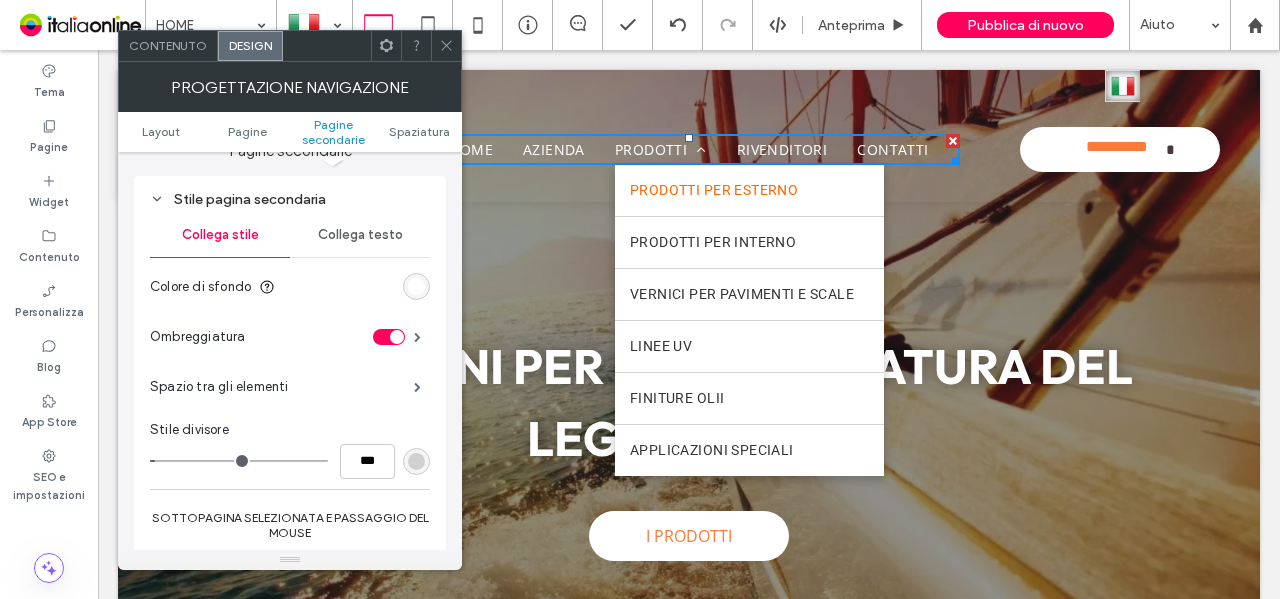 click on "Collega testo" at bounding box center [360, 235] 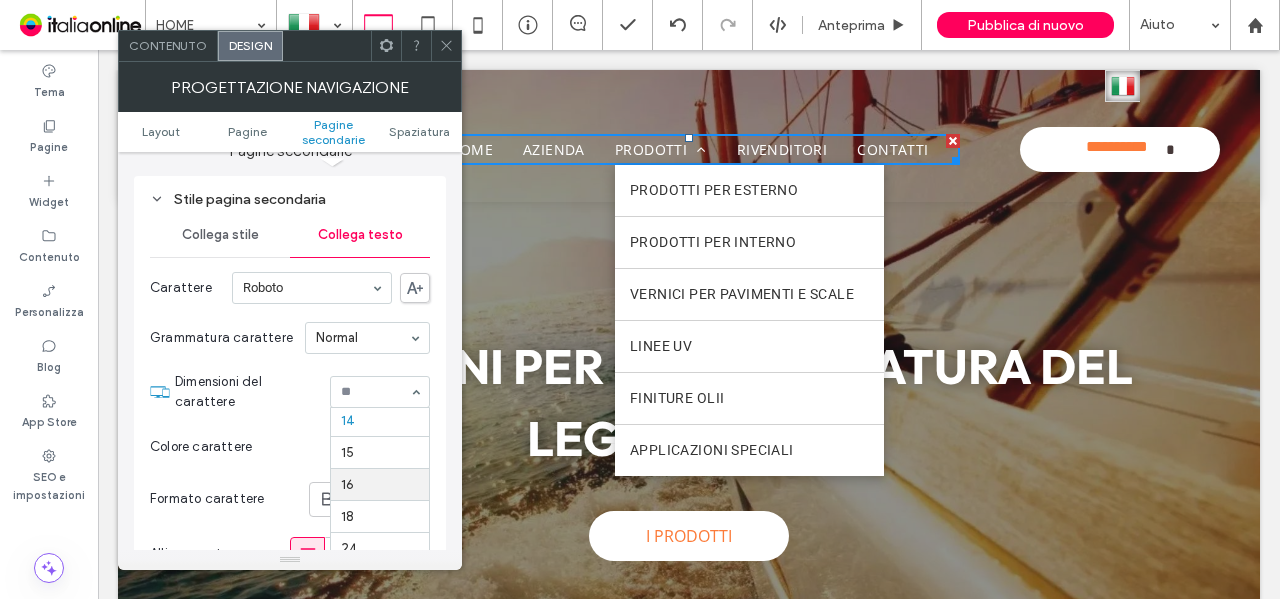 scroll, scrollTop: 63, scrollLeft: 0, axis: vertical 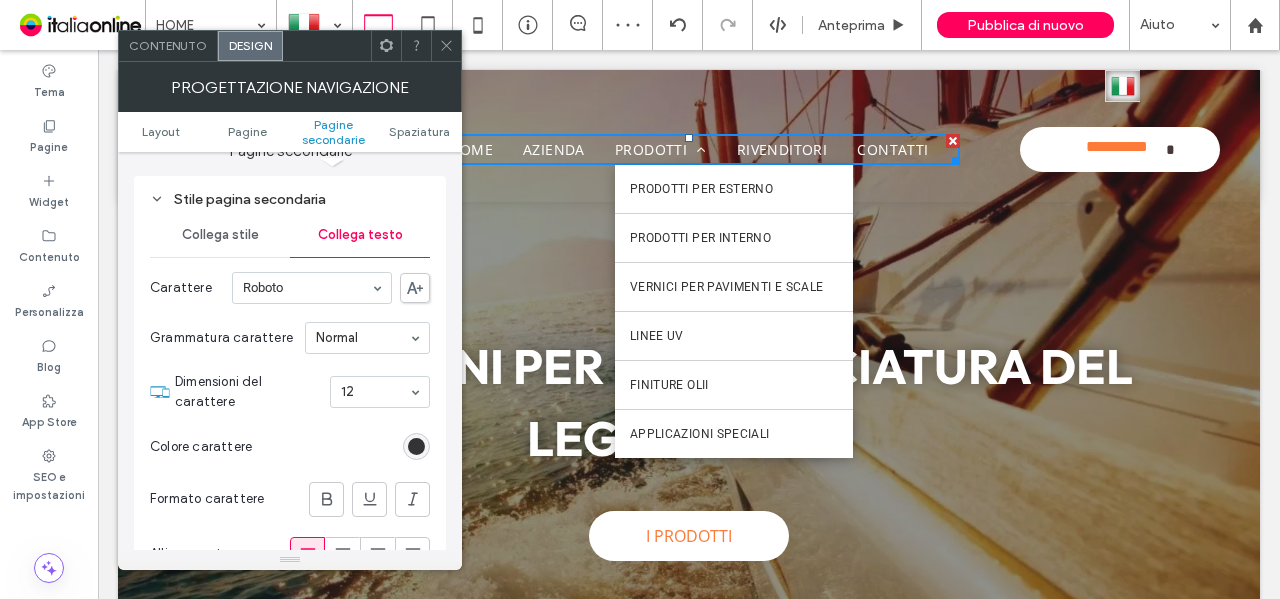 click on "Collega stile" at bounding box center [220, 235] 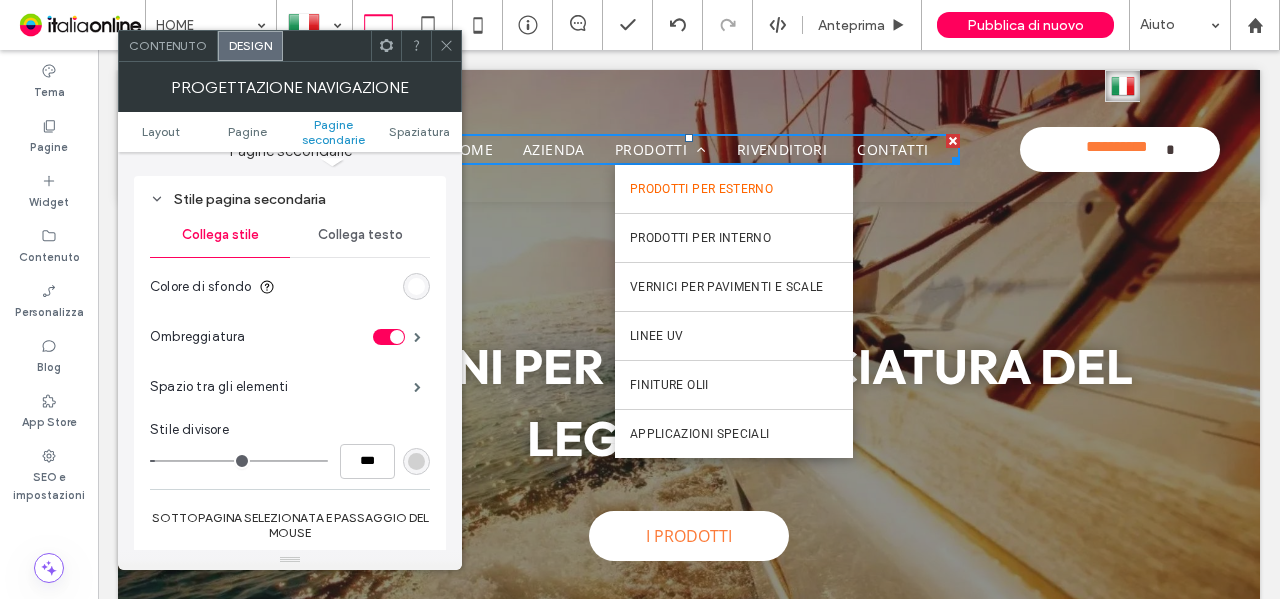 click at bounding box center (416, 286) 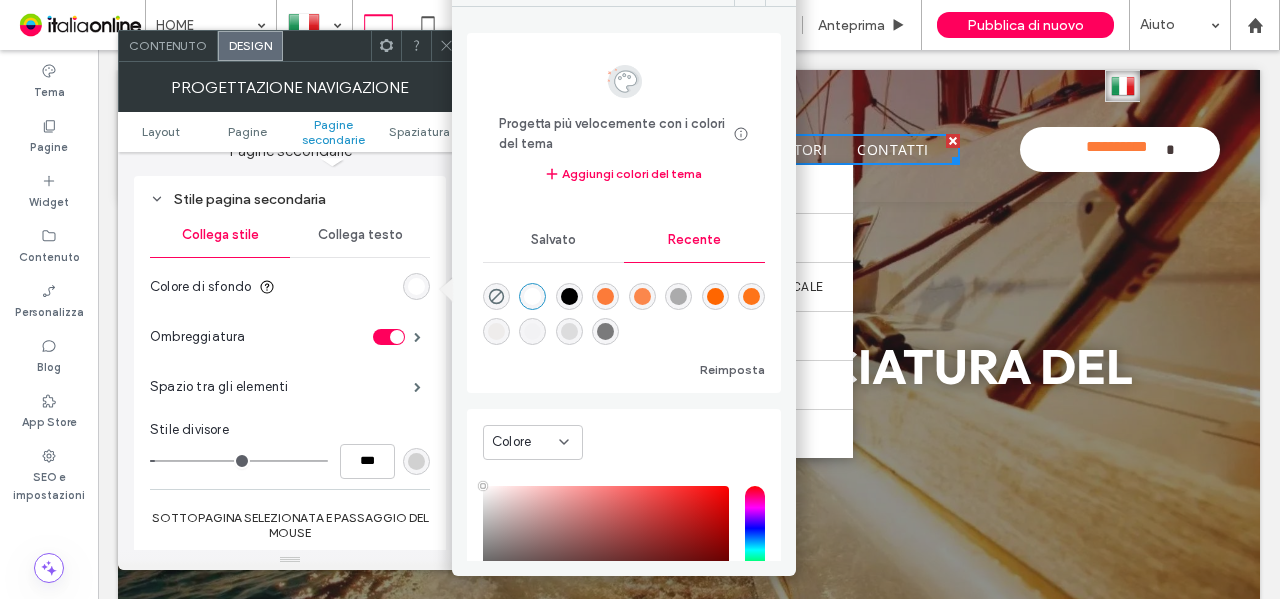 click at bounding box center (532, 331) 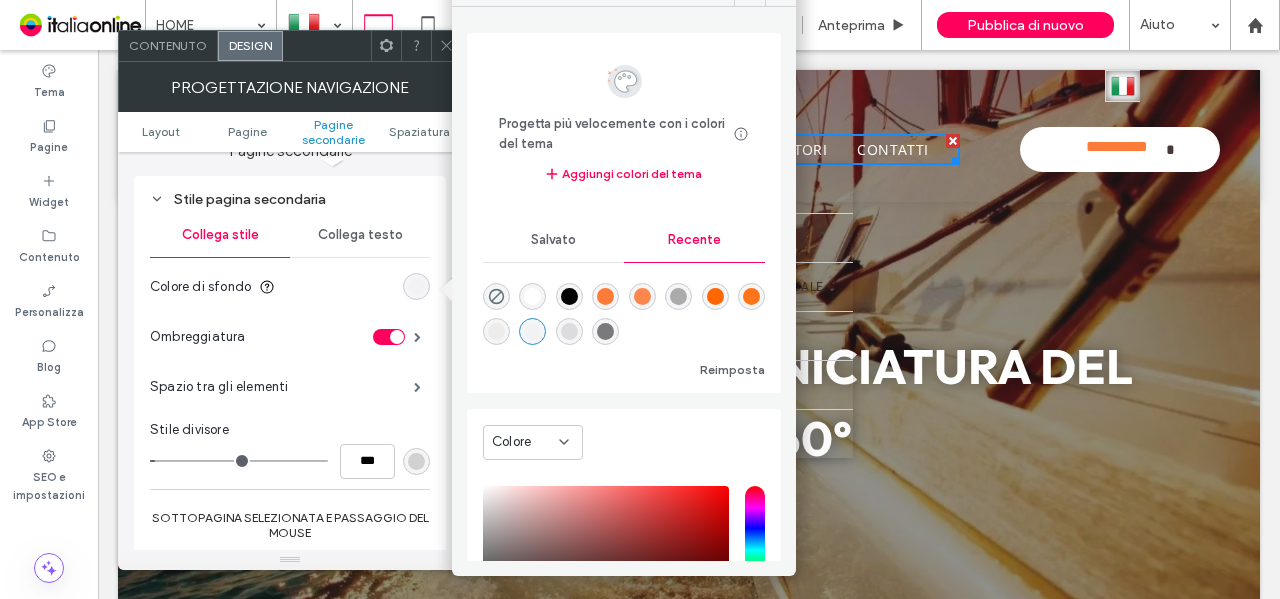 click 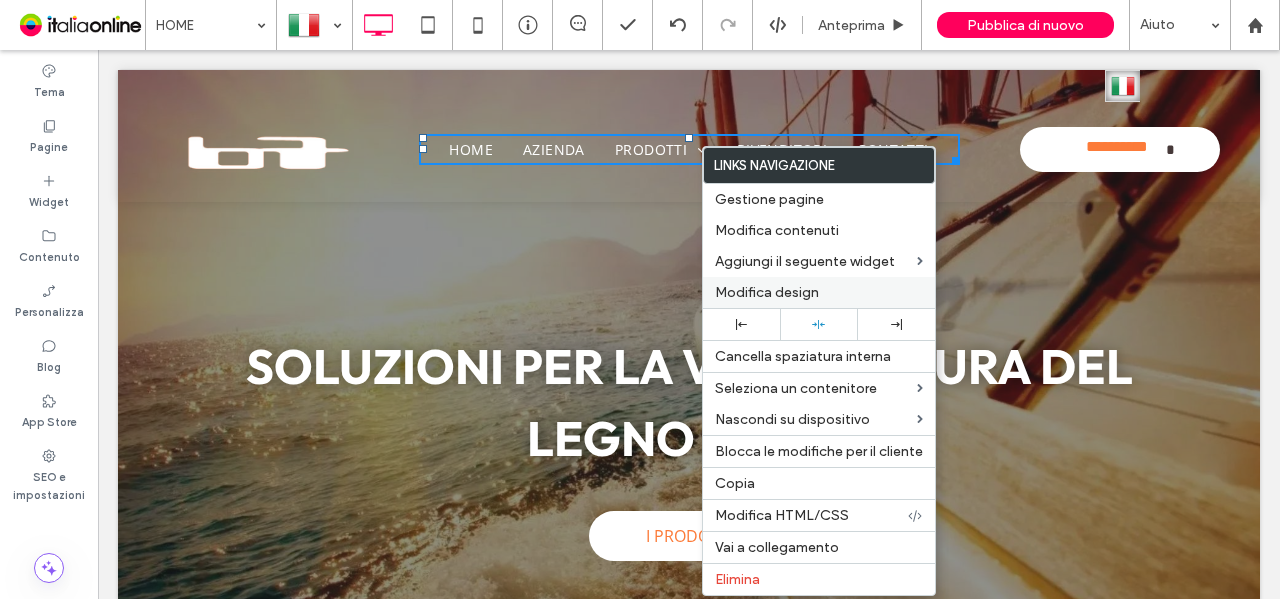 drag, startPoint x: 774, startPoint y: 295, endPoint x: 718, endPoint y: 295, distance: 56 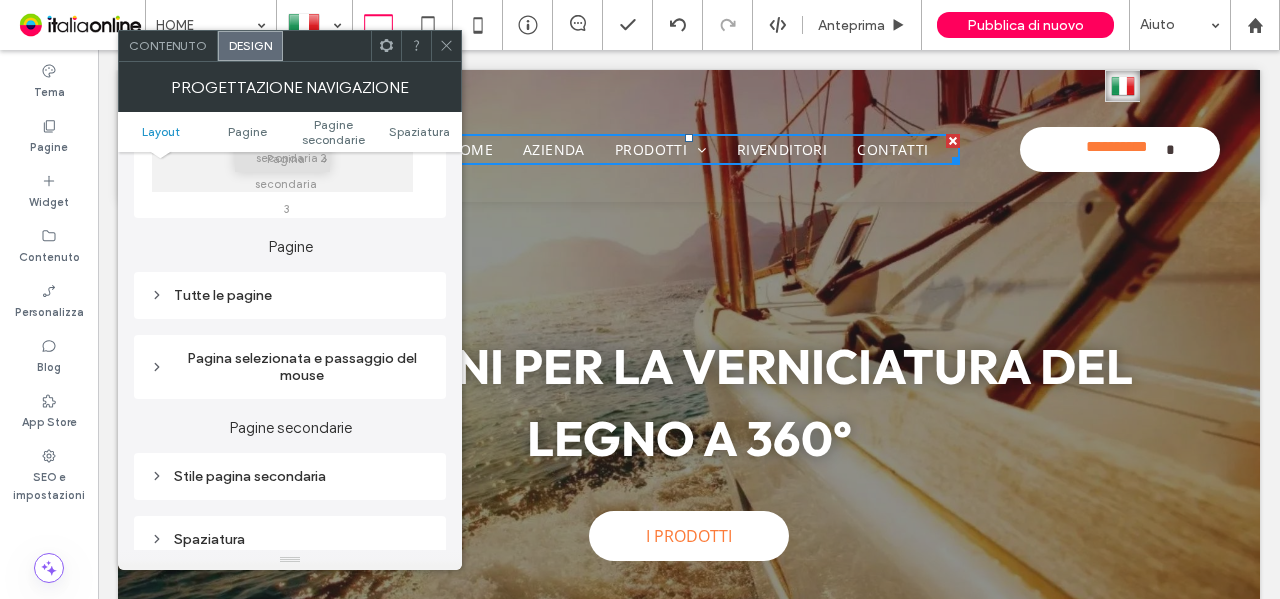scroll, scrollTop: 700, scrollLeft: 0, axis: vertical 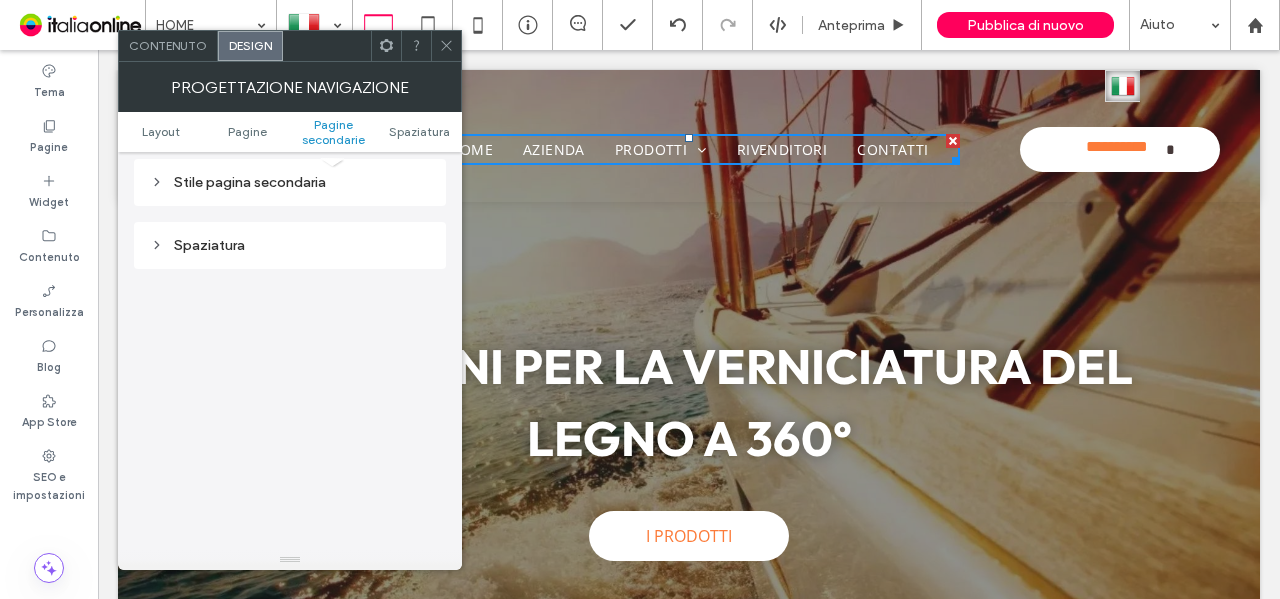 click on "Stile pagina secondaria" at bounding box center (290, 182) 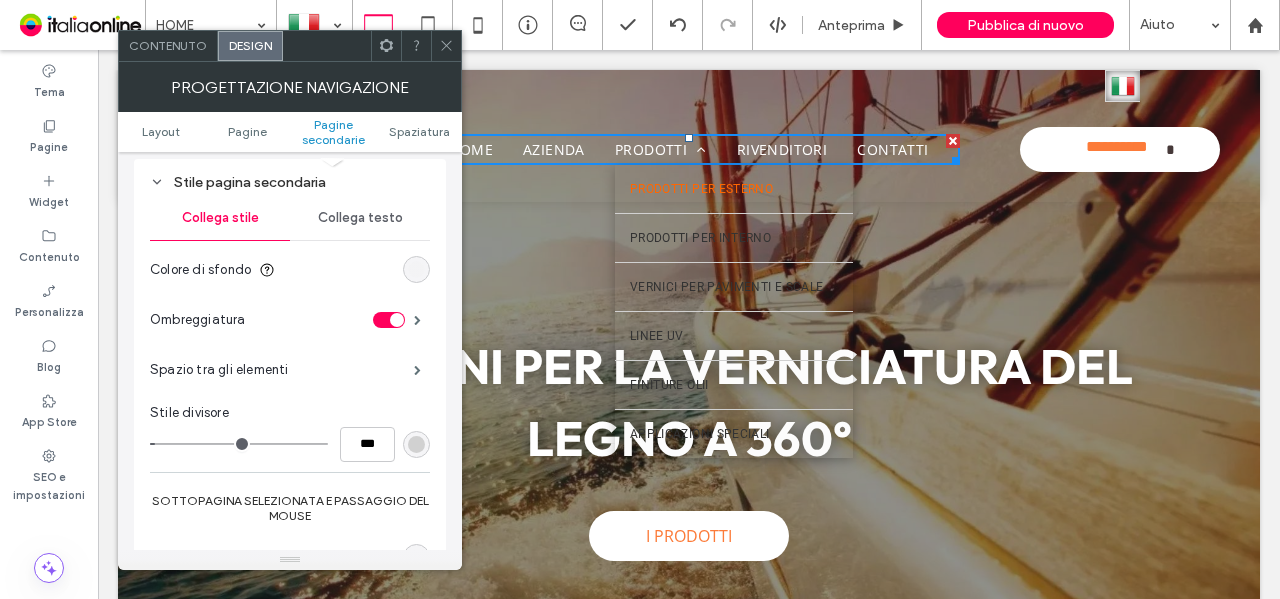 click at bounding box center [416, 269] 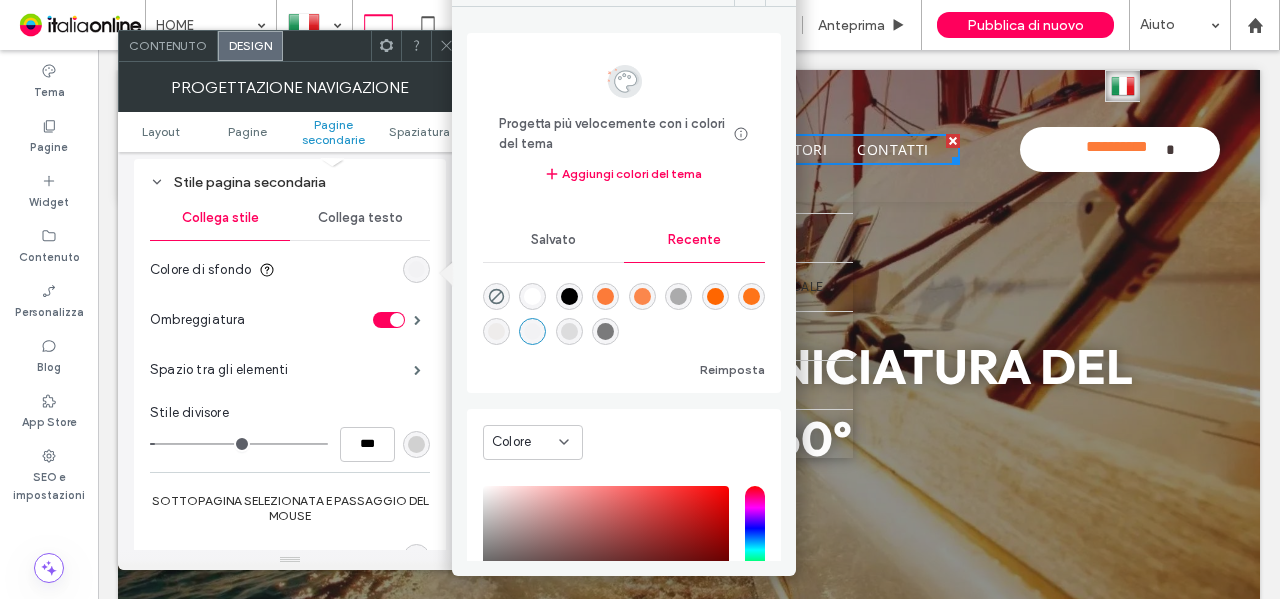 click at bounding box center [532, 296] 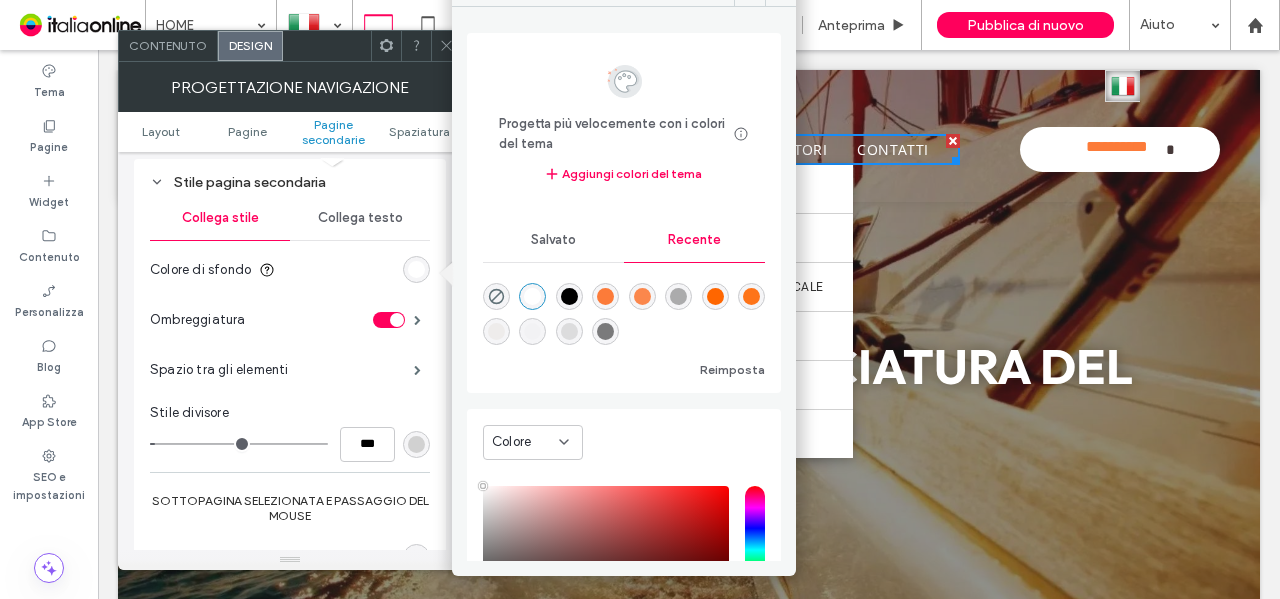 scroll, scrollTop: 178, scrollLeft: 0, axis: vertical 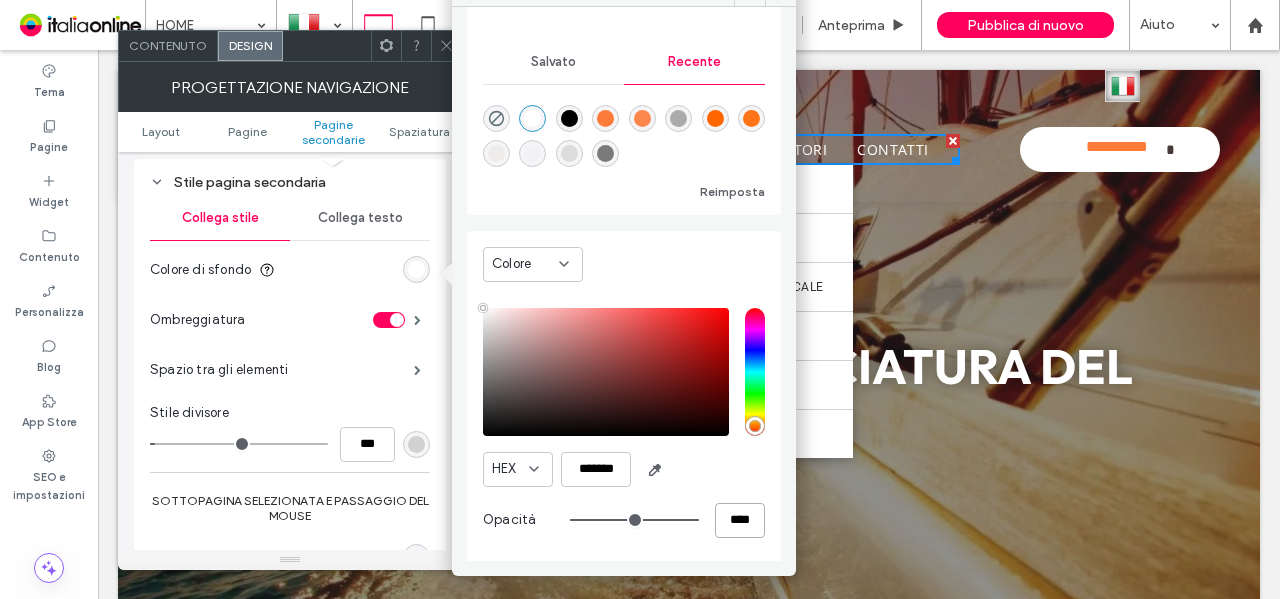 drag, startPoint x: 722, startPoint y: 523, endPoint x: 701, endPoint y: 523, distance: 21 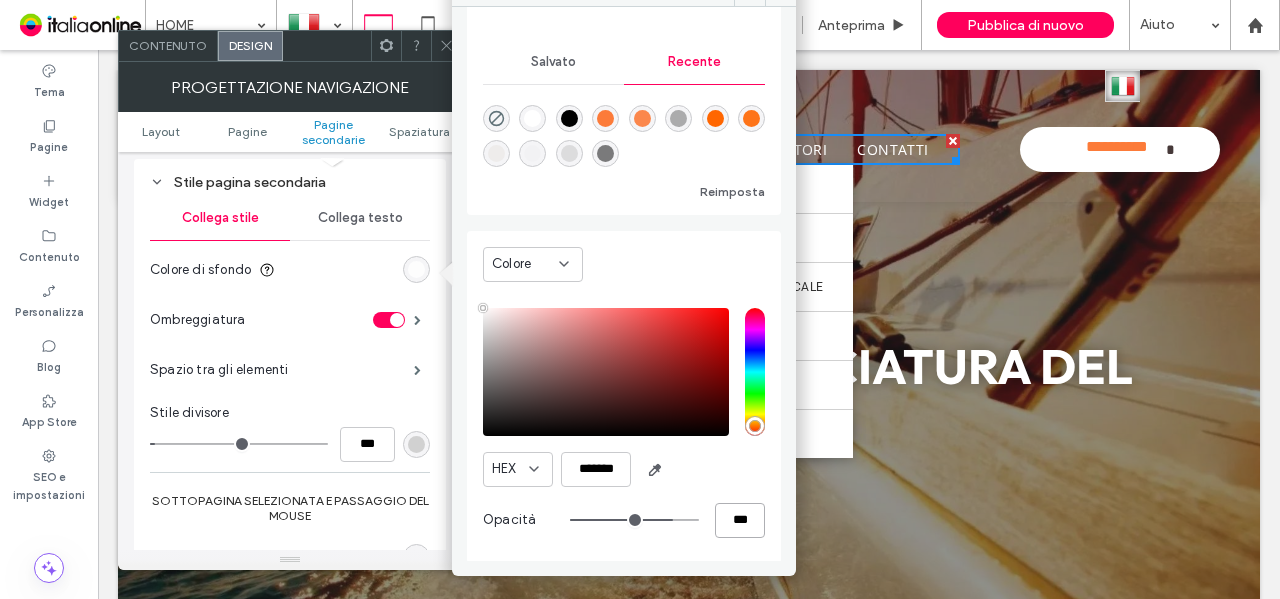 type on "***" 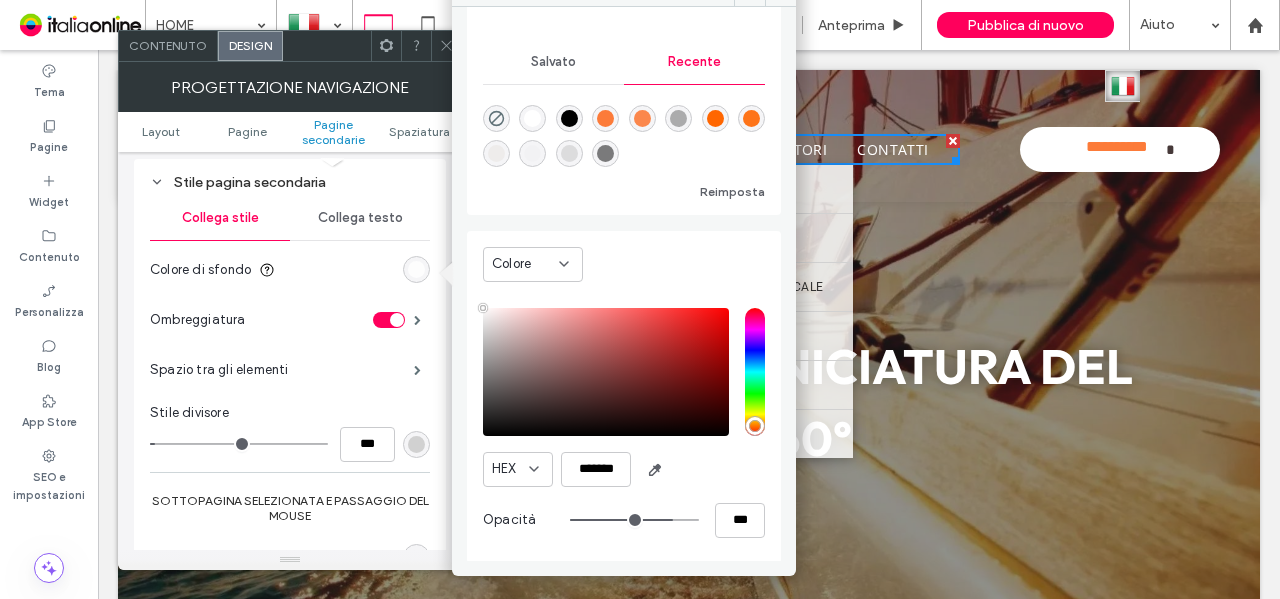click on "HEX ******* Opacità ***" at bounding box center [624, 425] 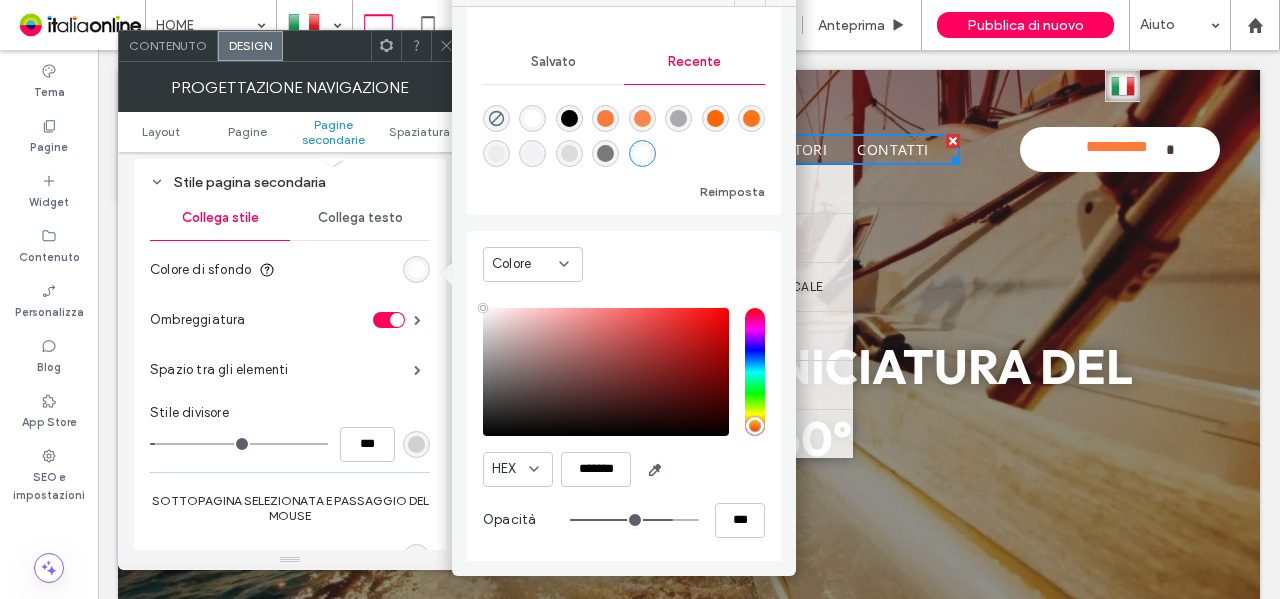 click 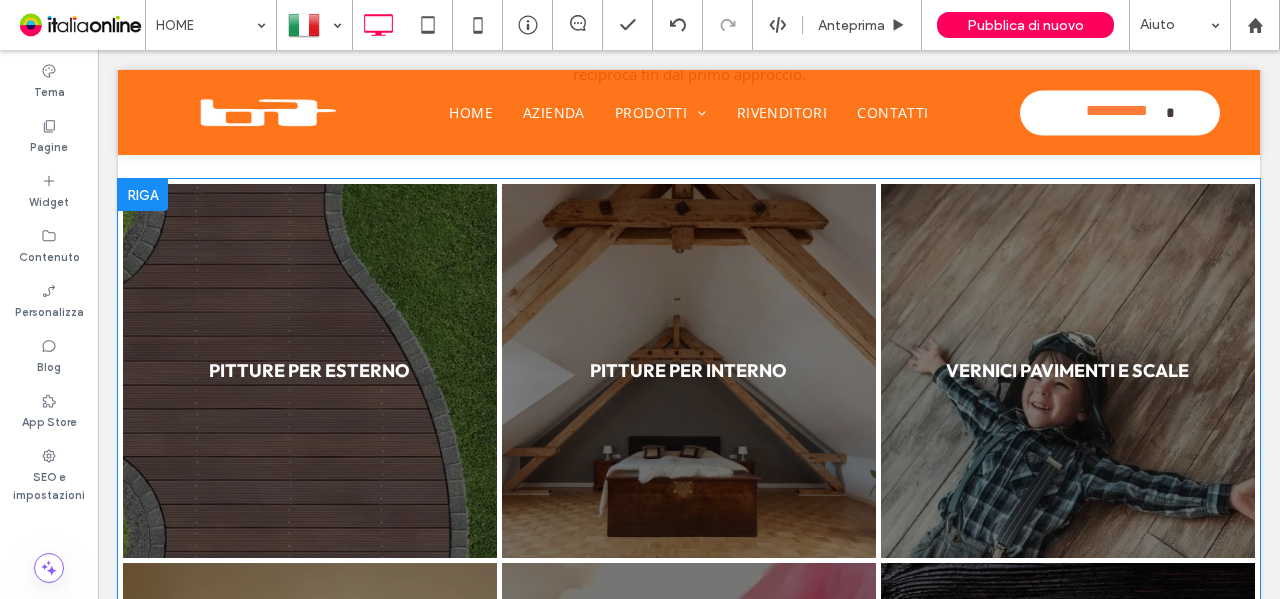 scroll, scrollTop: 1000, scrollLeft: 0, axis: vertical 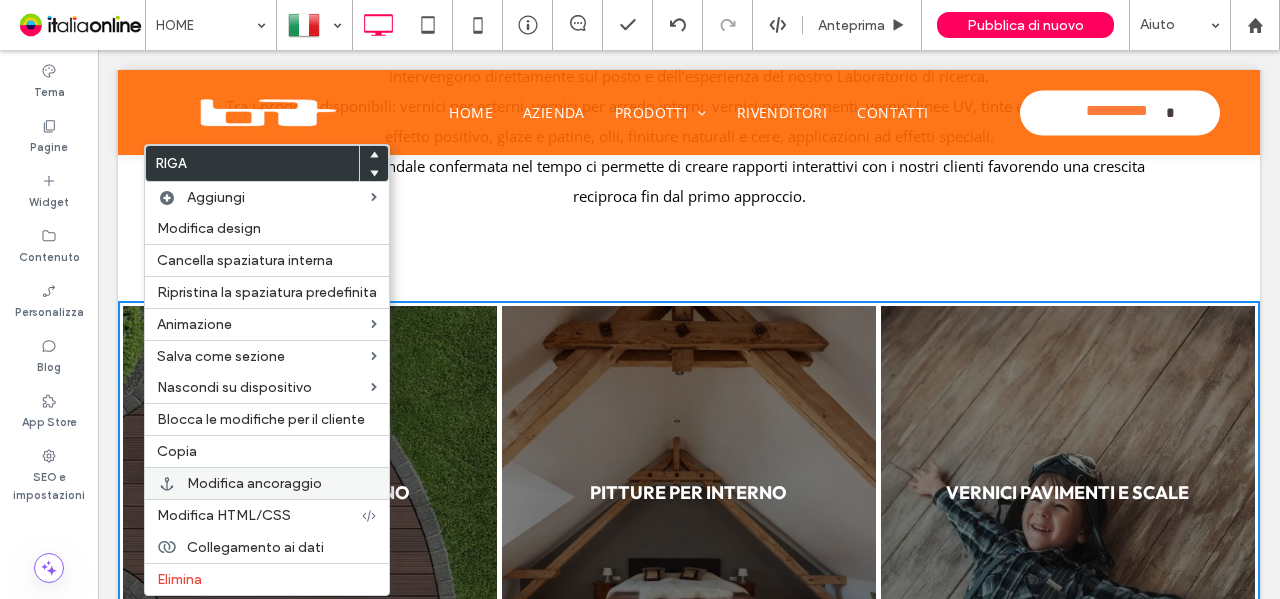 click on "Modifica ancoraggio" at bounding box center (254, 483) 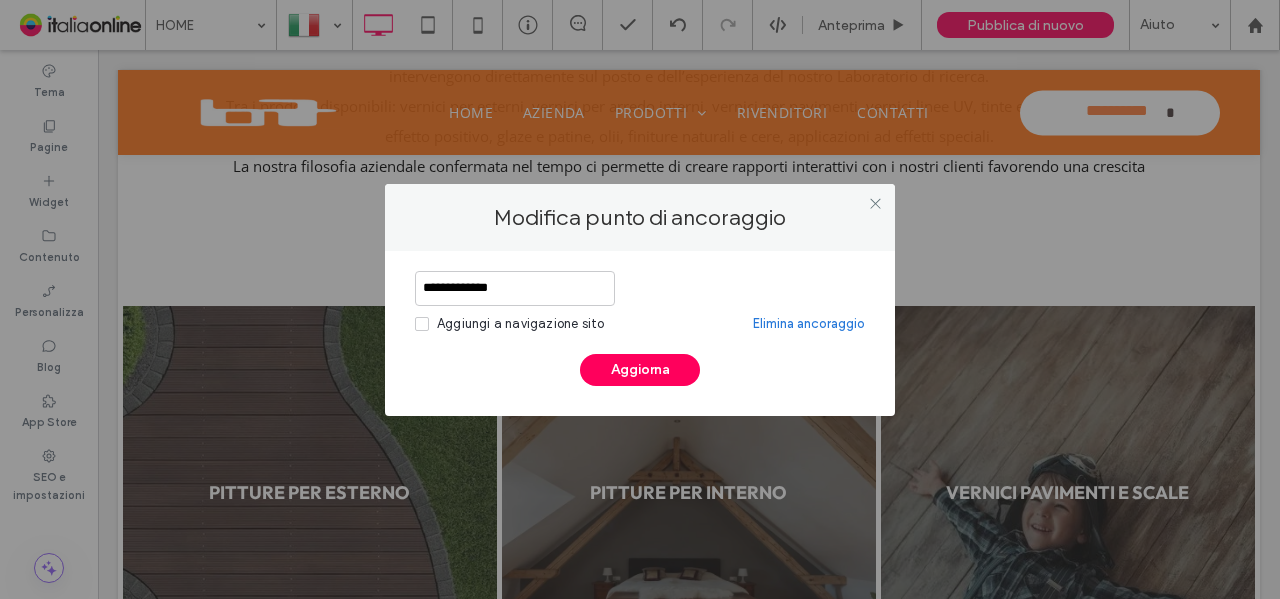 drag, startPoint x: 876, startPoint y: 203, endPoint x: 394, endPoint y: 330, distance: 498.4506 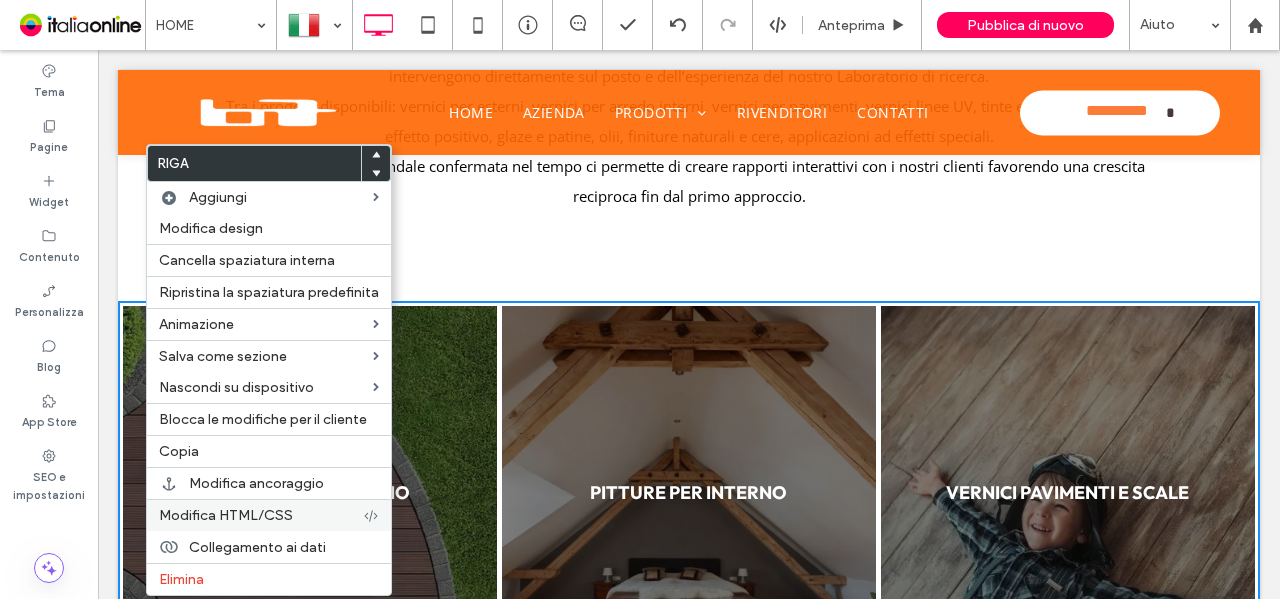 click on "Modifica HTML/CSS" at bounding box center [226, 515] 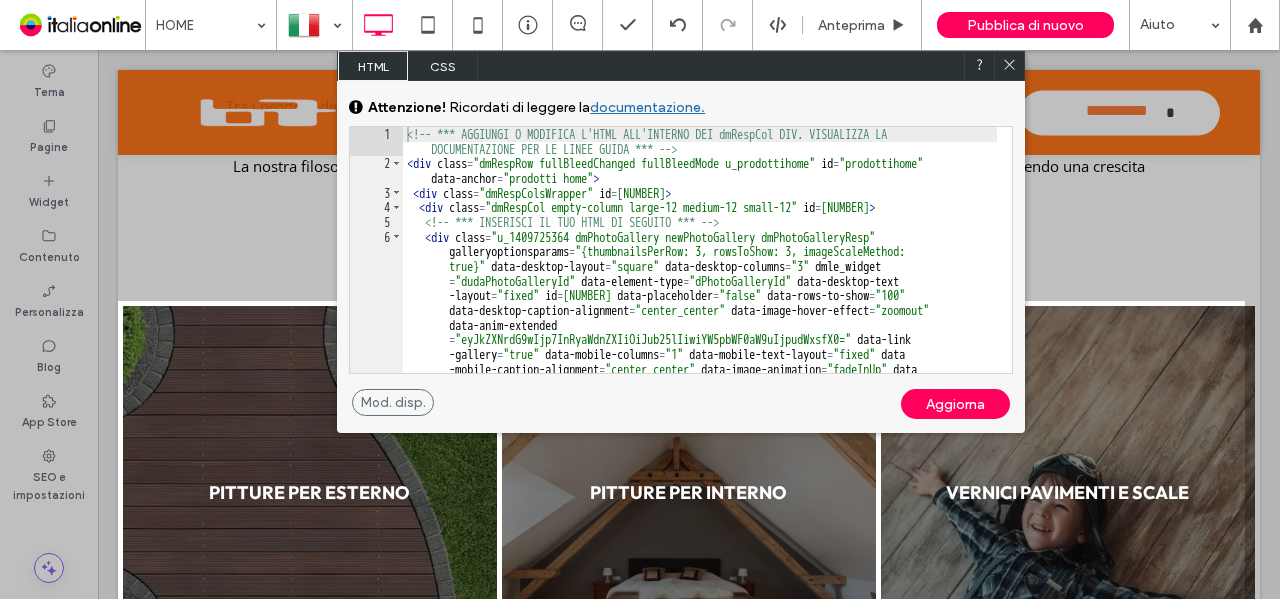 drag, startPoint x: 444, startPoint y: 71, endPoint x: 532, endPoint y: 155, distance: 121.65525 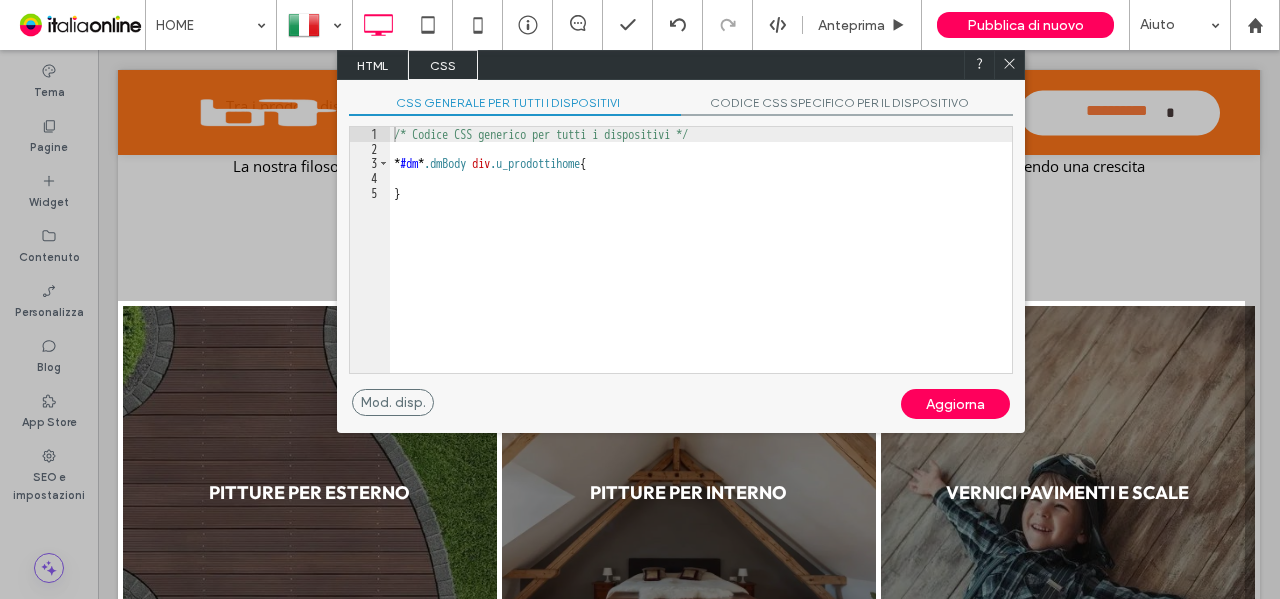 click on "/* Codice CSS generico per tutti i dispositivi */ * #dm  * .dmBody   div .u_prodottihome { }" at bounding box center [701, 264] 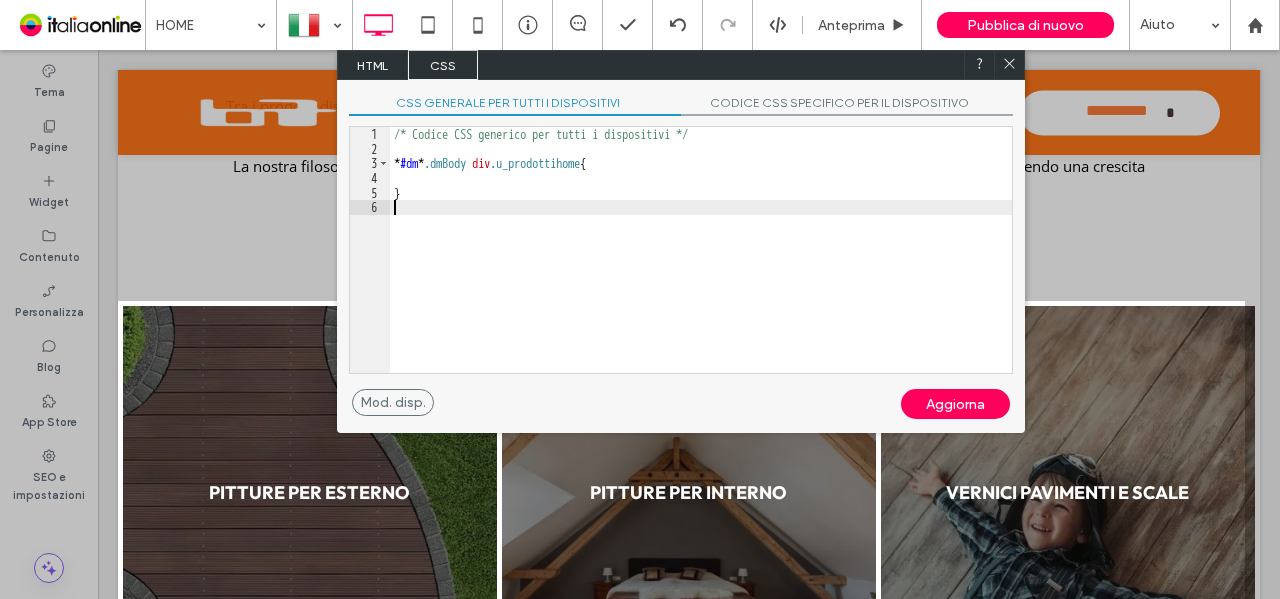 type on "**" 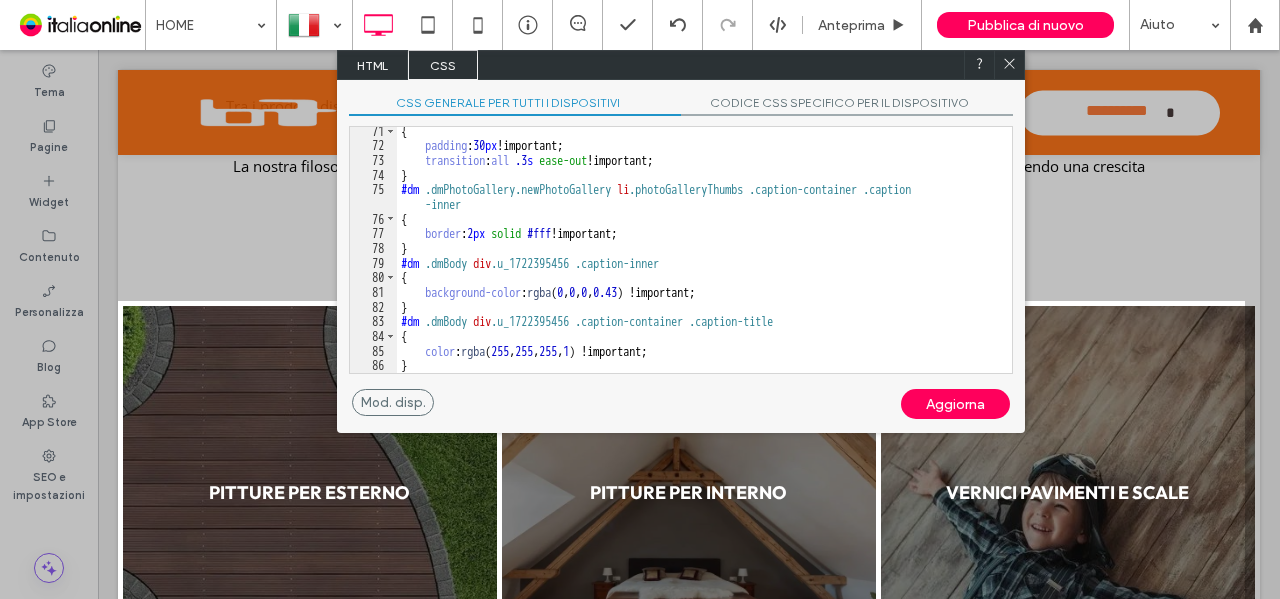 scroll, scrollTop: 1088, scrollLeft: 0, axis: vertical 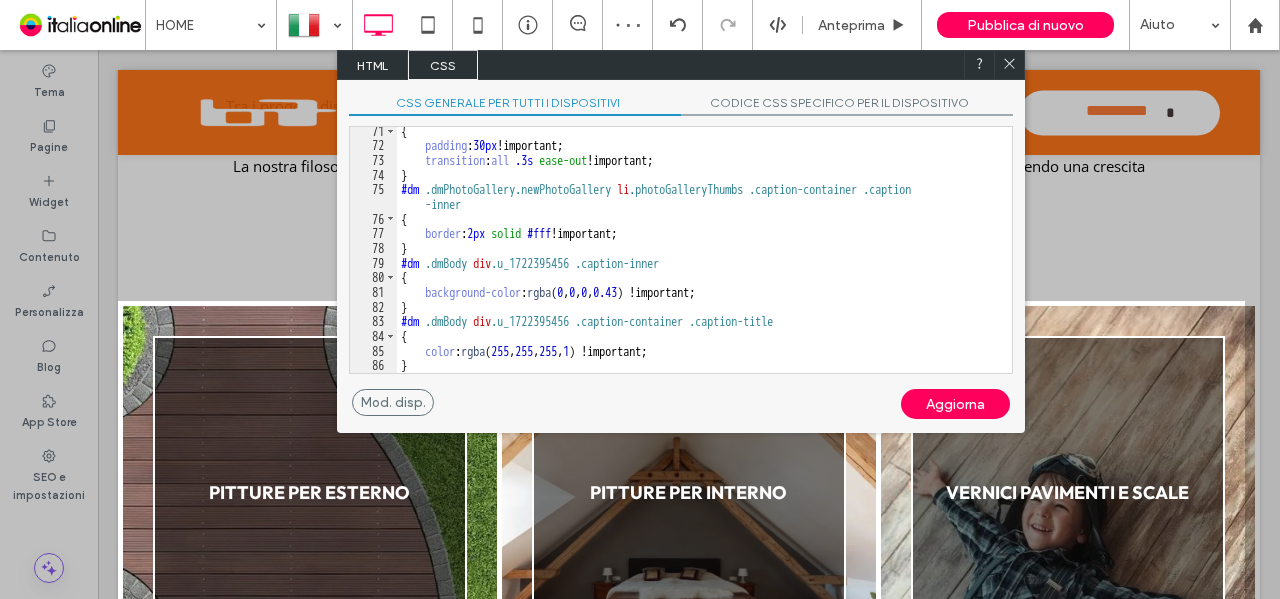 click 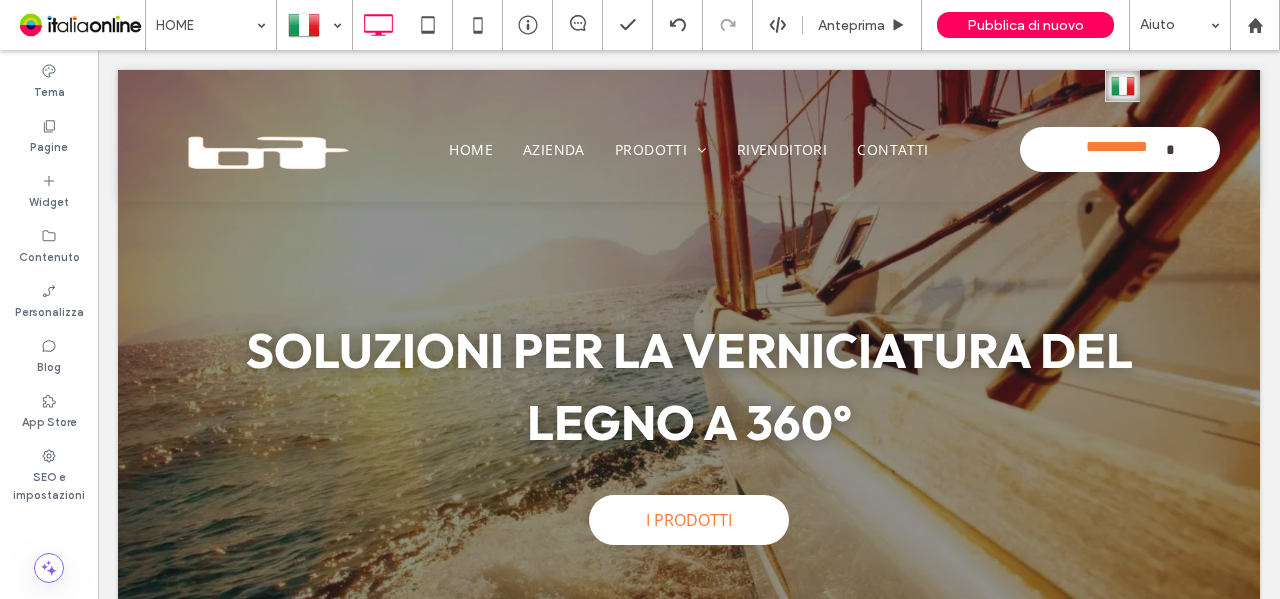scroll, scrollTop: 0, scrollLeft: 0, axis: both 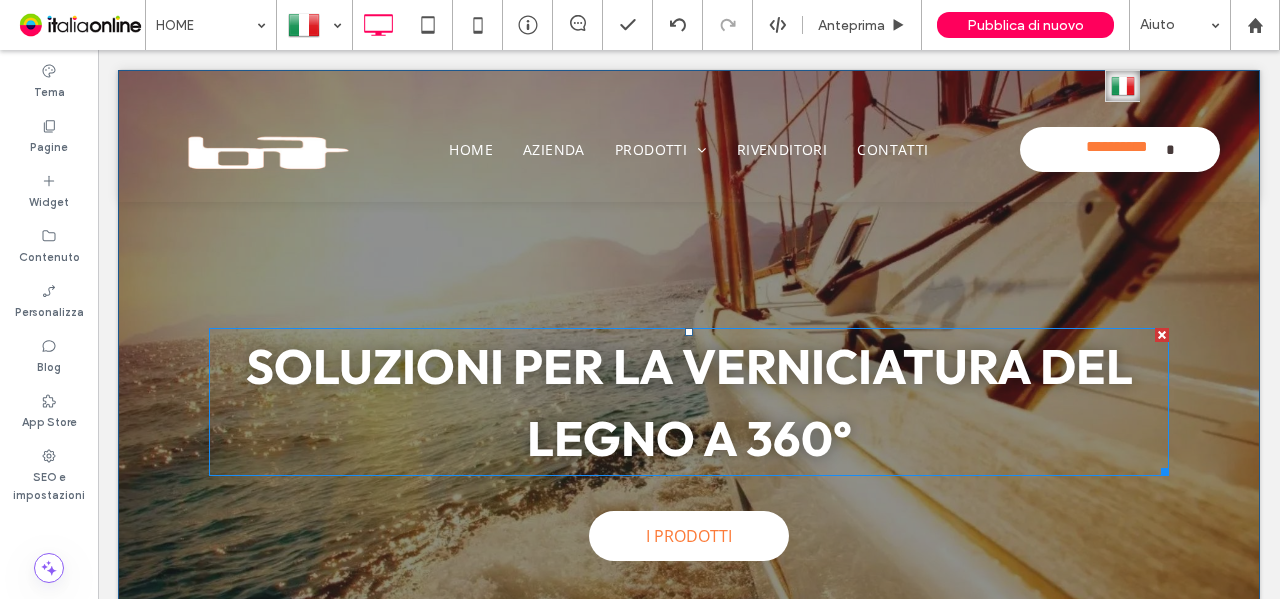 click on "Soluzioni per la verniciatura del legno a 360°" at bounding box center (689, 402) 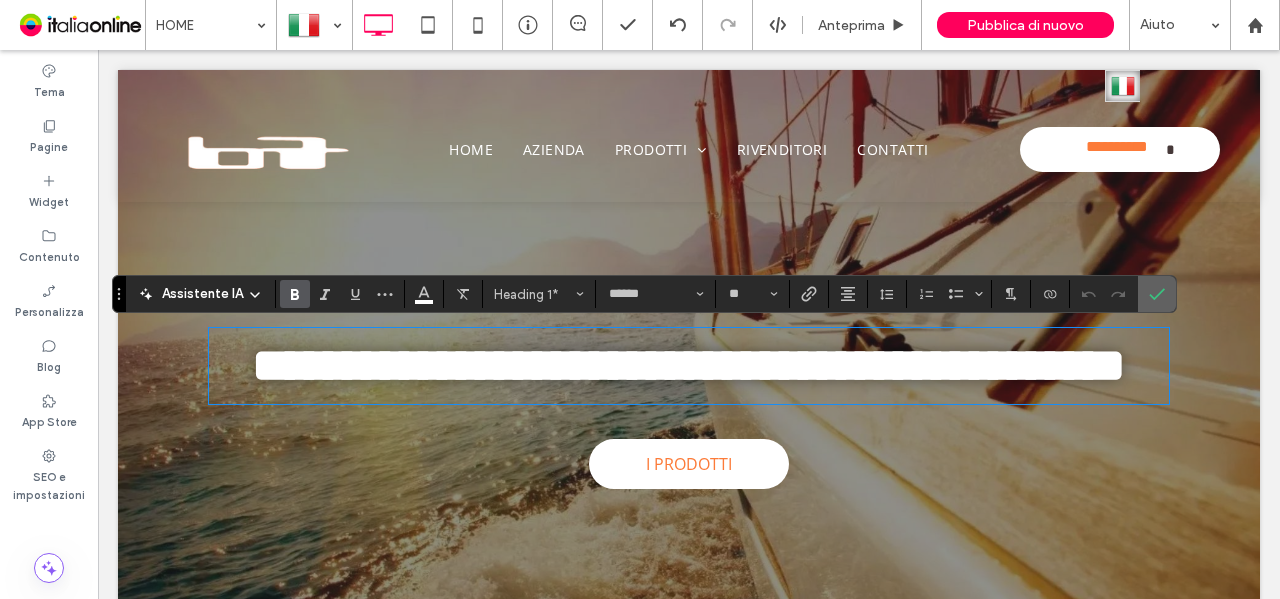 click 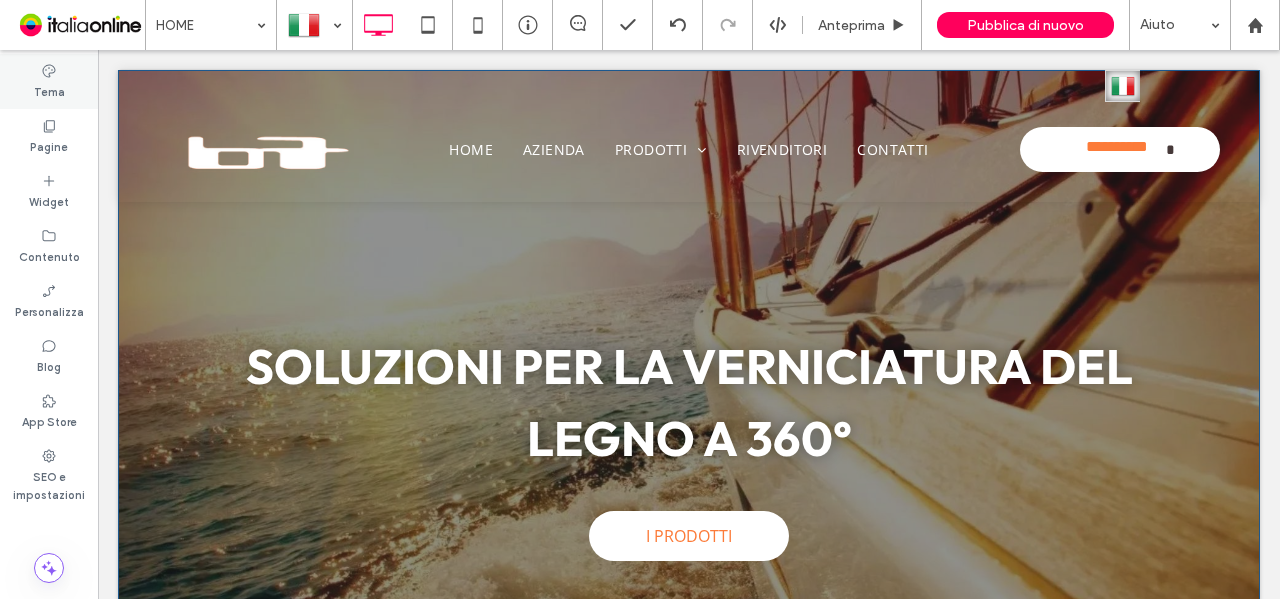 click on "Tema" at bounding box center (49, 90) 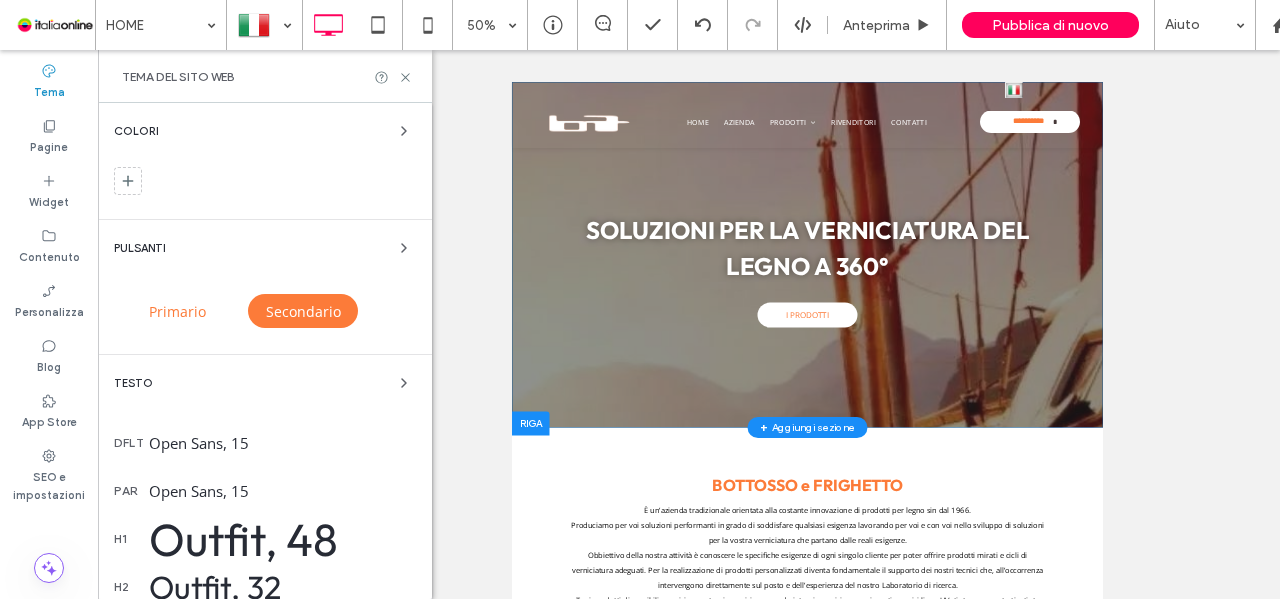 scroll, scrollTop: 200, scrollLeft: 0, axis: vertical 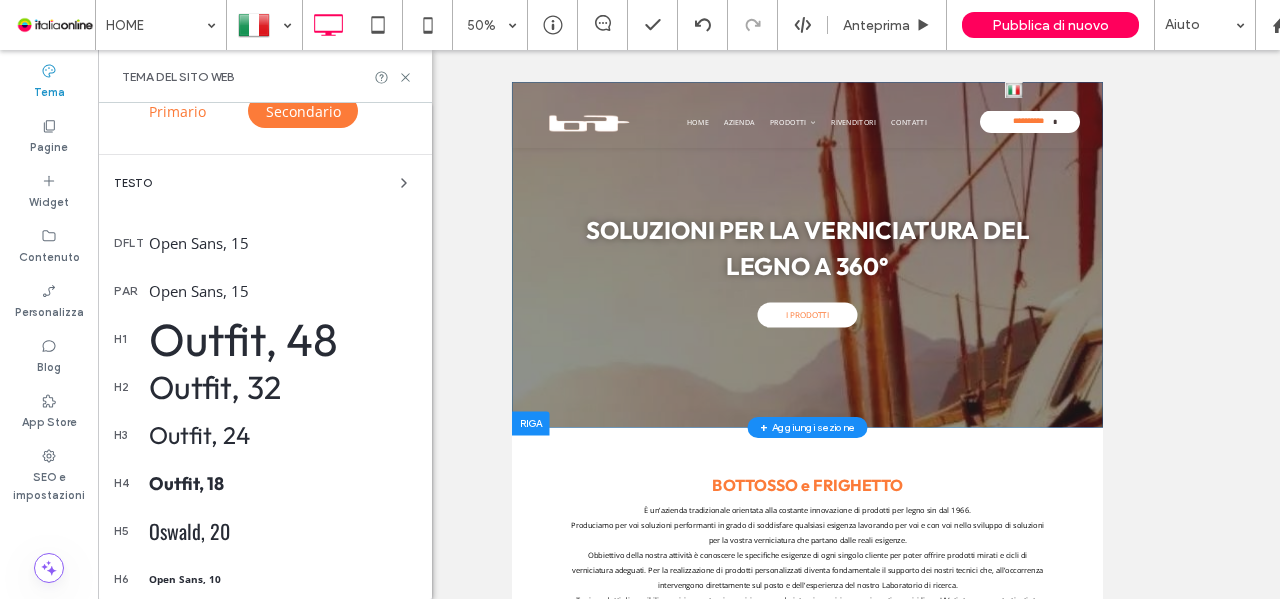 click on "Outfit, 48" at bounding box center [282, 339] 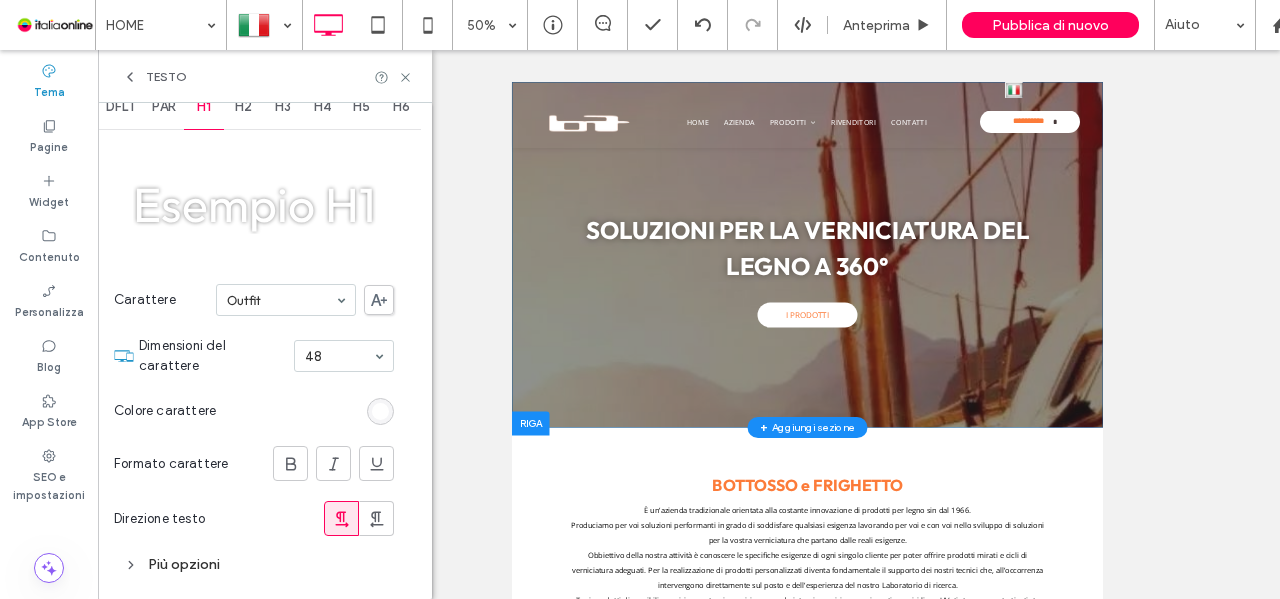 scroll, scrollTop: 32, scrollLeft: 0, axis: vertical 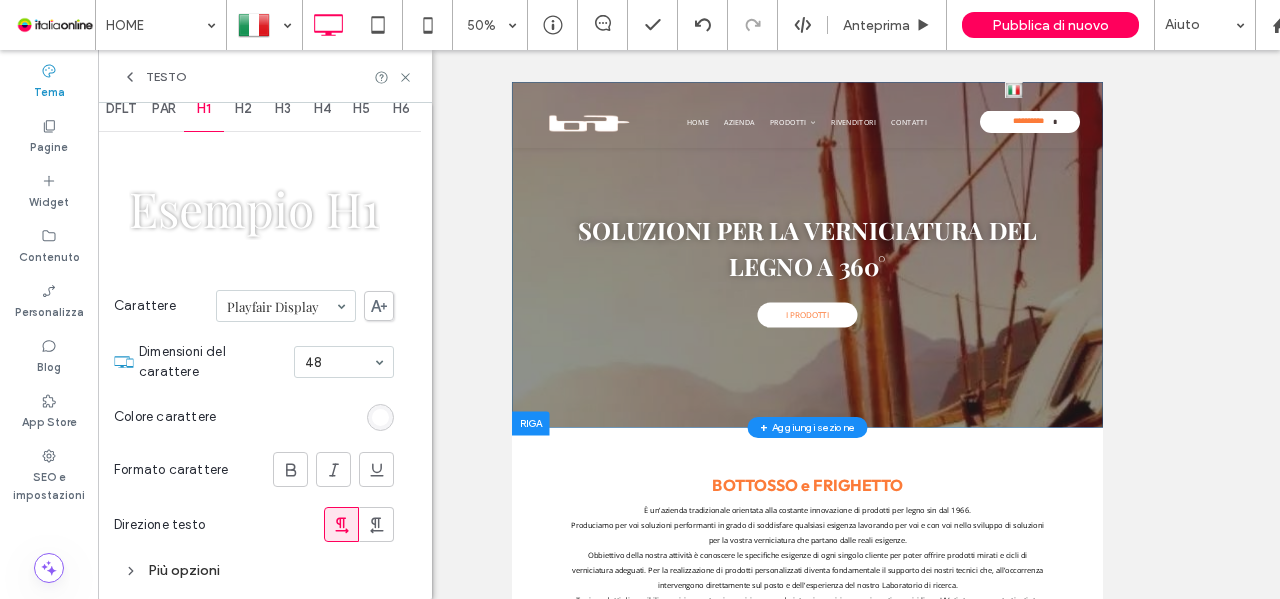 click at bounding box center [281, 306] 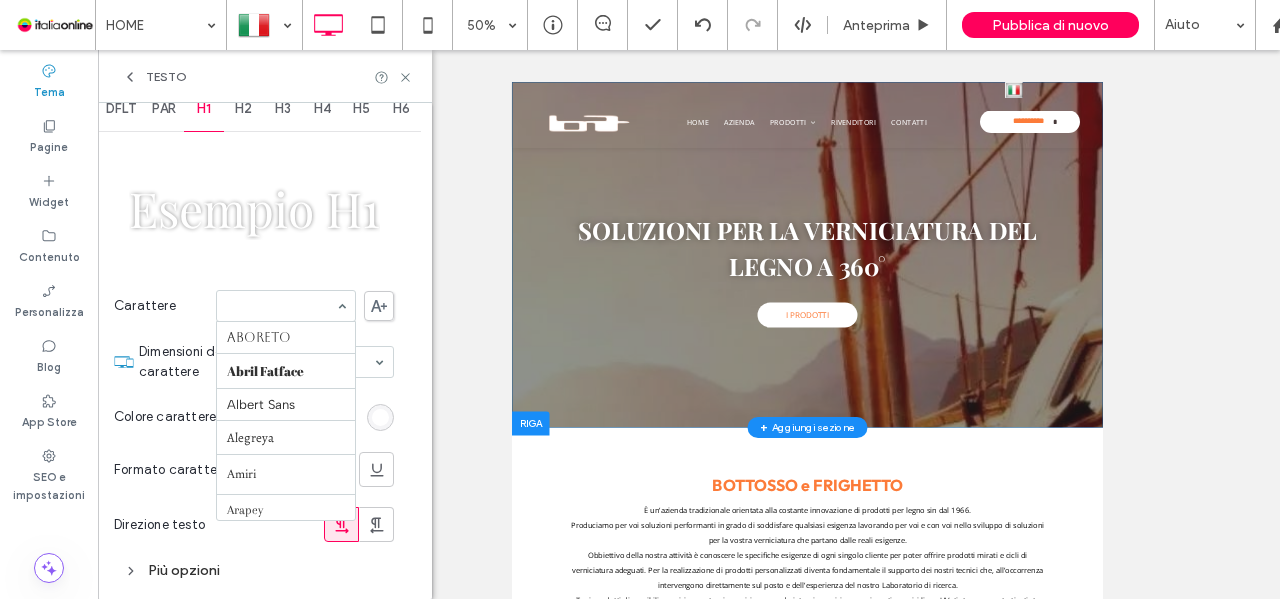 scroll, scrollTop: 1460, scrollLeft: 0, axis: vertical 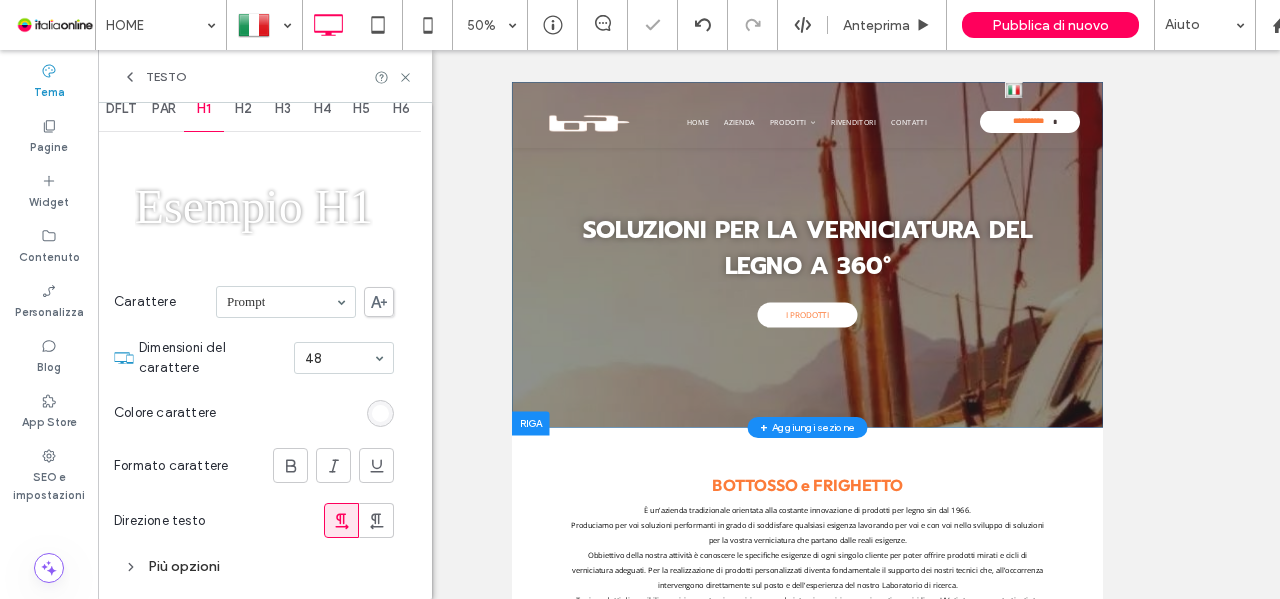 click at bounding box center (281, 302) 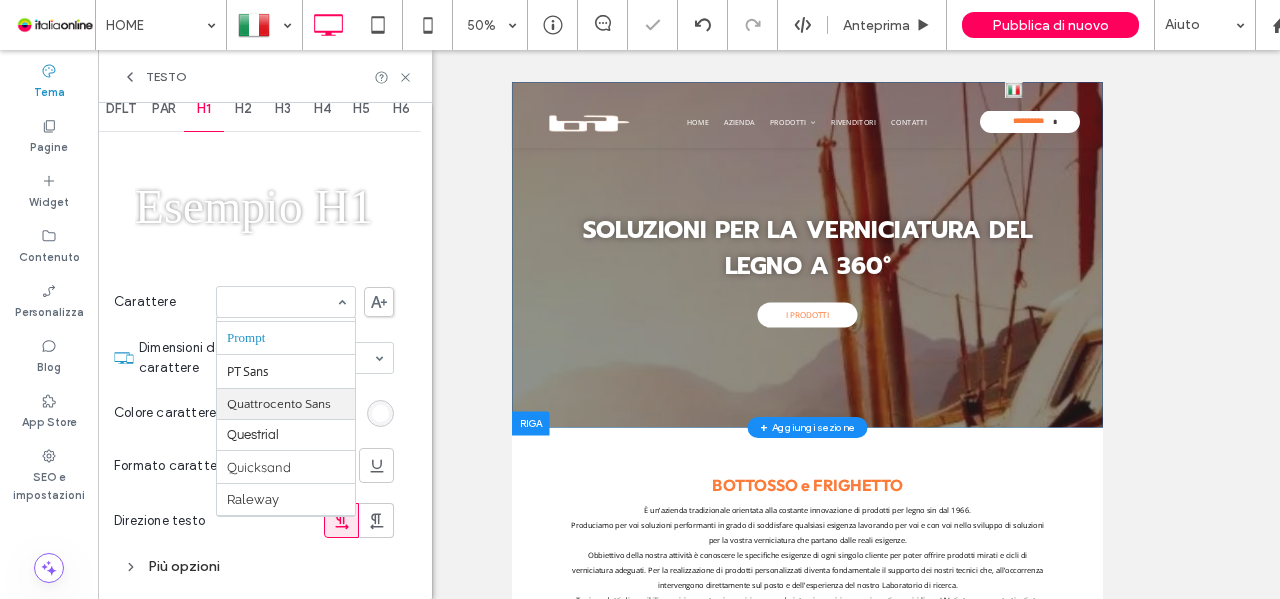 scroll, scrollTop: 1664, scrollLeft: 0, axis: vertical 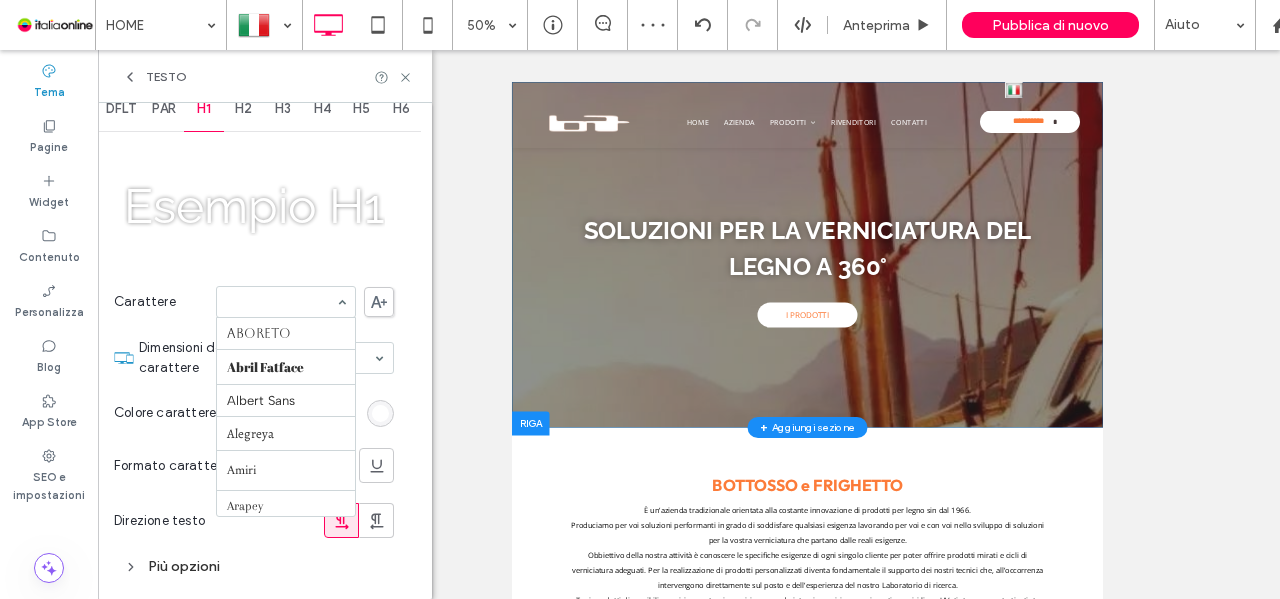 drag, startPoint x: 307, startPoint y: 310, endPoint x: 311, endPoint y: 411, distance: 101.07918 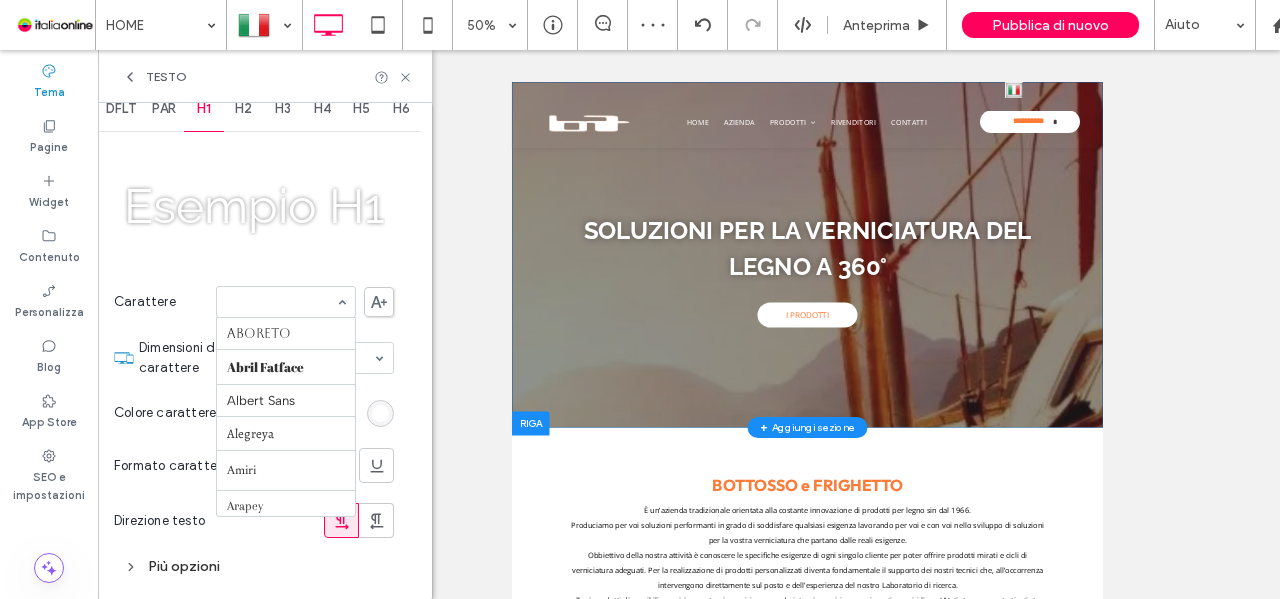 click at bounding box center [286, 302] 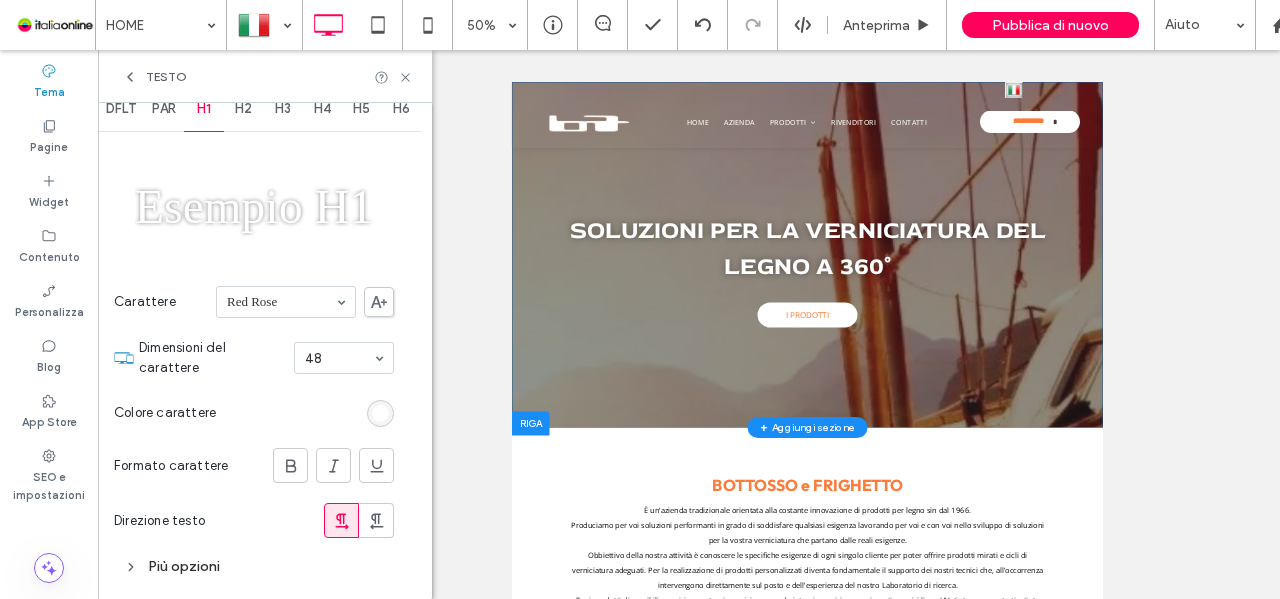 click on "H2" at bounding box center [243, 109] 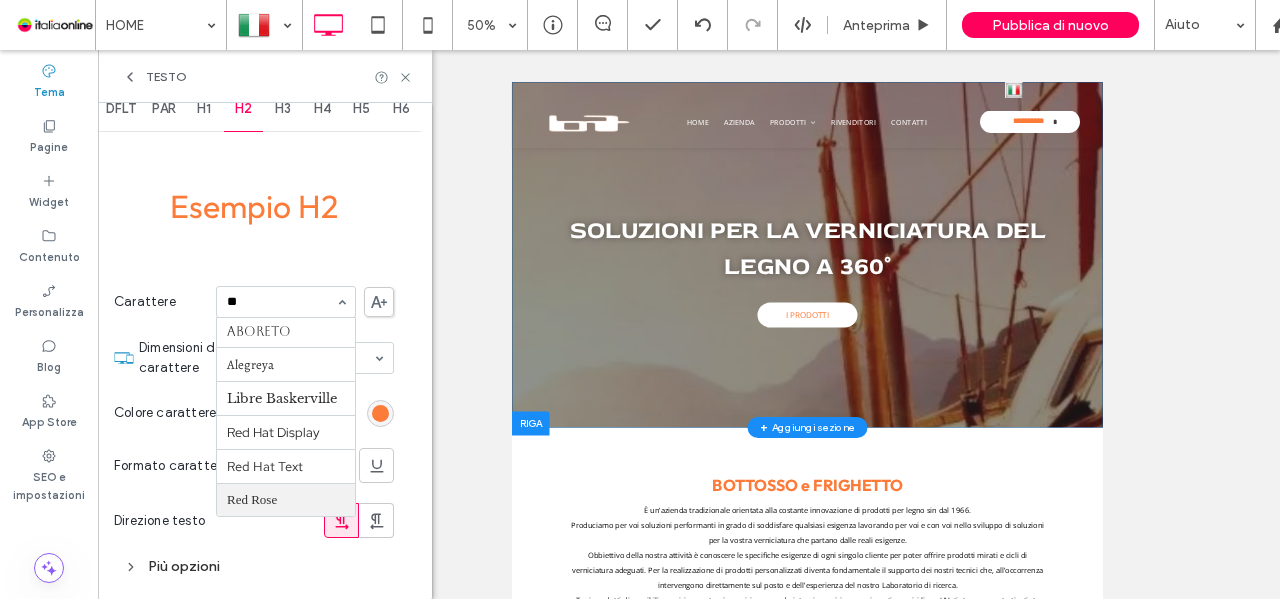scroll, scrollTop: 15, scrollLeft: 0, axis: vertical 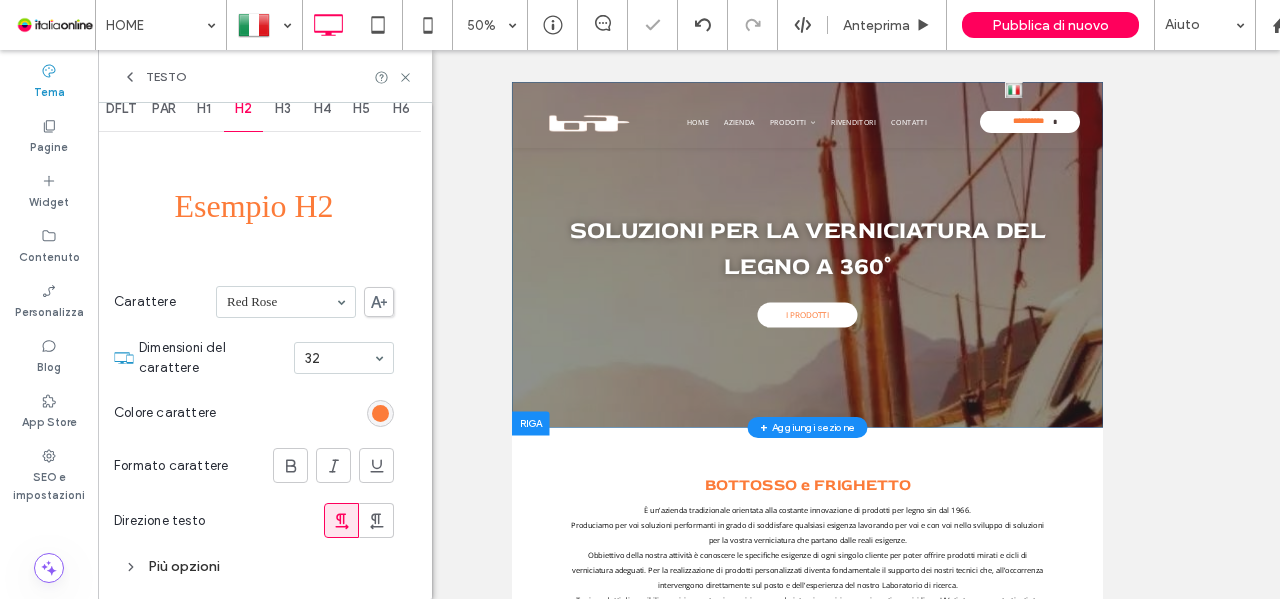 drag, startPoint x: 293, startPoint y: 121, endPoint x: 291, endPoint y: 160, distance: 39.051247 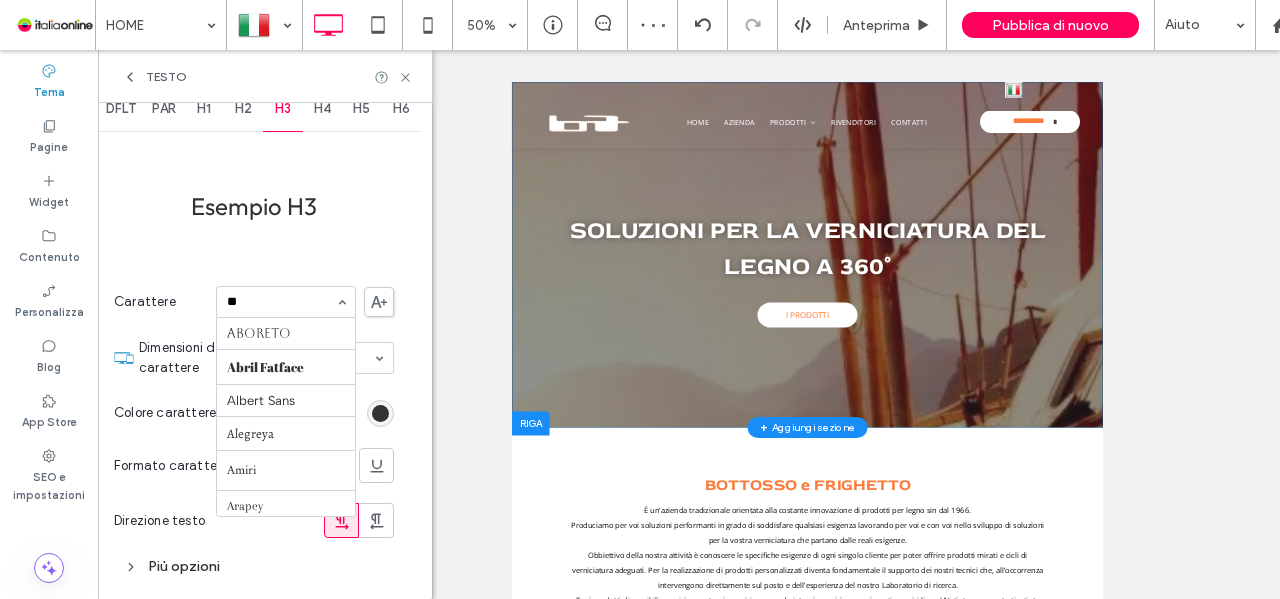 scroll, scrollTop: 15, scrollLeft: 0, axis: vertical 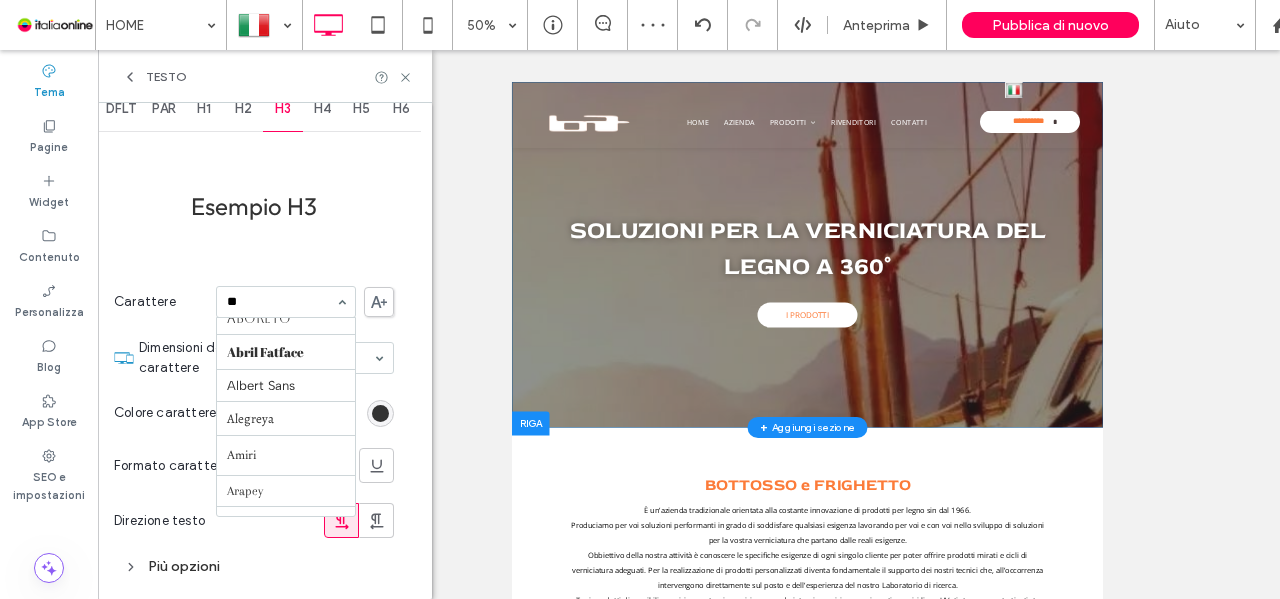 type on "***" 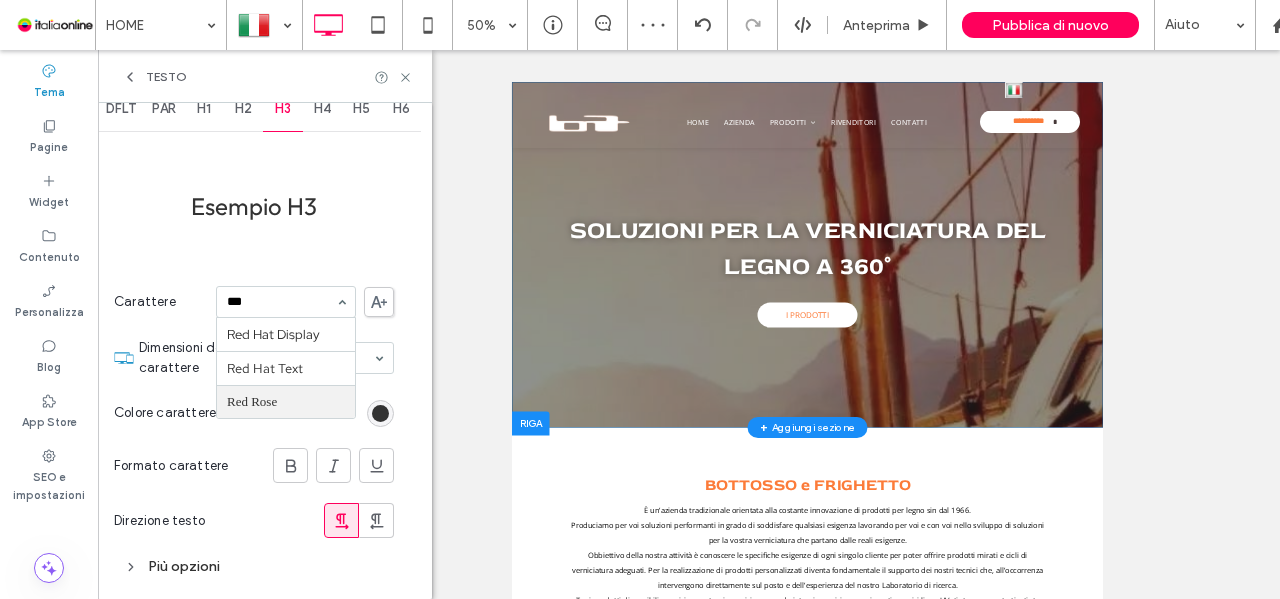 scroll, scrollTop: 0, scrollLeft: 0, axis: both 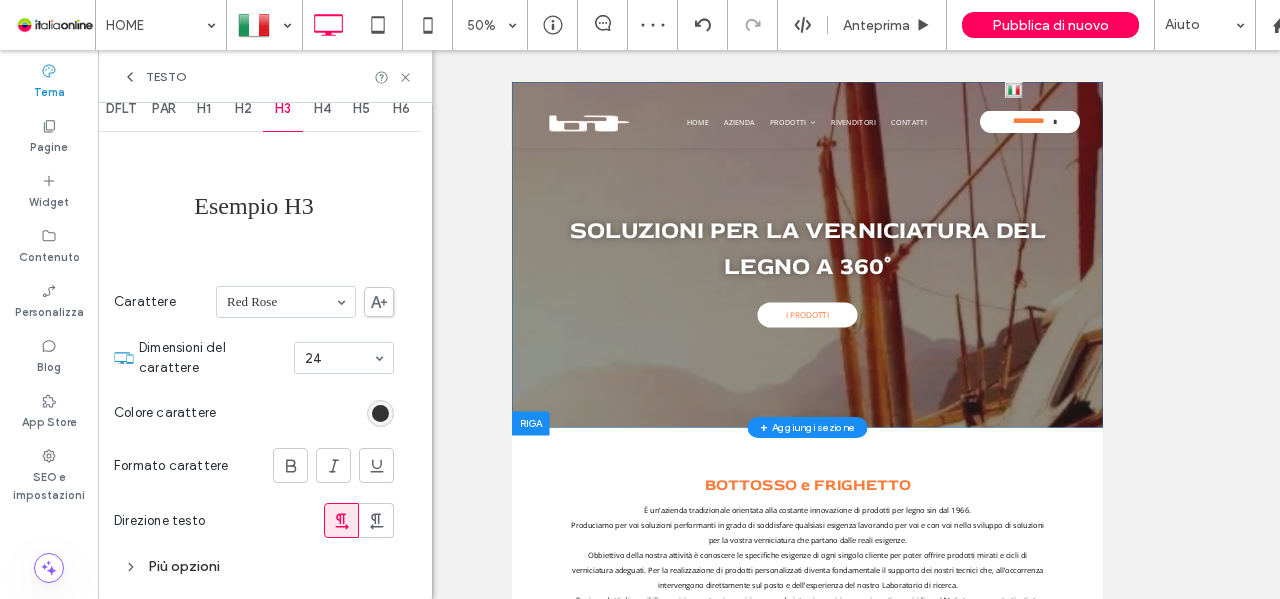 drag, startPoint x: 328, startPoint y: 113, endPoint x: 328, endPoint y: 128, distance: 15 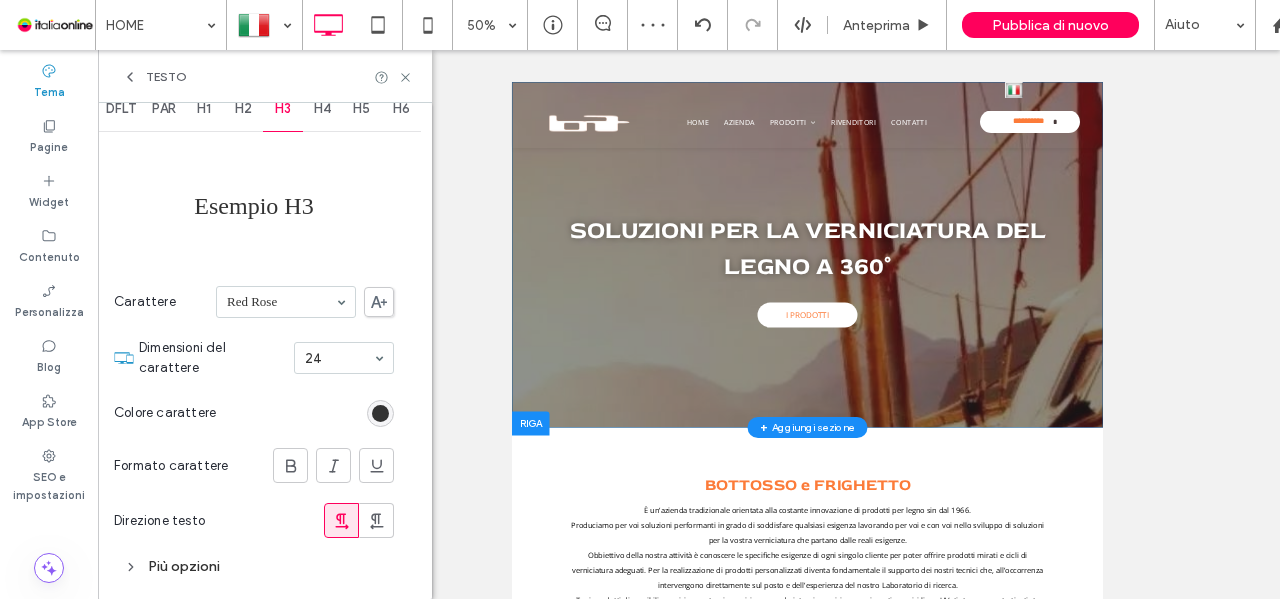 click on "H4" at bounding box center (322, 109) 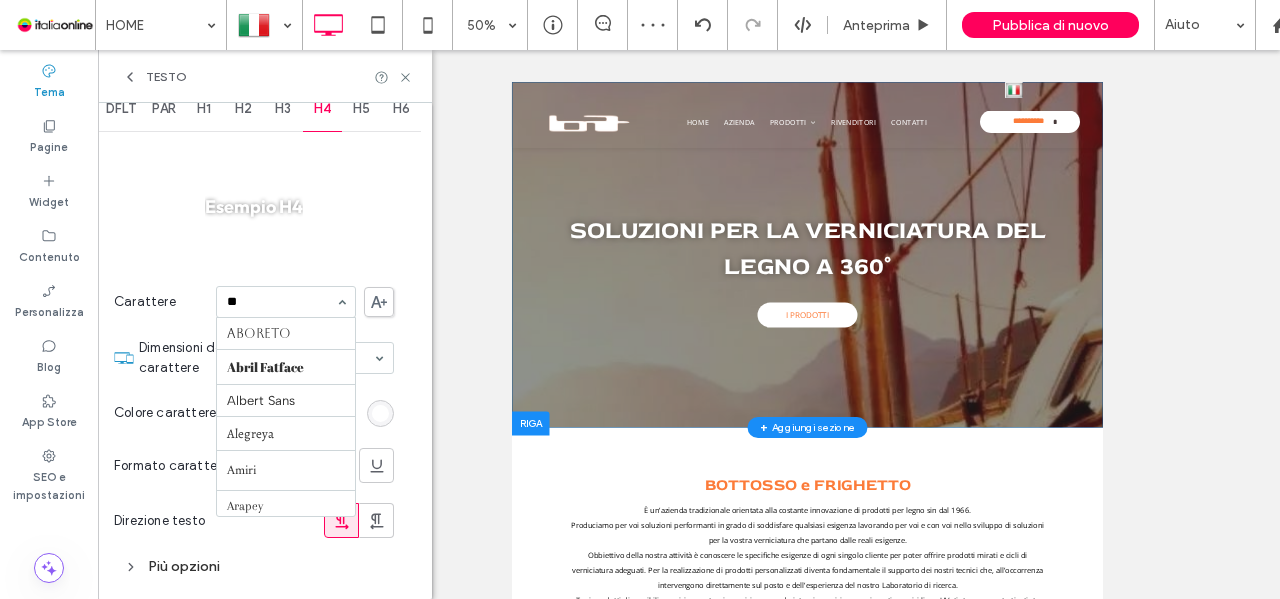 scroll, scrollTop: 15, scrollLeft: 0, axis: vertical 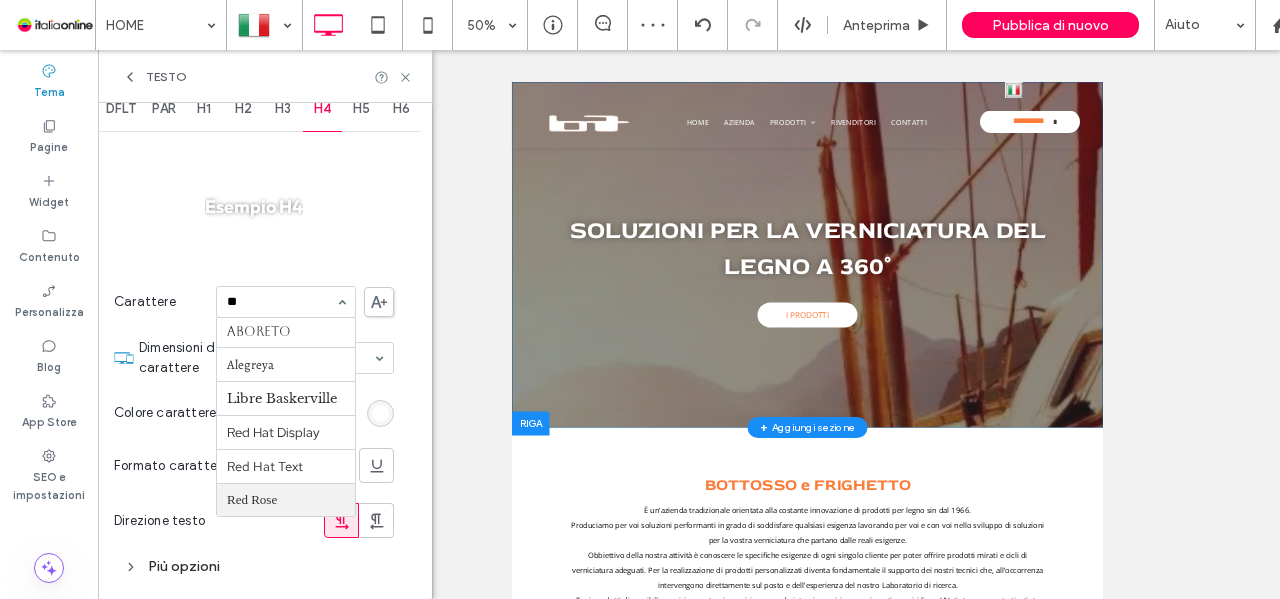 type on "***" 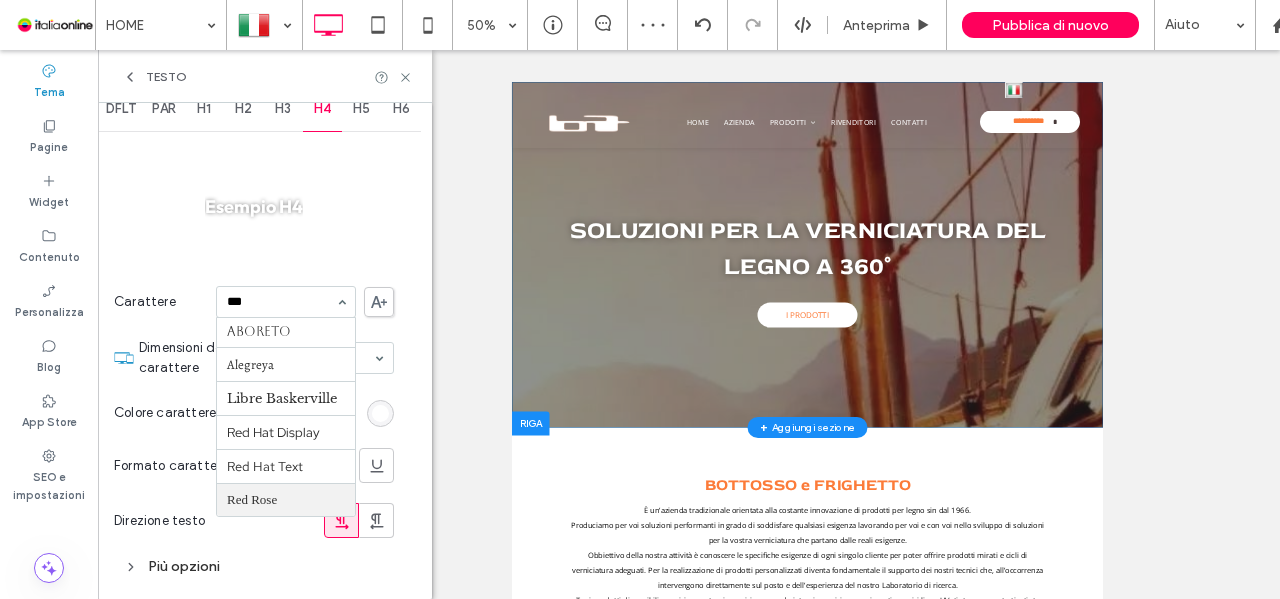 scroll, scrollTop: 0, scrollLeft: 0, axis: both 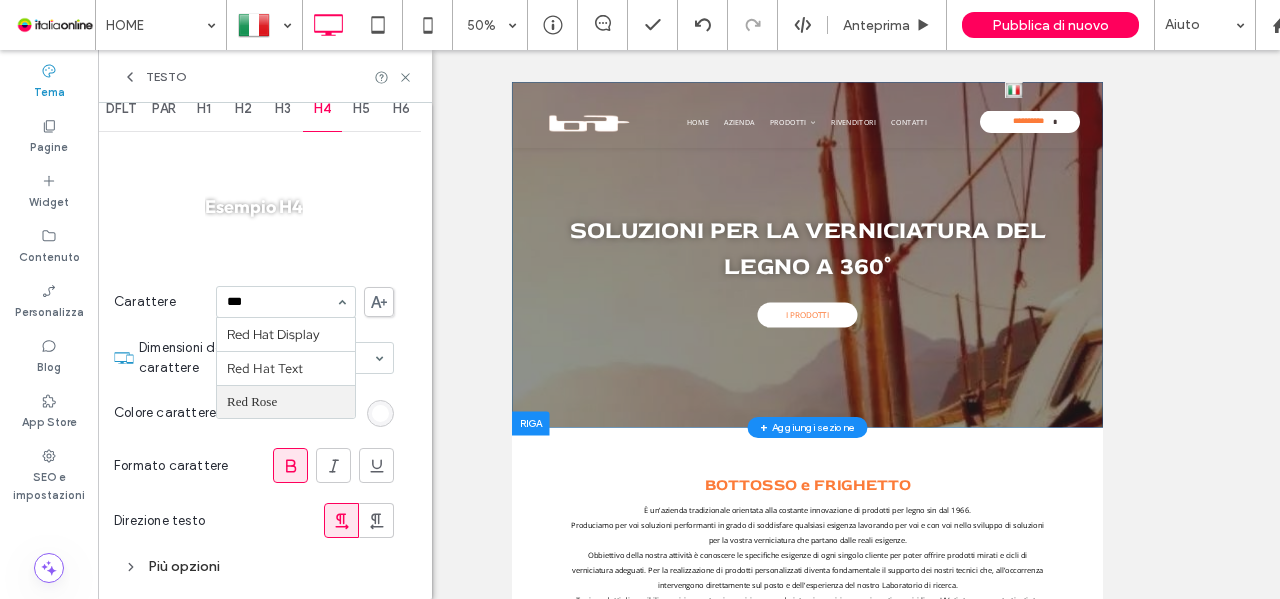 type 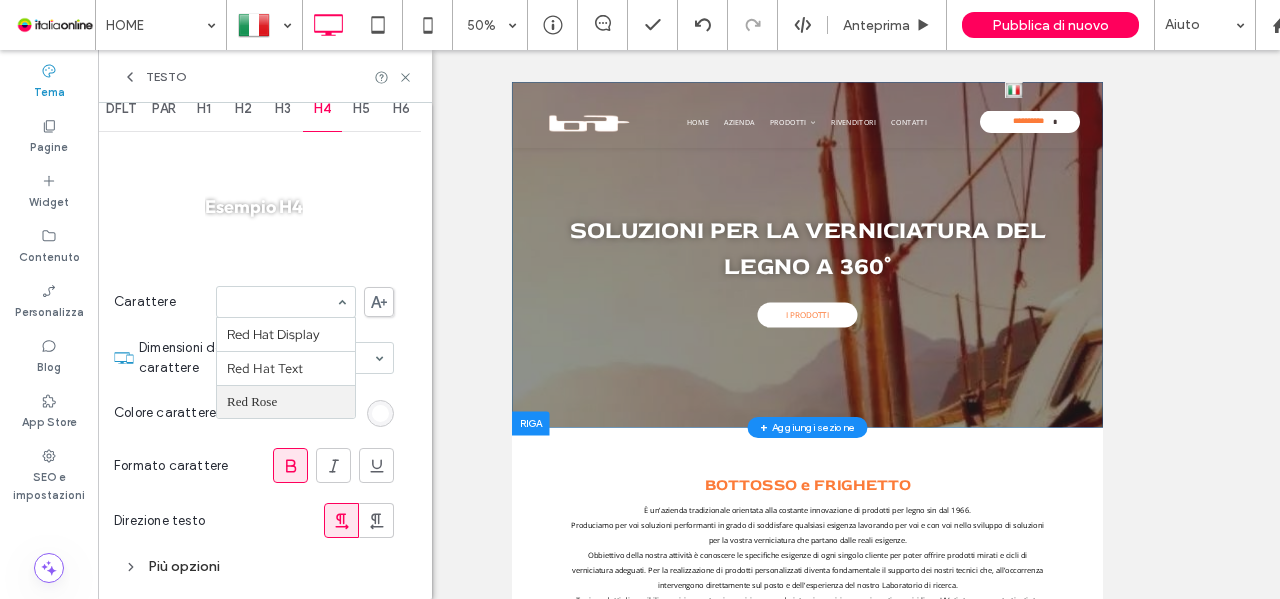 drag, startPoint x: 314, startPoint y: 397, endPoint x: 373, endPoint y: 200, distance: 205.64532 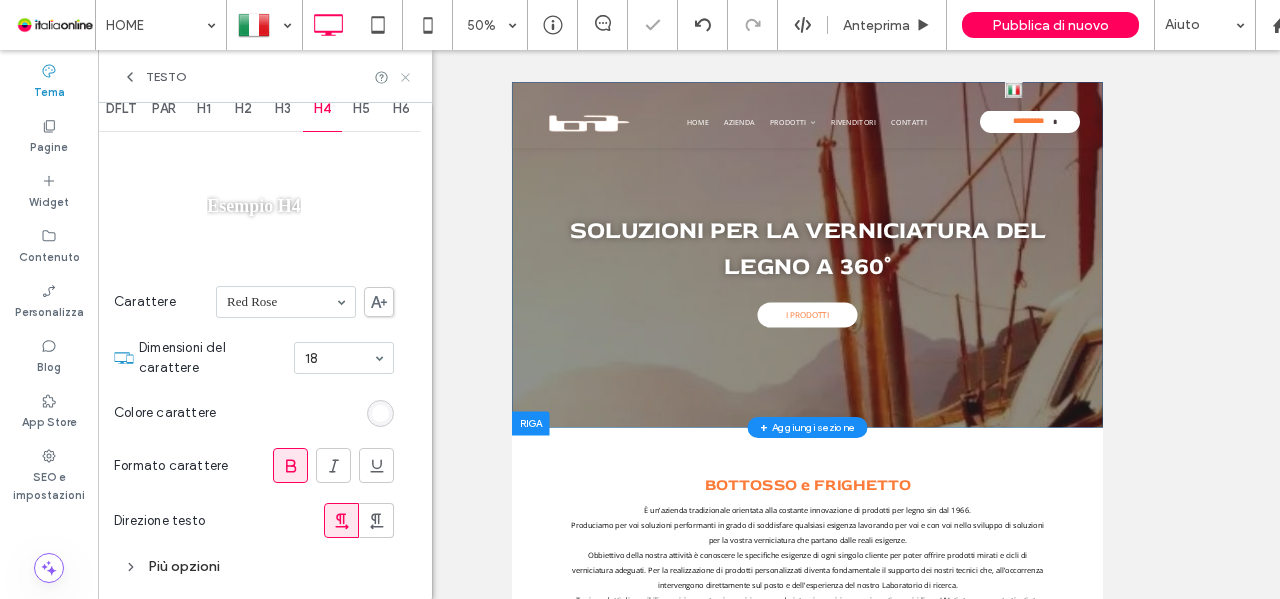 click 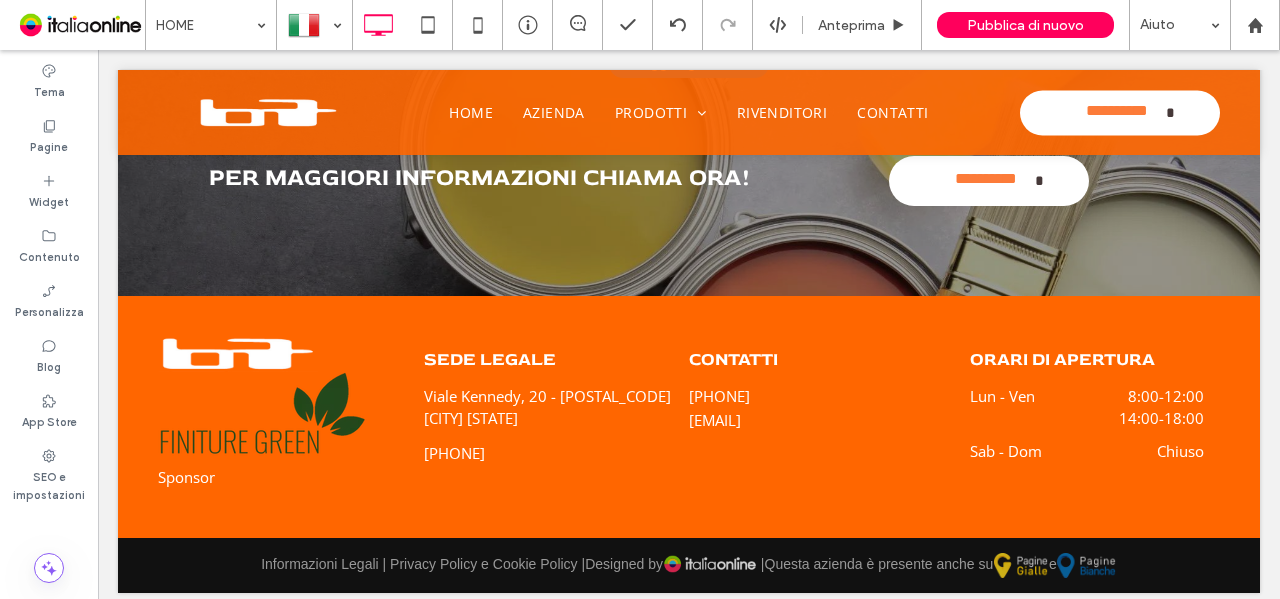 scroll, scrollTop: 3000, scrollLeft: 0, axis: vertical 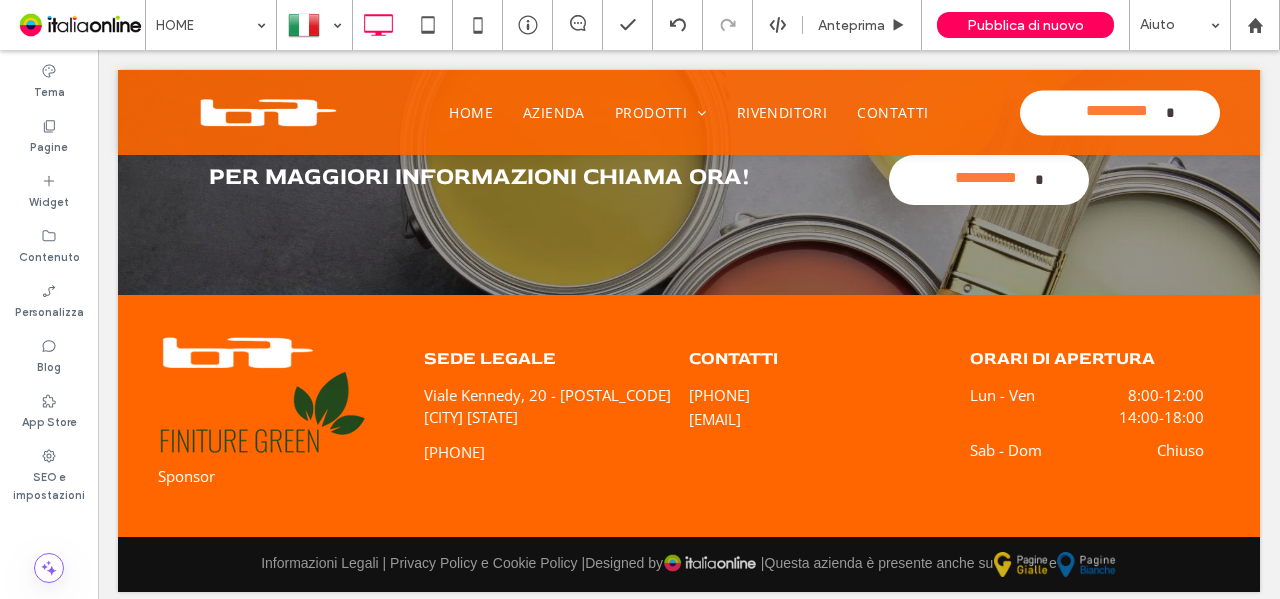 drag, startPoint x: 160, startPoint y: 1, endPoint x: 238, endPoint y: 35, distance: 85.08819 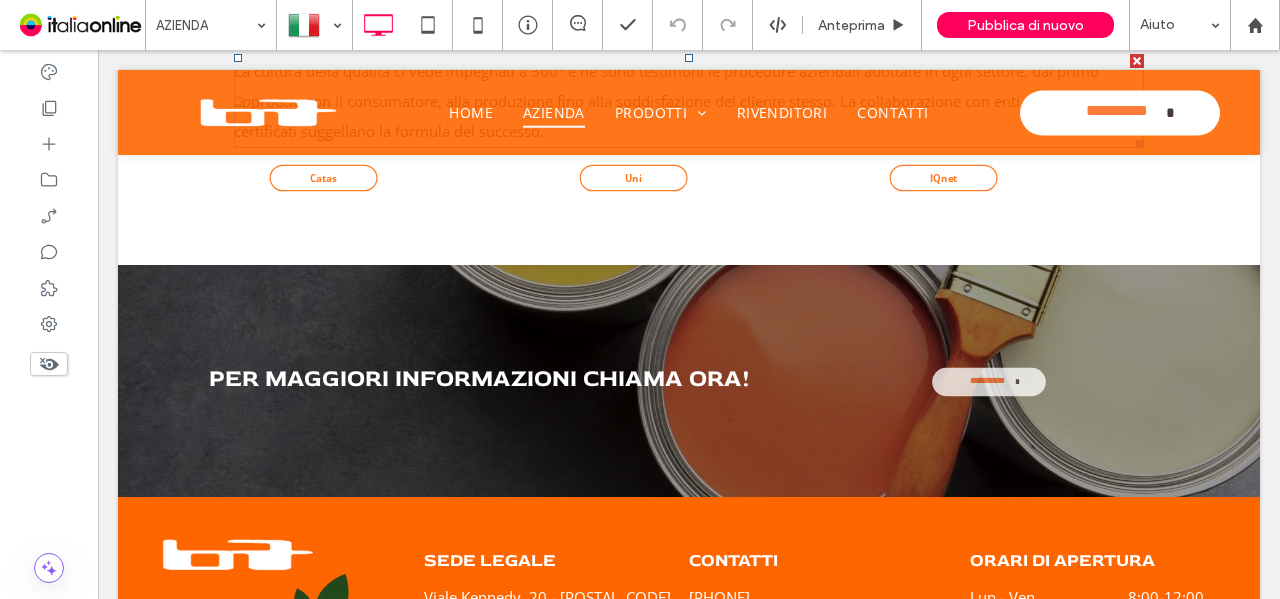 scroll, scrollTop: 3806, scrollLeft: 0, axis: vertical 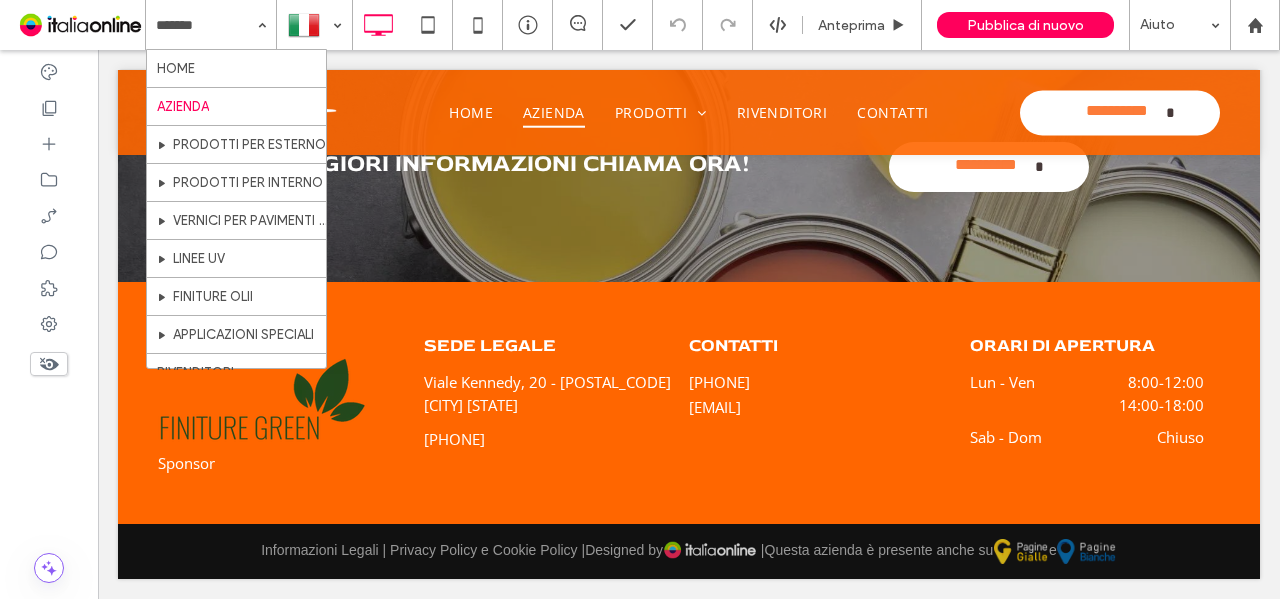 click at bounding box center (206, 25) 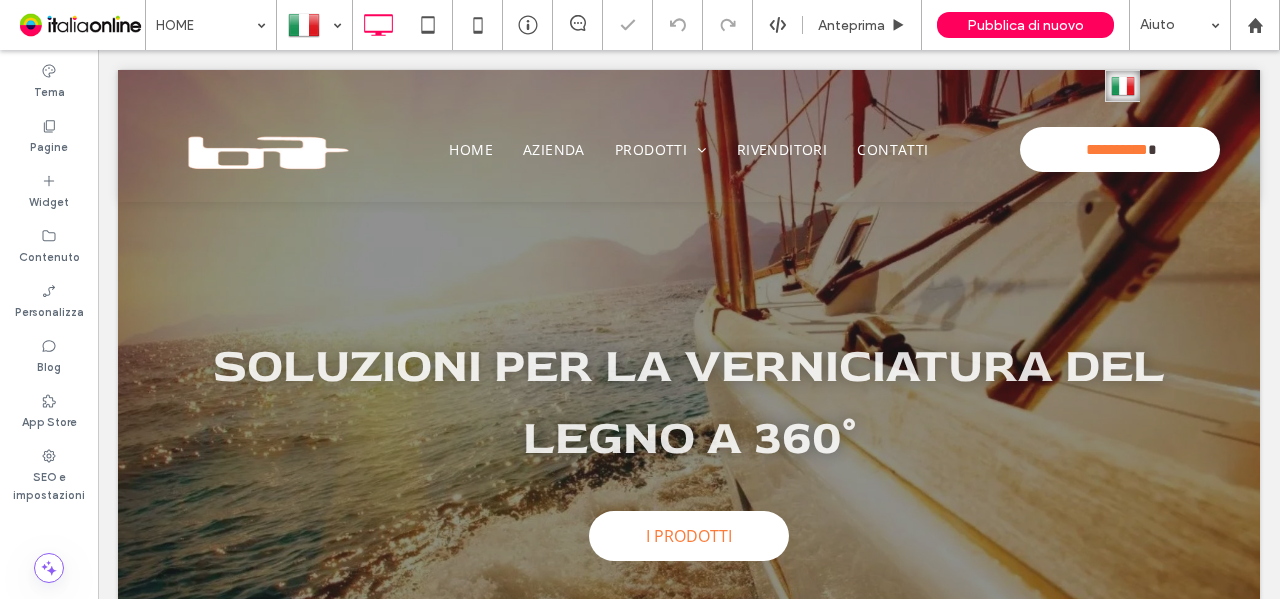 scroll, scrollTop: 0, scrollLeft: 0, axis: both 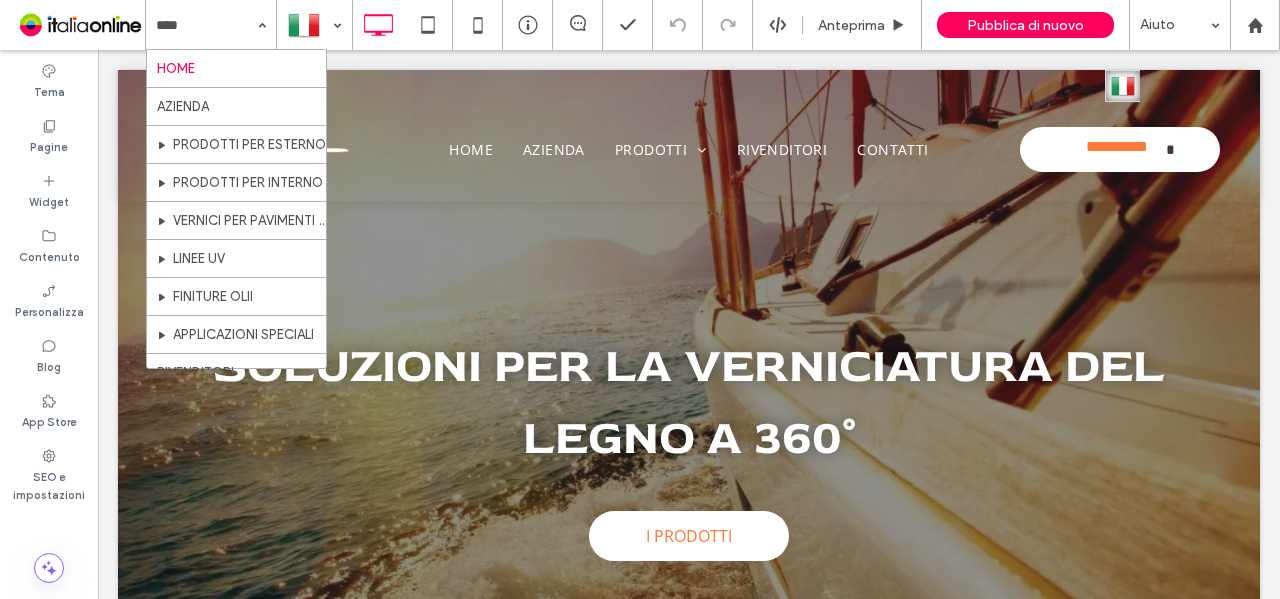 click on "Click To Paste
Riga
HOME
AZIENDA
PRODOTTI
PRODOTTI PER ESTERNO
PRODOTTI PER INTERNO
VERNICI PER PAVIMENTI E SCALE
LINEE UV
FINITURE OLII
APPLICAZIONI SPECIALI
RIVENDITORI
CONTATTI
Click To Paste
Riga
Click To Paste
Riga
Menu
Italiano
it
Click To Paste
Click To Paste
Click To Paste
Testata
Italiano
it
Click To Paste
Click To Paste
HOME
AZIENDA
PRODOTTI
PRODOTTI PER ESTERNO
PRODOTTI PER INTERNO" at bounding box center [689, 1831] 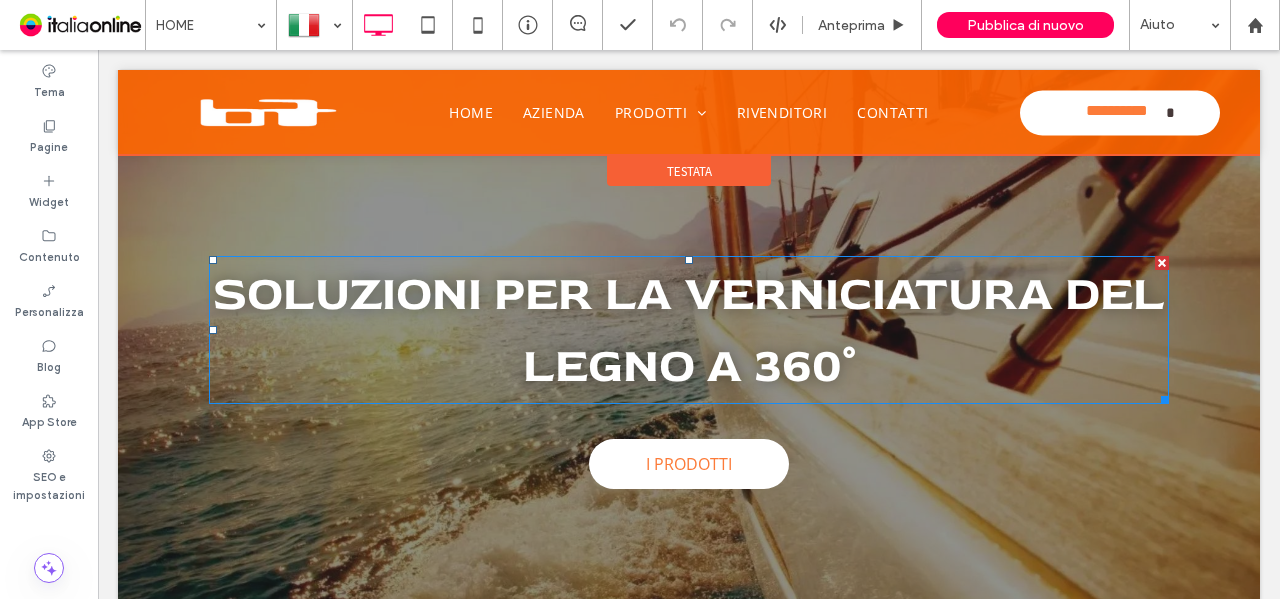 scroll, scrollTop: 0, scrollLeft: 0, axis: both 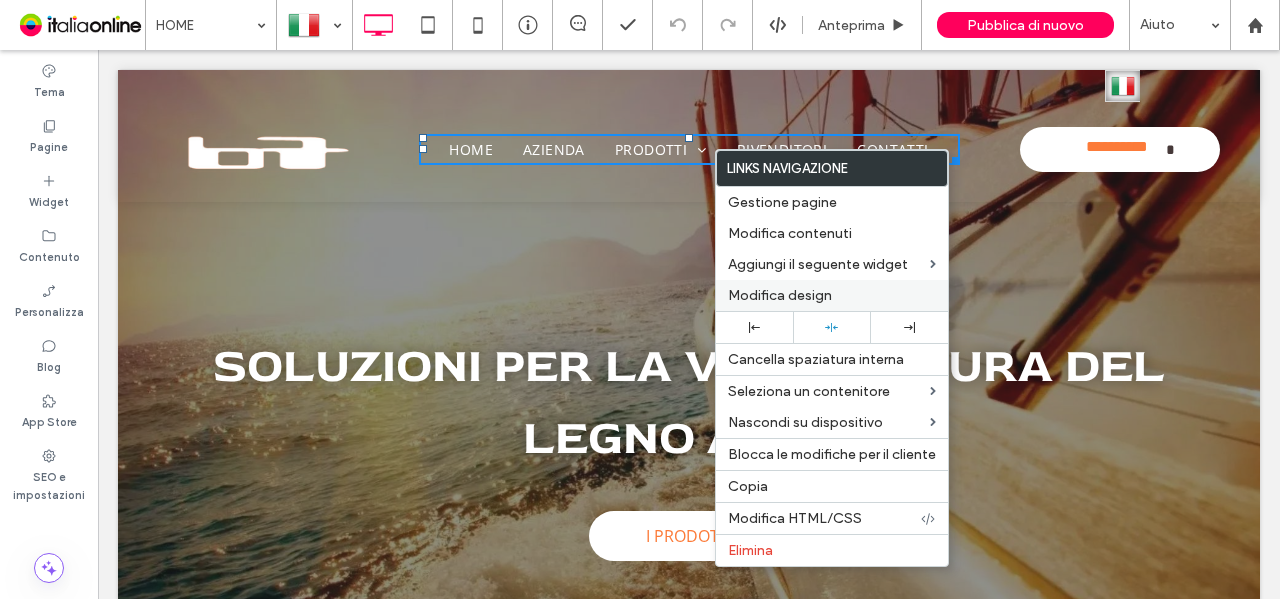 drag, startPoint x: 818, startPoint y: 285, endPoint x: 808, endPoint y: 283, distance: 10.198039 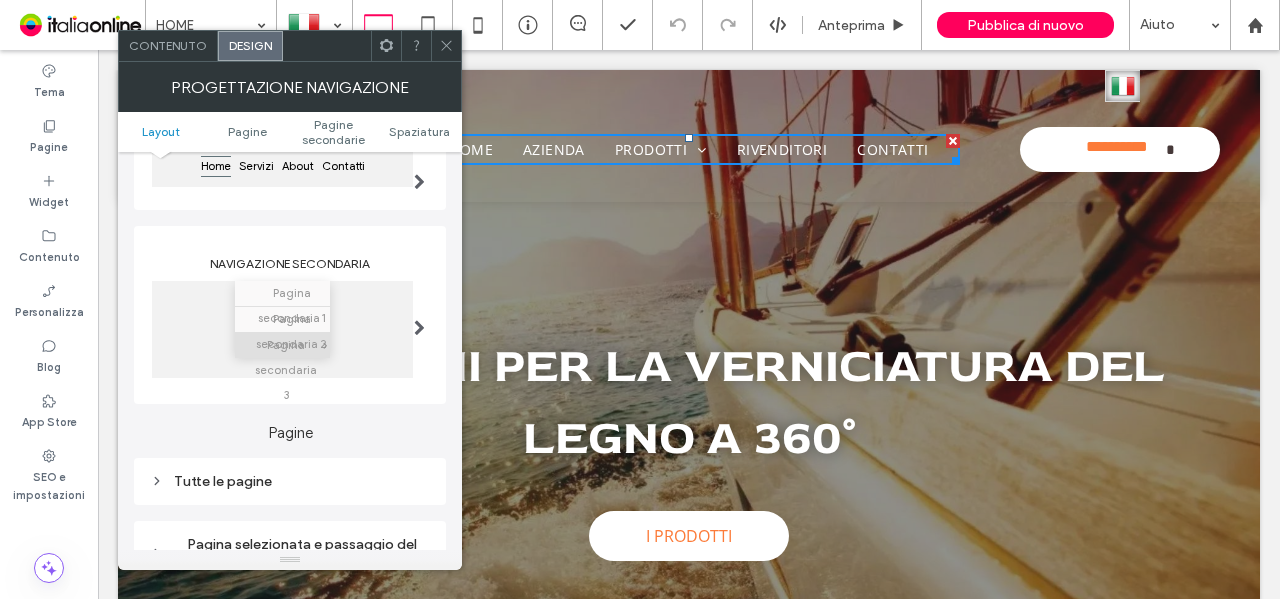 scroll, scrollTop: 300, scrollLeft: 0, axis: vertical 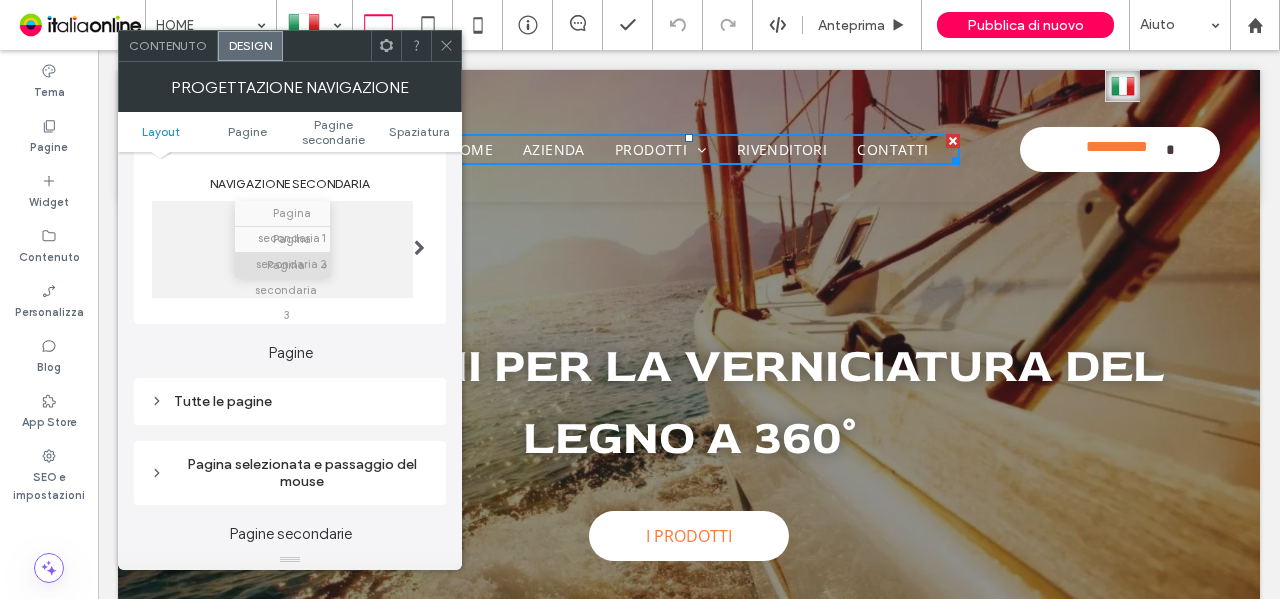 click on "Tutte le pagine" at bounding box center [290, 401] 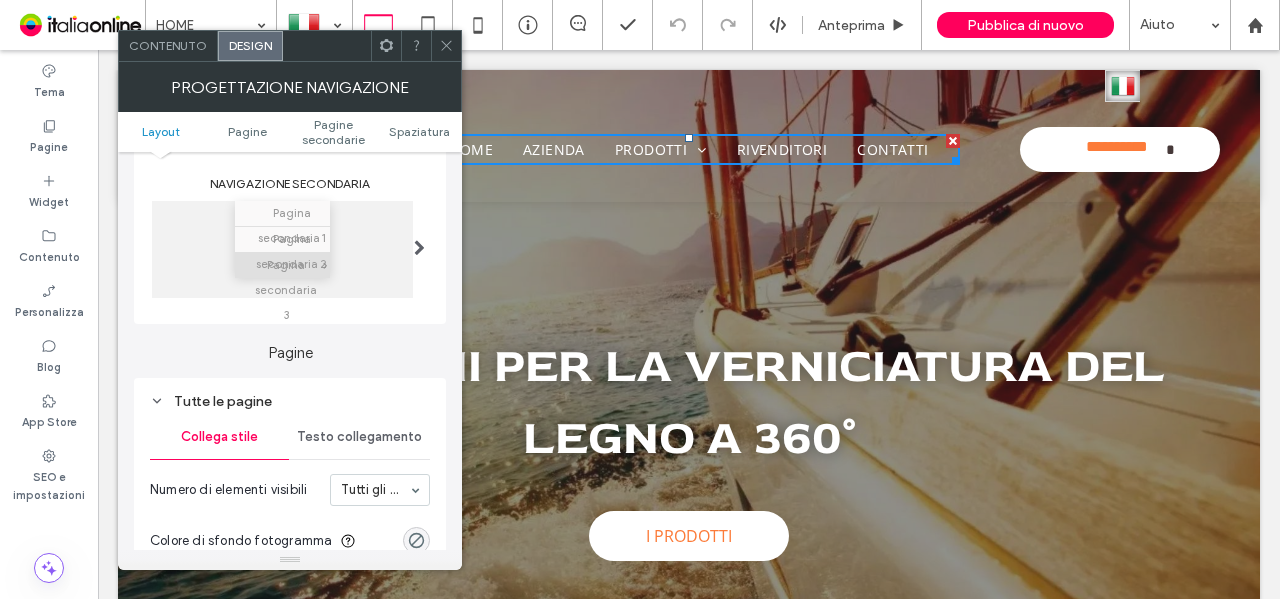 click on "Testo collegamento" at bounding box center (359, 437) 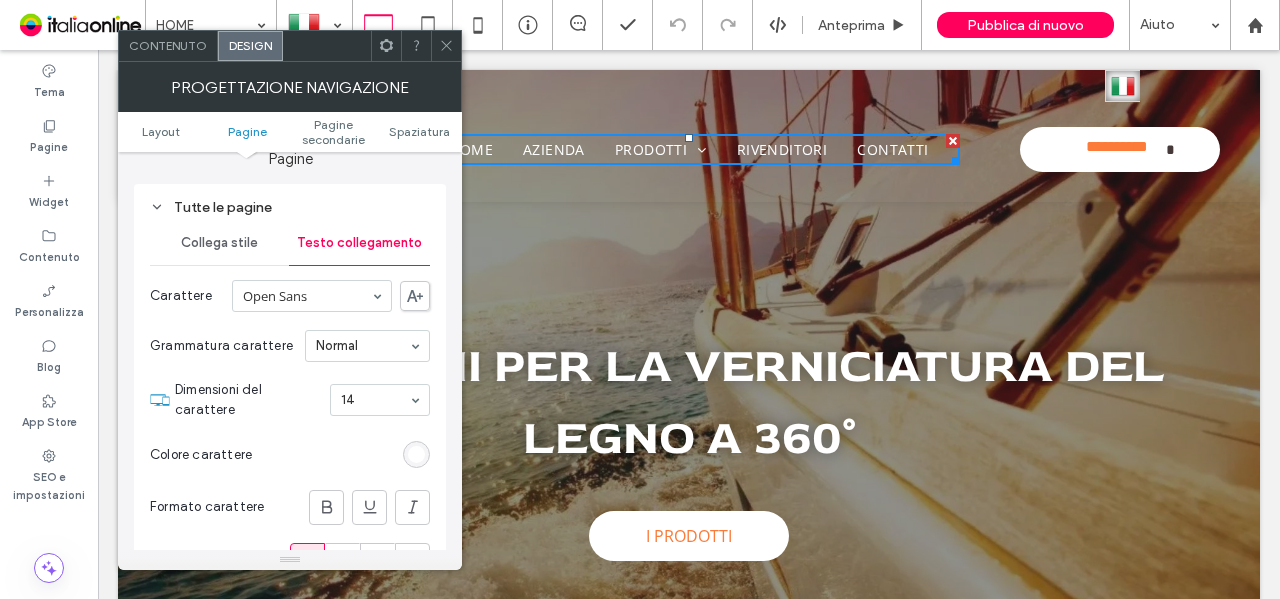 scroll, scrollTop: 500, scrollLeft: 0, axis: vertical 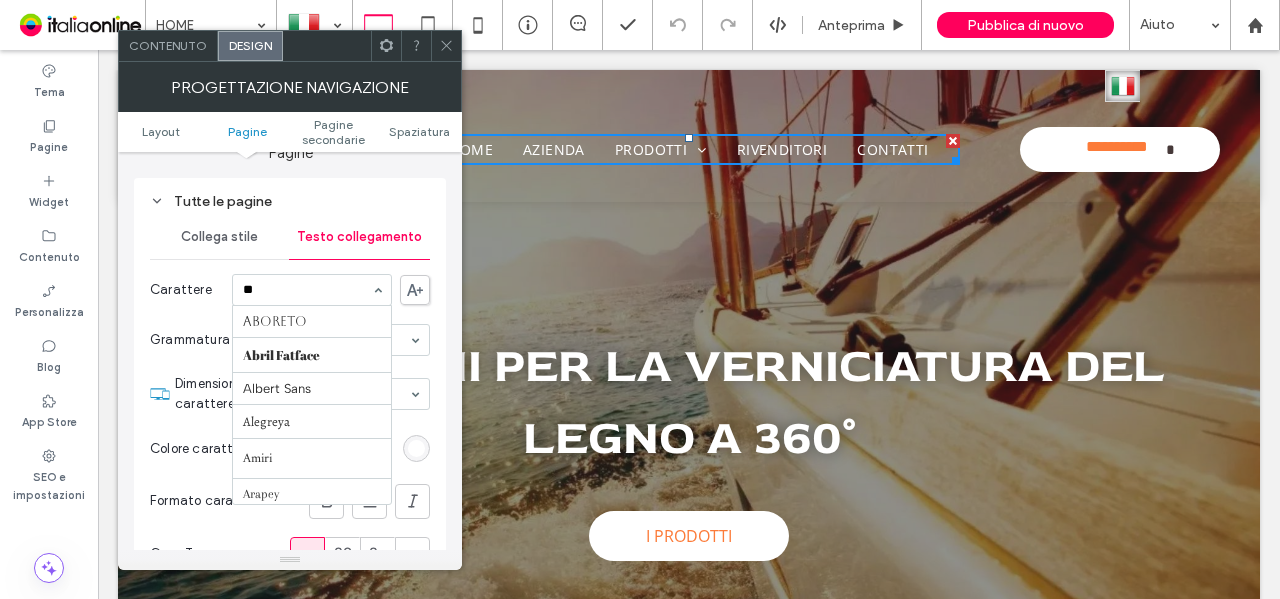 type on "***" 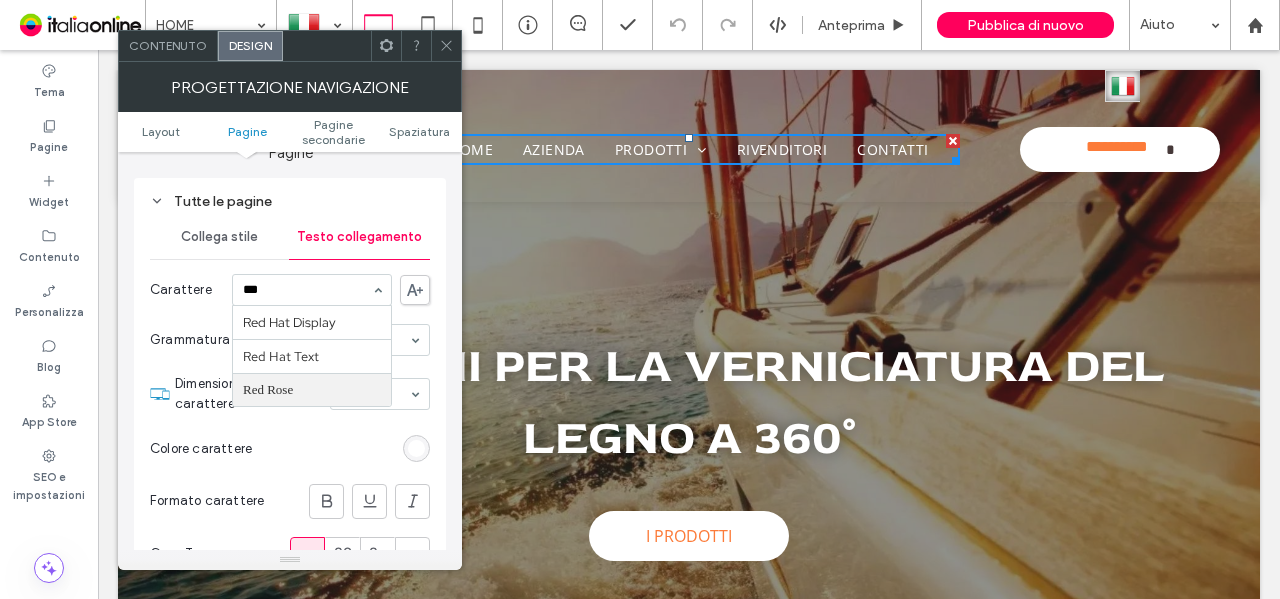 type 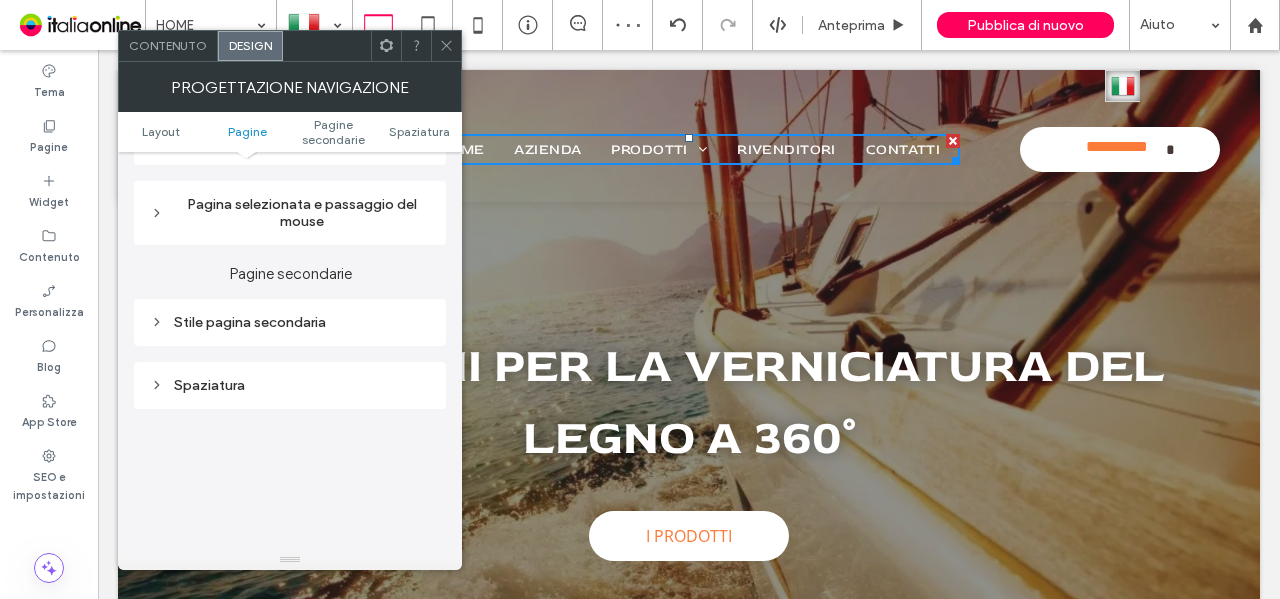 scroll, scrollTop: 1000, scrollLeft: 0, axis: vertical 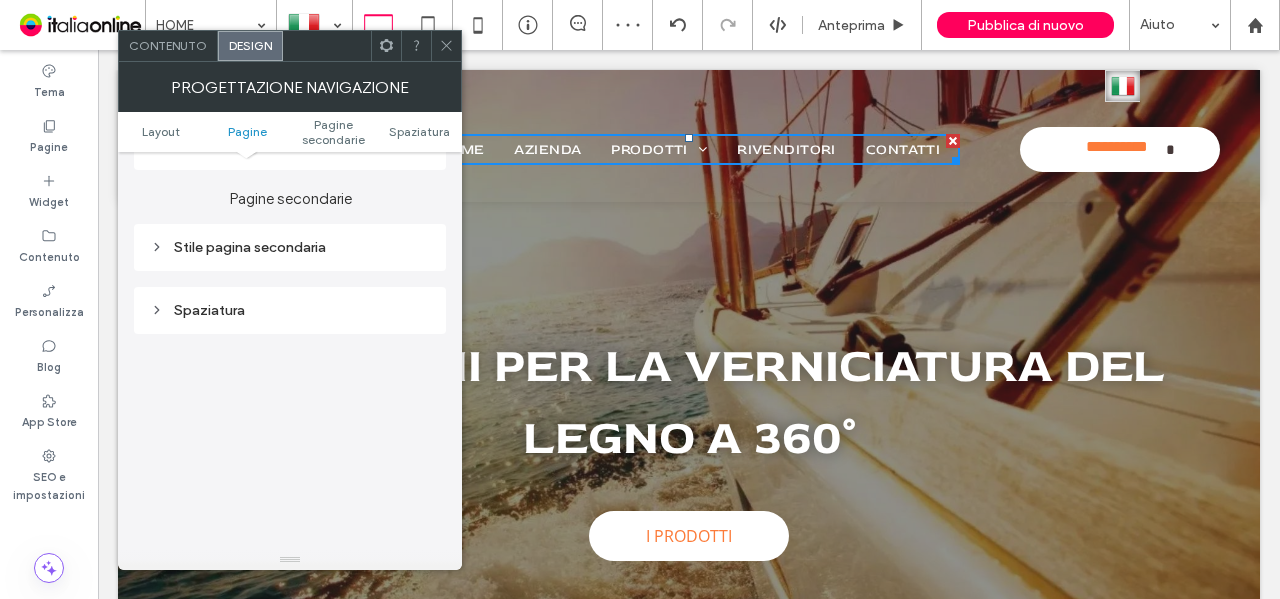click on "Stile pagina secondaria" at bounding box center [290, 247] 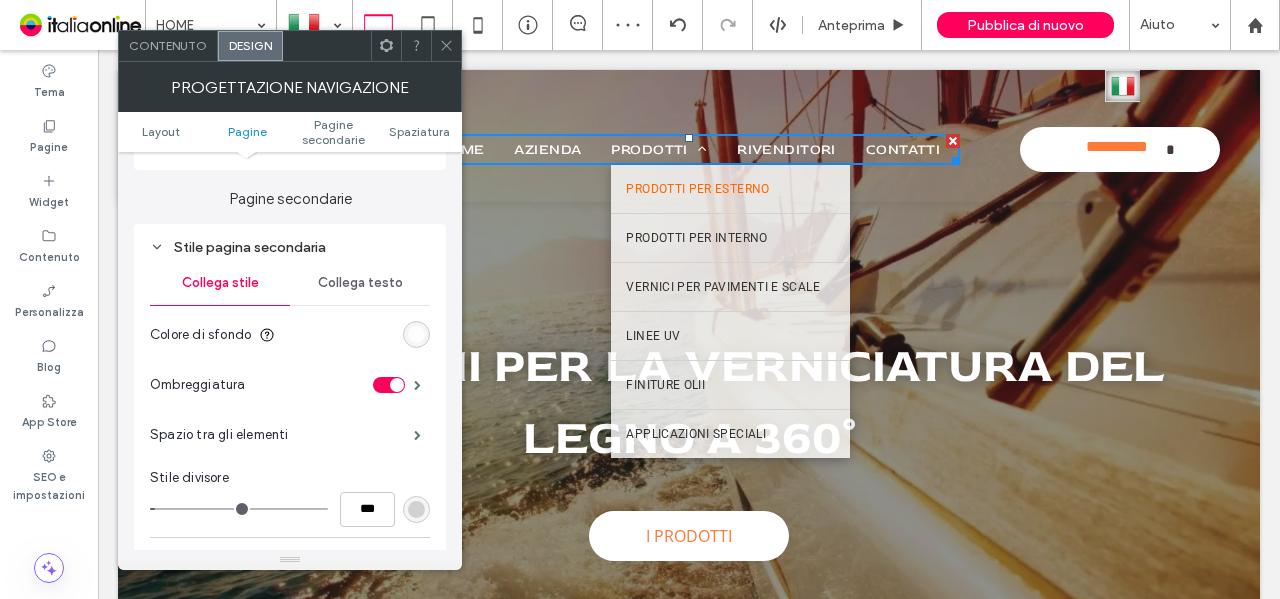 drag, startPoint x: 382, startPoint y: 288, endPoint x: 371, endPoint y: 303, distance: 18.601076 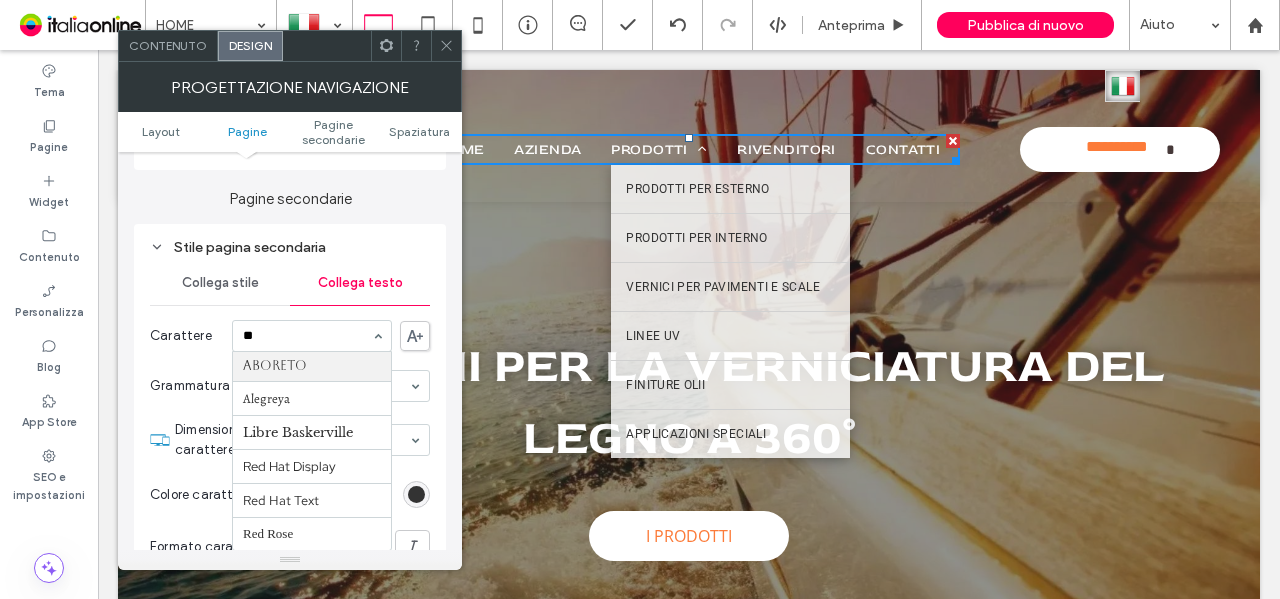 scroll, scrollTop: 0, scrollLeft: 0, axis: both 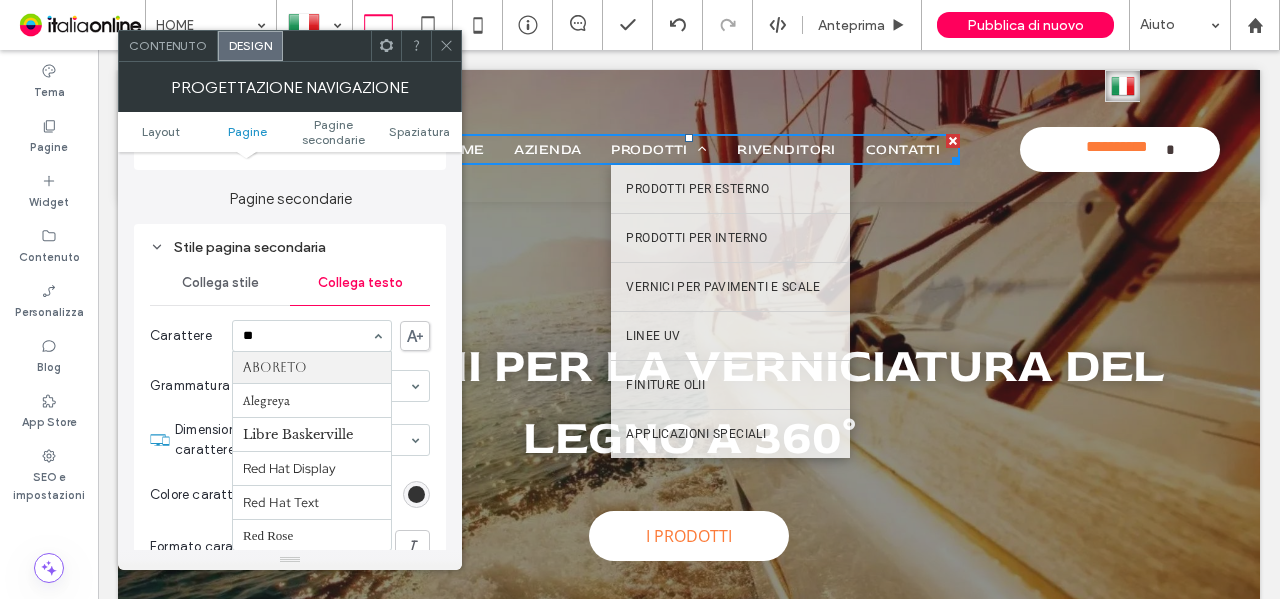 type on "***" 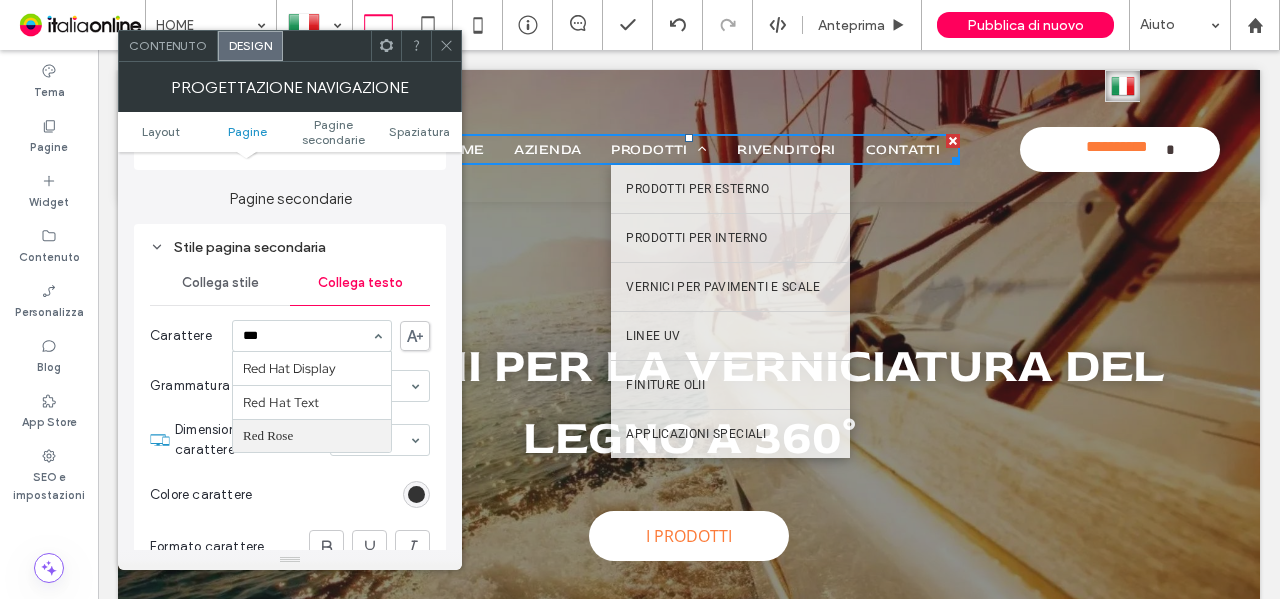 type 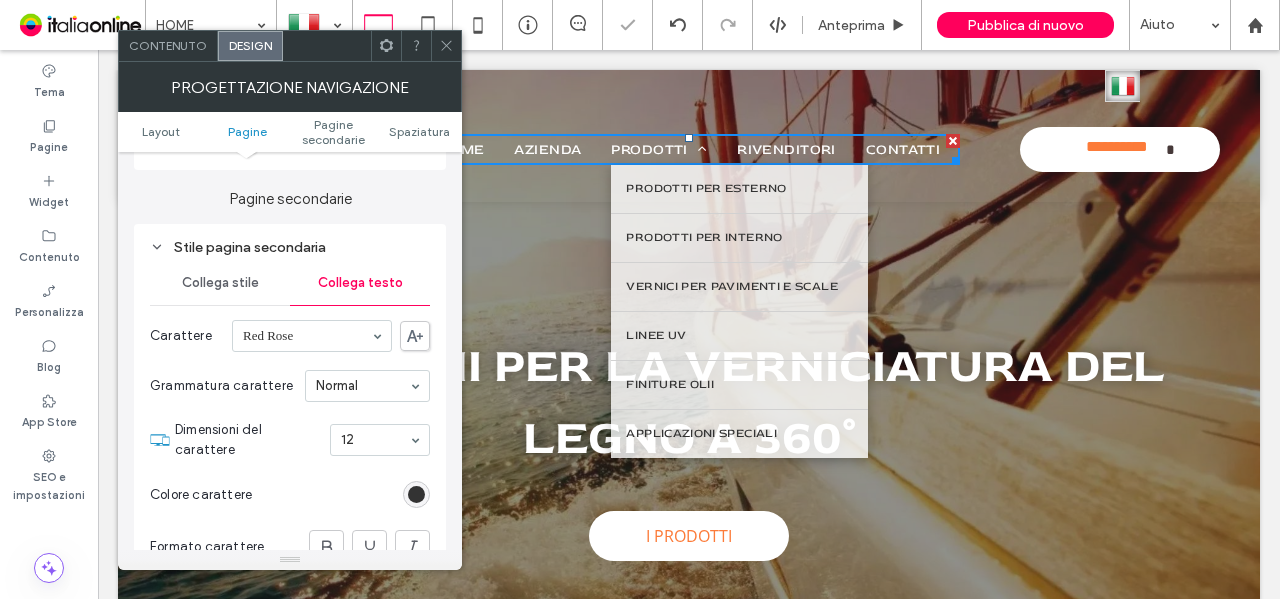 click at bounding box center (446, 46) 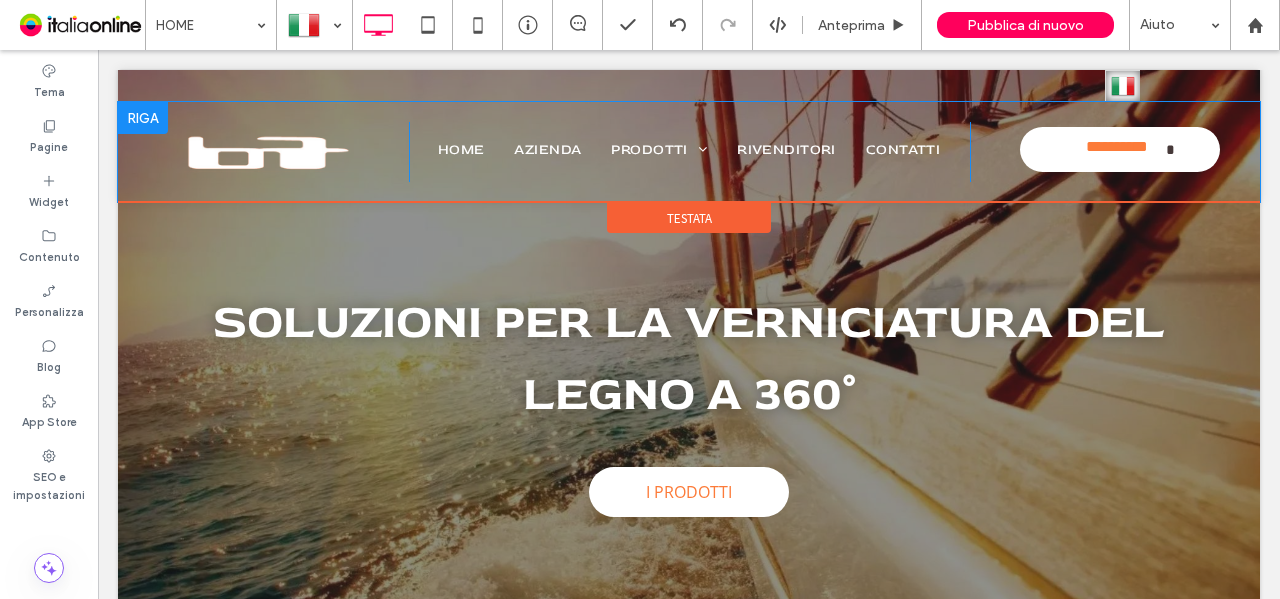 scroll, scrollTop: 0, scrollLeft: 0, axis: both 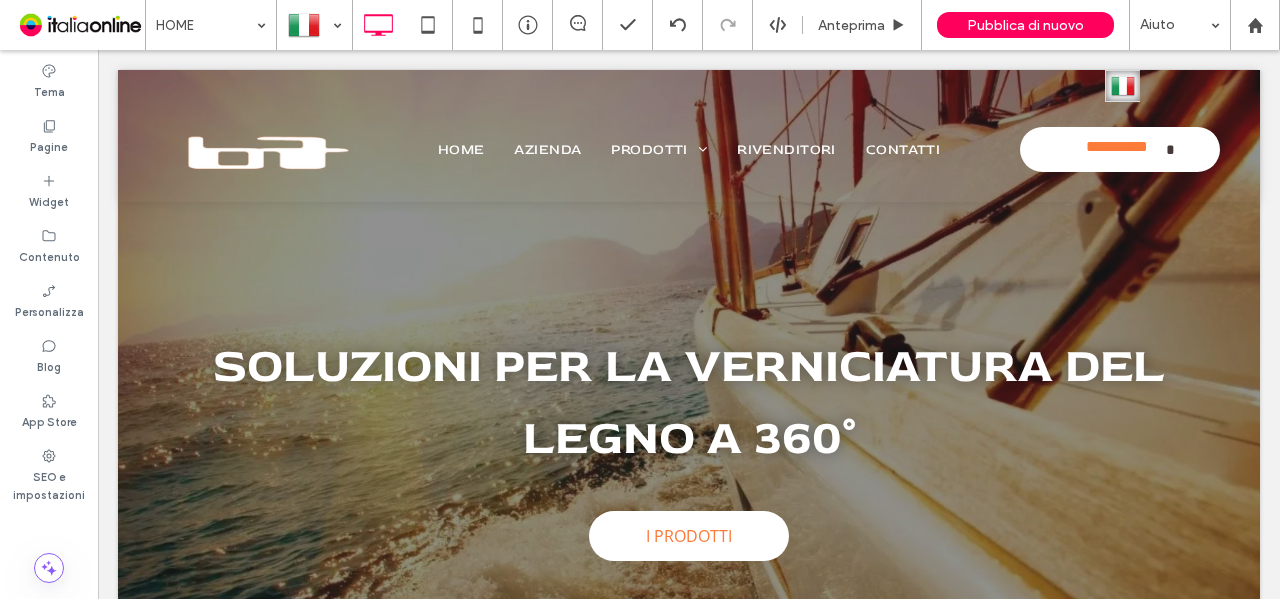 drag, startPoint x: 66, startPoint y: 77, endPoint x: 196, endPoint y: 233, distance: 203.0665 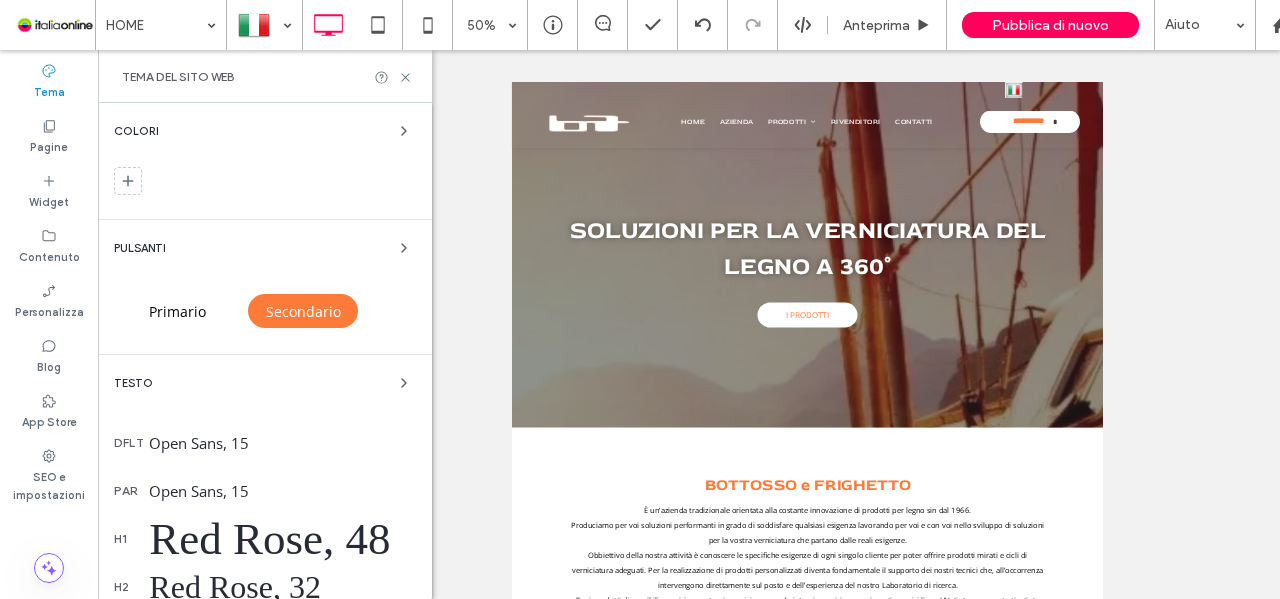 click on "Primario" at bounding box center [177, 311] 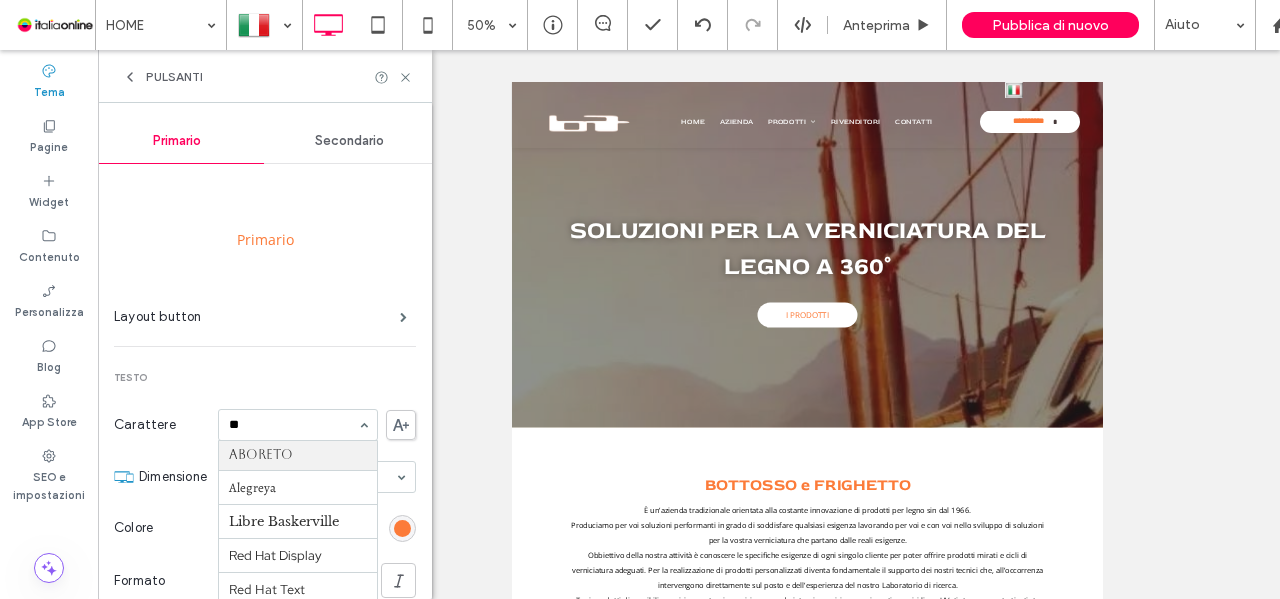 scroll, scrollTop: 0, scrollLeft: 0, axis: both 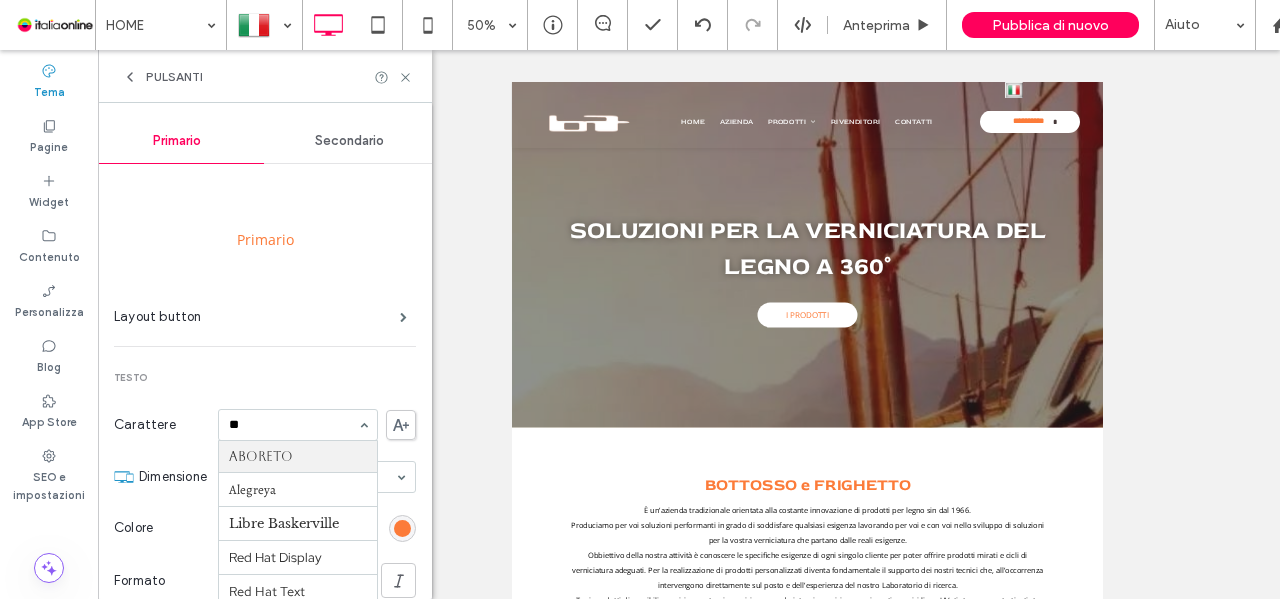 type on "***" 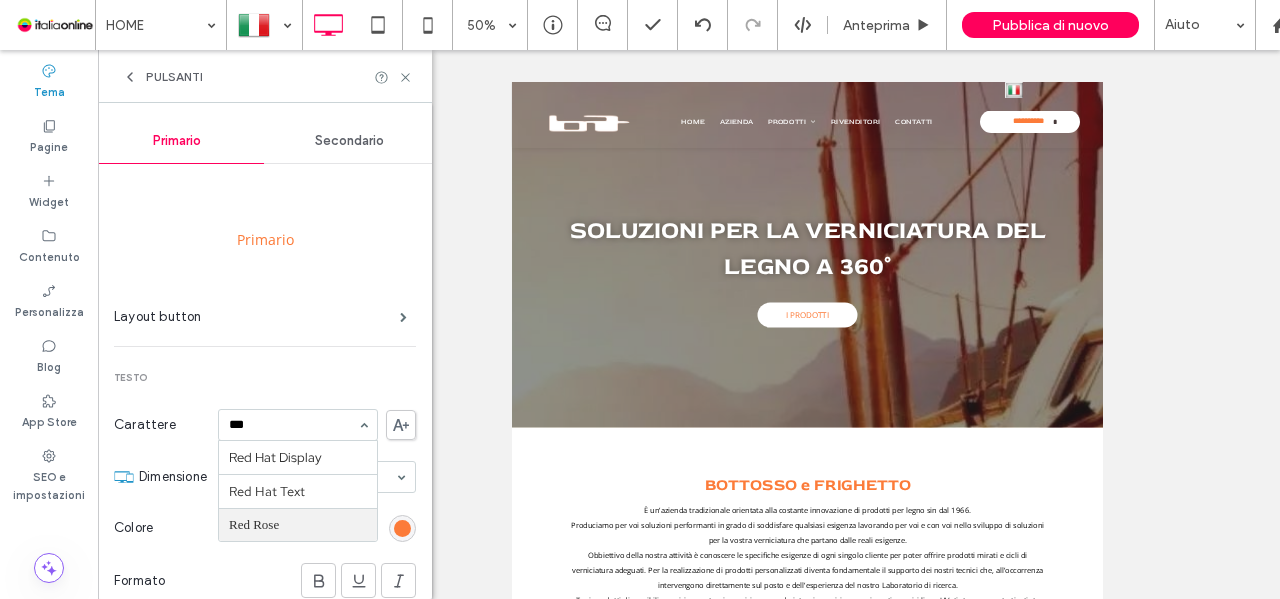 type 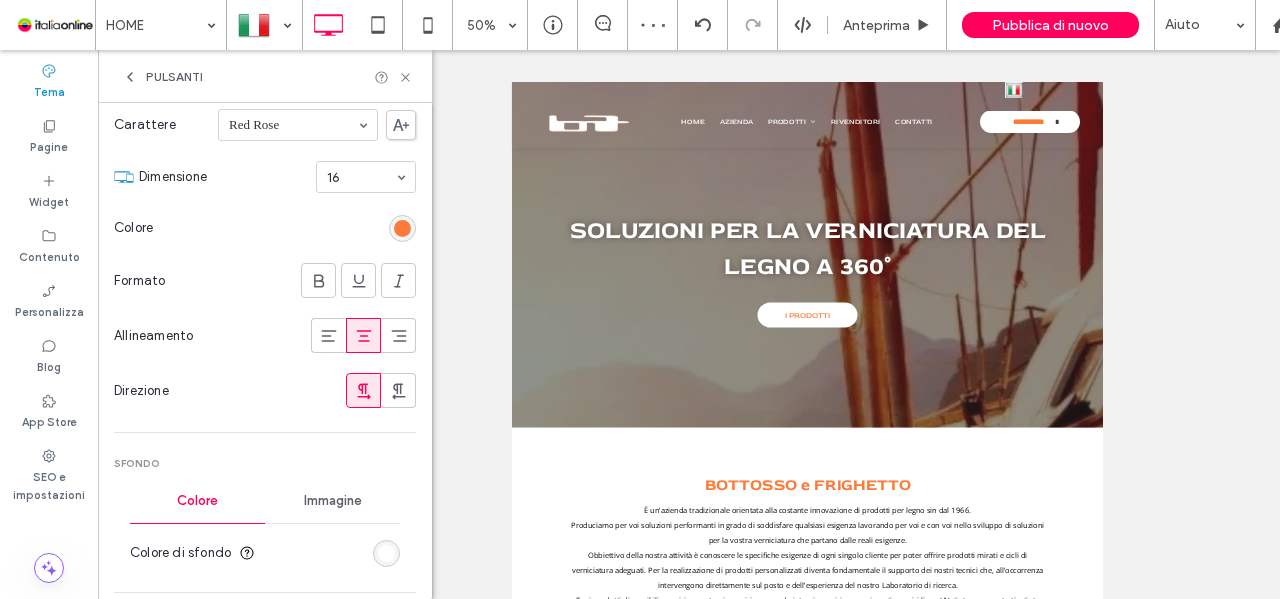 scroll, scrollTop: 500, scrollLeft: 0, axis: vertical 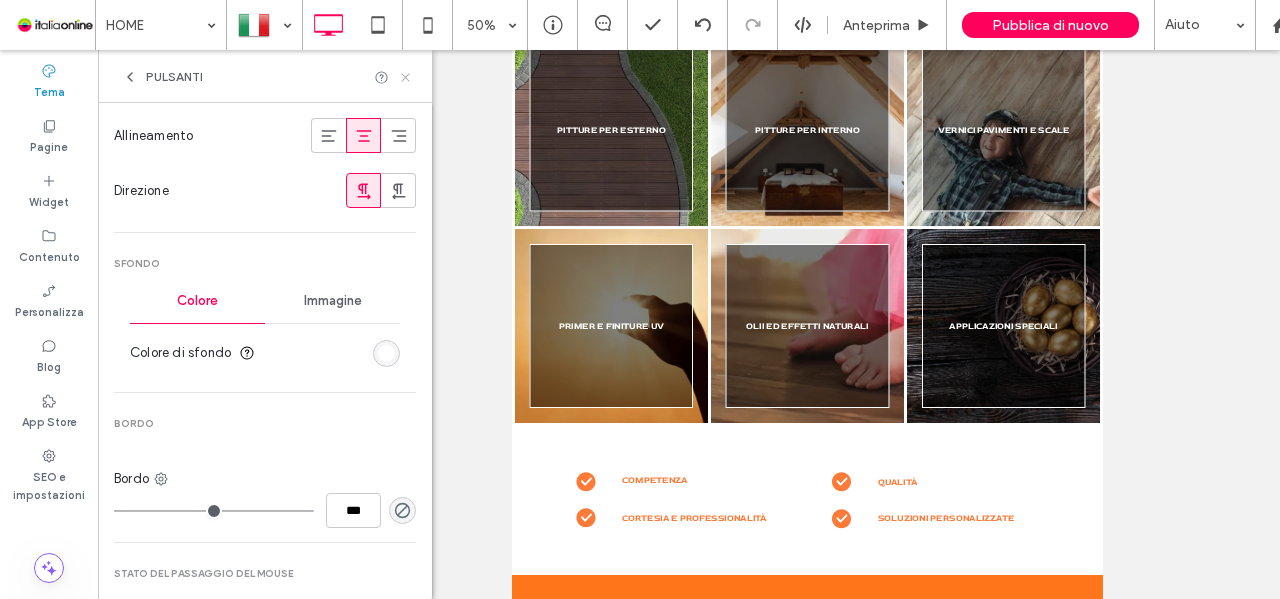 click 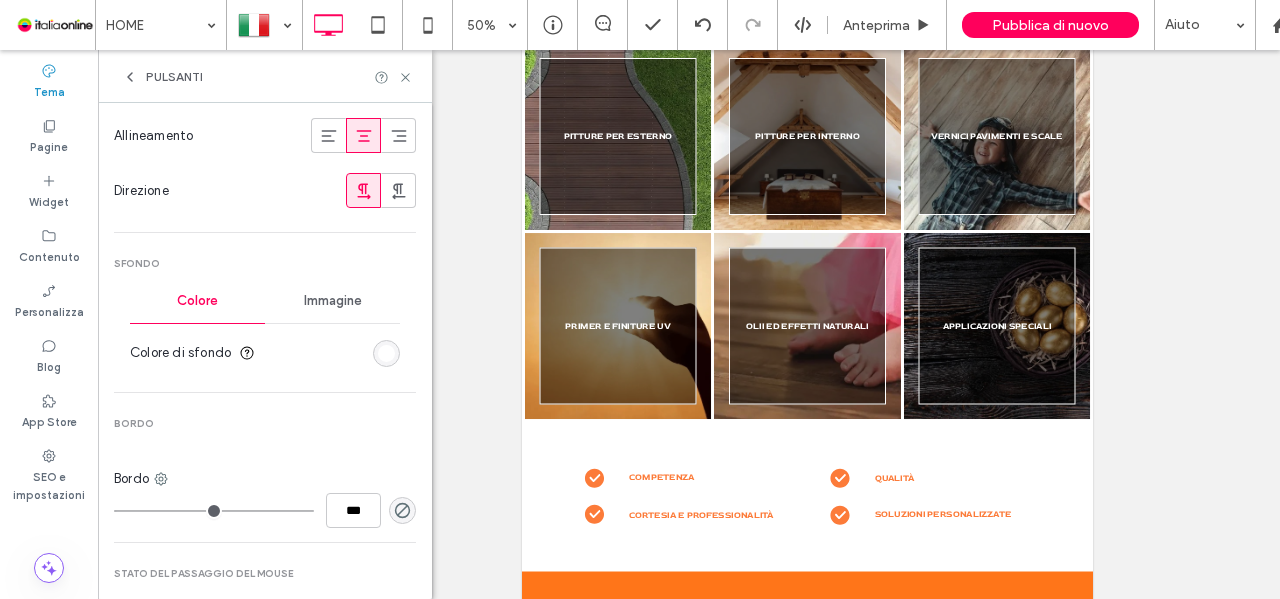 scroll, scrollTop: 0, scrollLeft: 0, axis: both 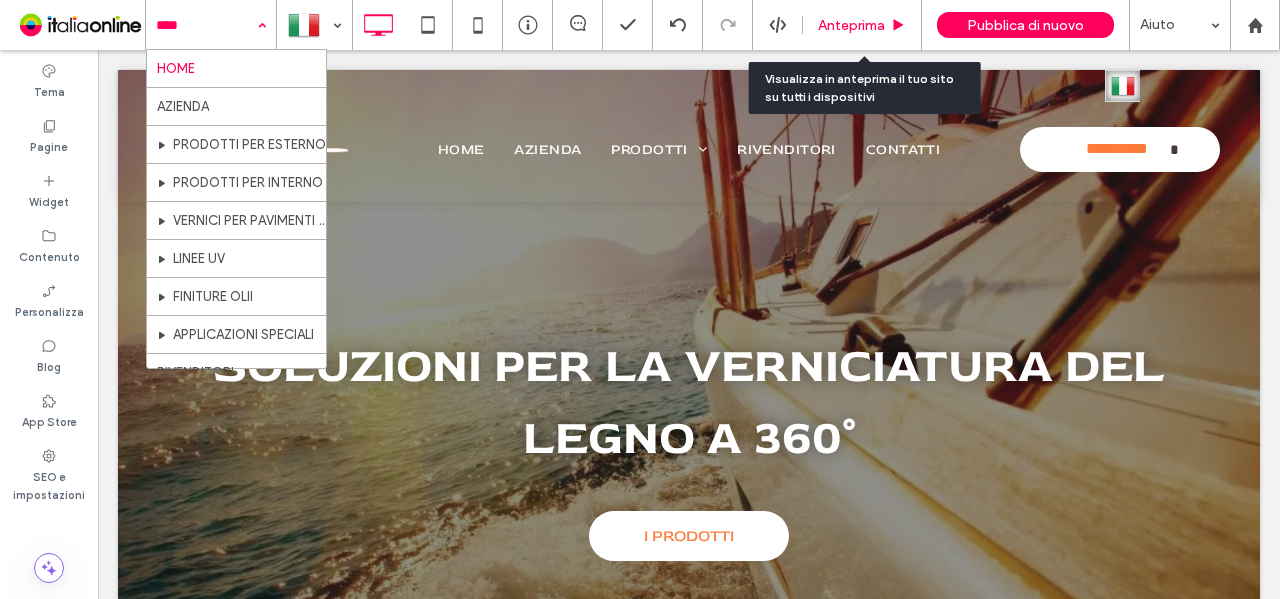 click on "Anteprima" at bounding box center [851, 25] 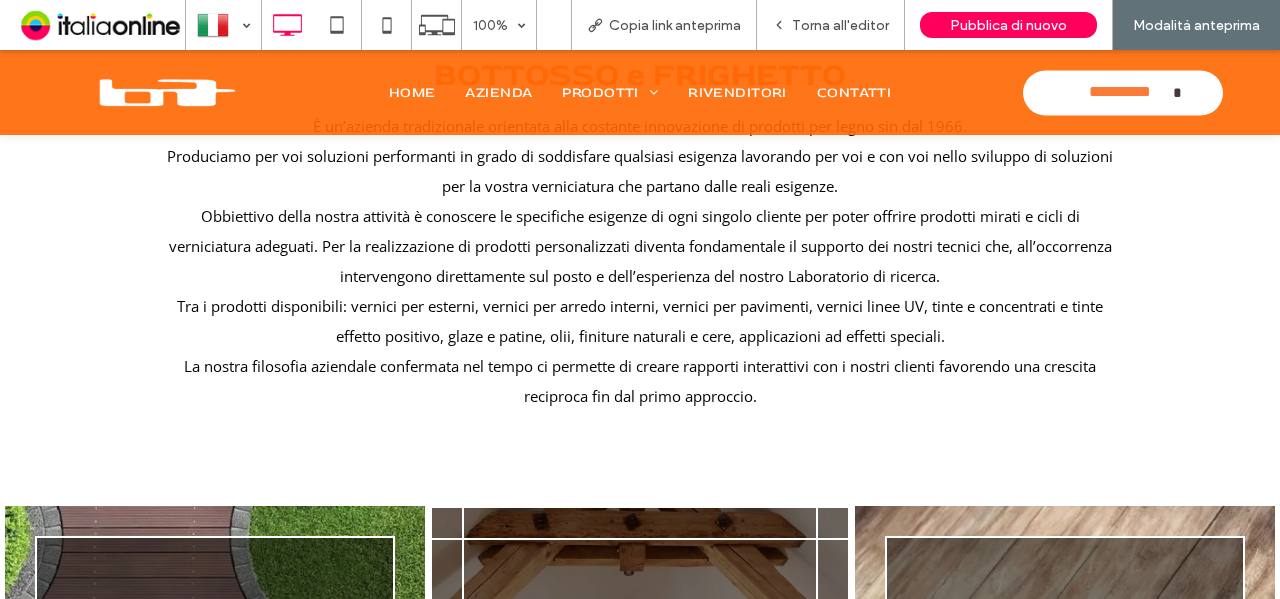 scroll, scrollTop: 500, scrollLeft: 0, axis: vertical 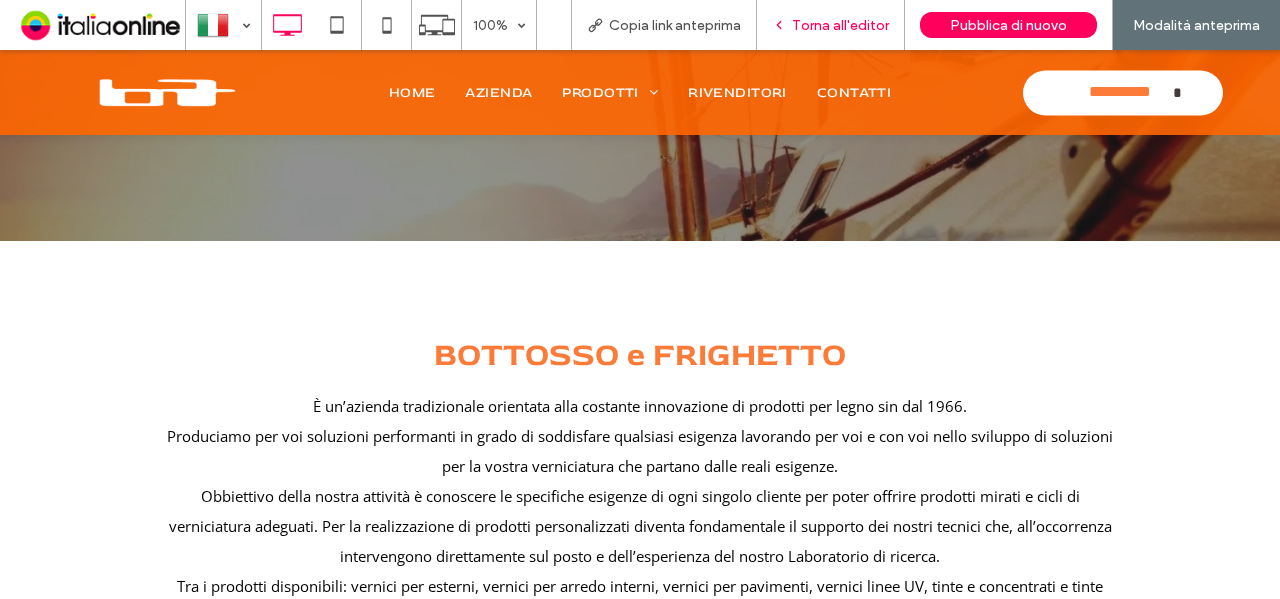 click on "Torna all'editor" at bounding box center (840, 25) 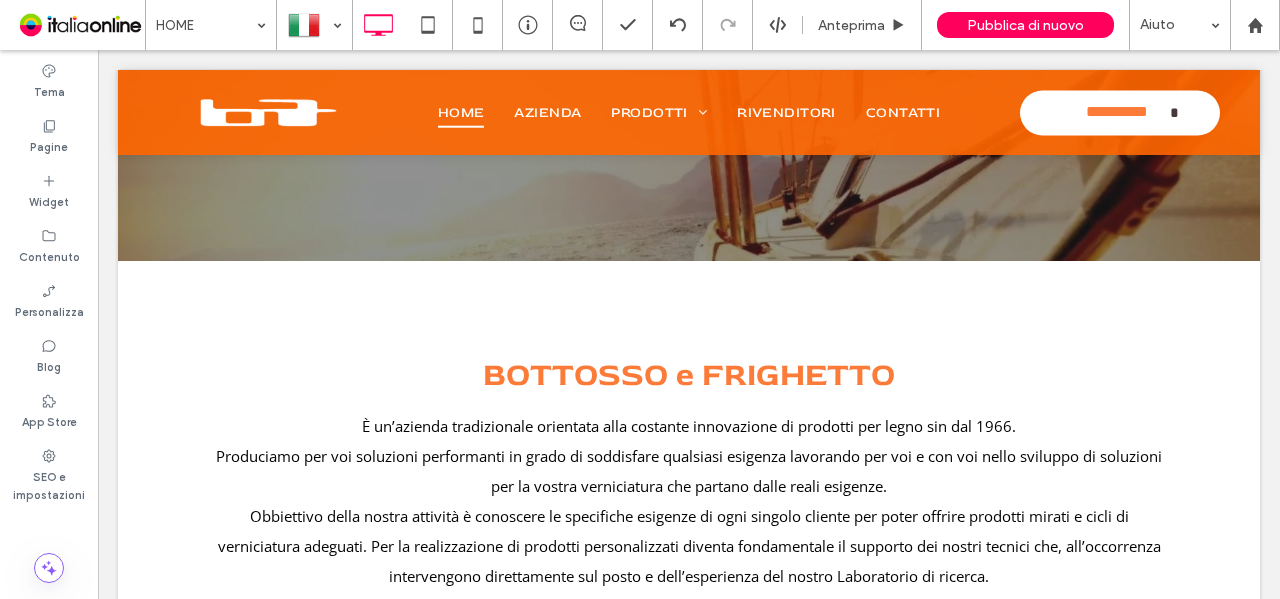 drag, startPoint x: 30, startPoint y: 91, endPoint x: 165, endPoint y: 290, distance: 240.47037 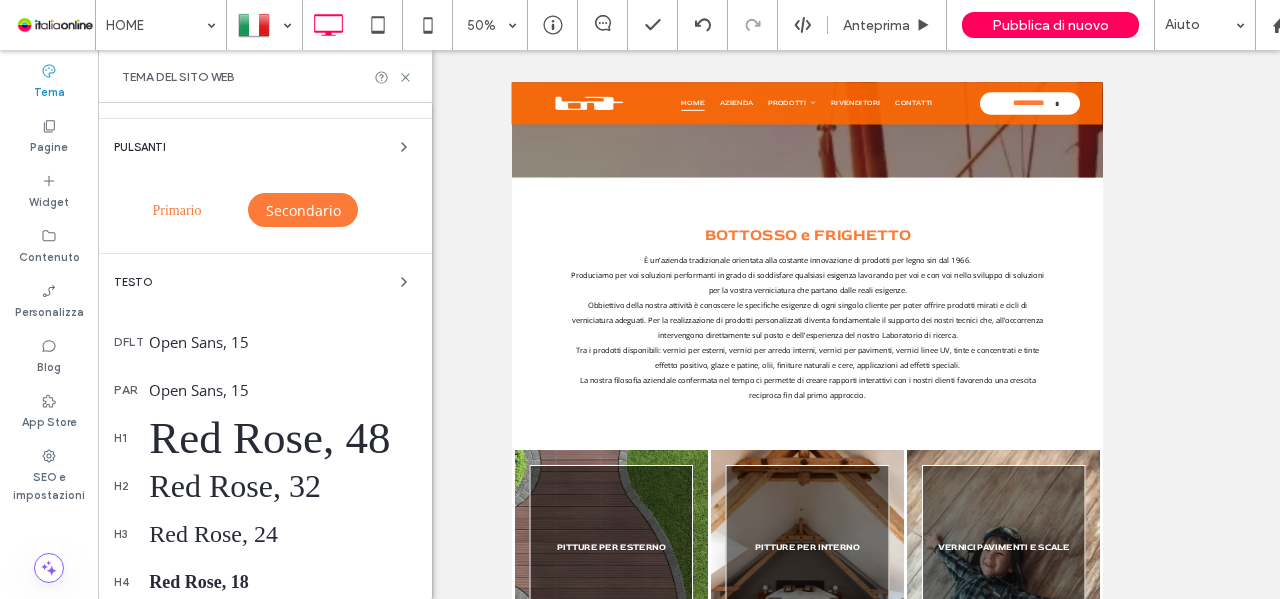scroll, scrollTop: 200, scrollLeft: 0, axis: vertical 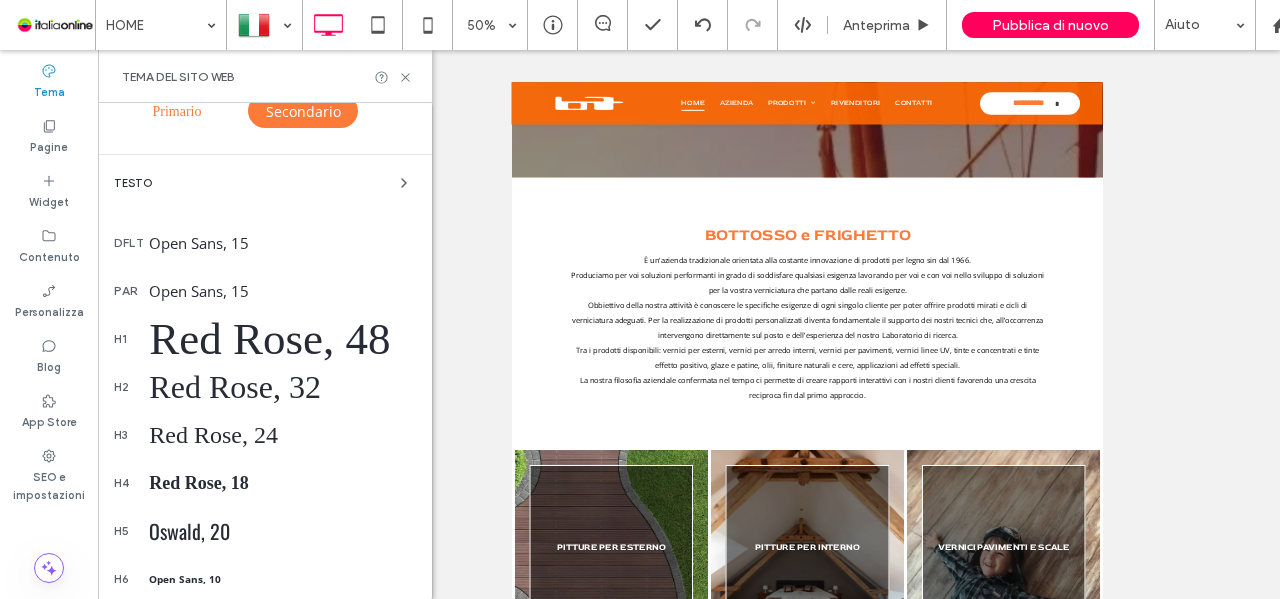 click on "Open Sans, 15" at bounding box center [282, 291] 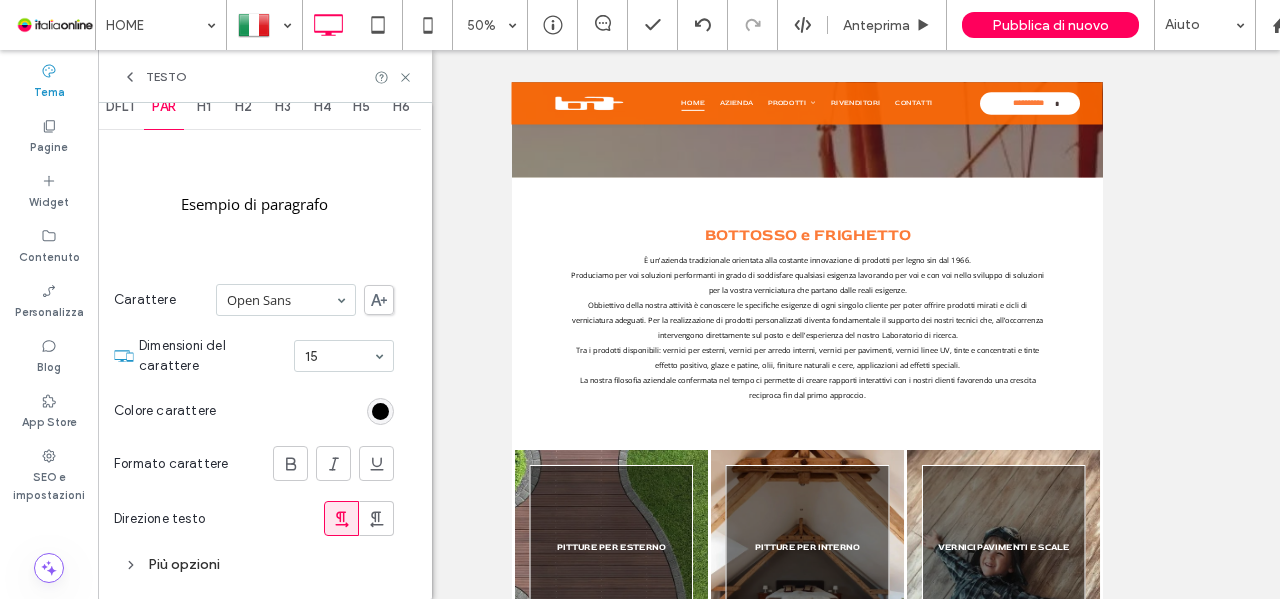 scroll, scrollTop: 32, scrollLeft: 0, axis: vertical 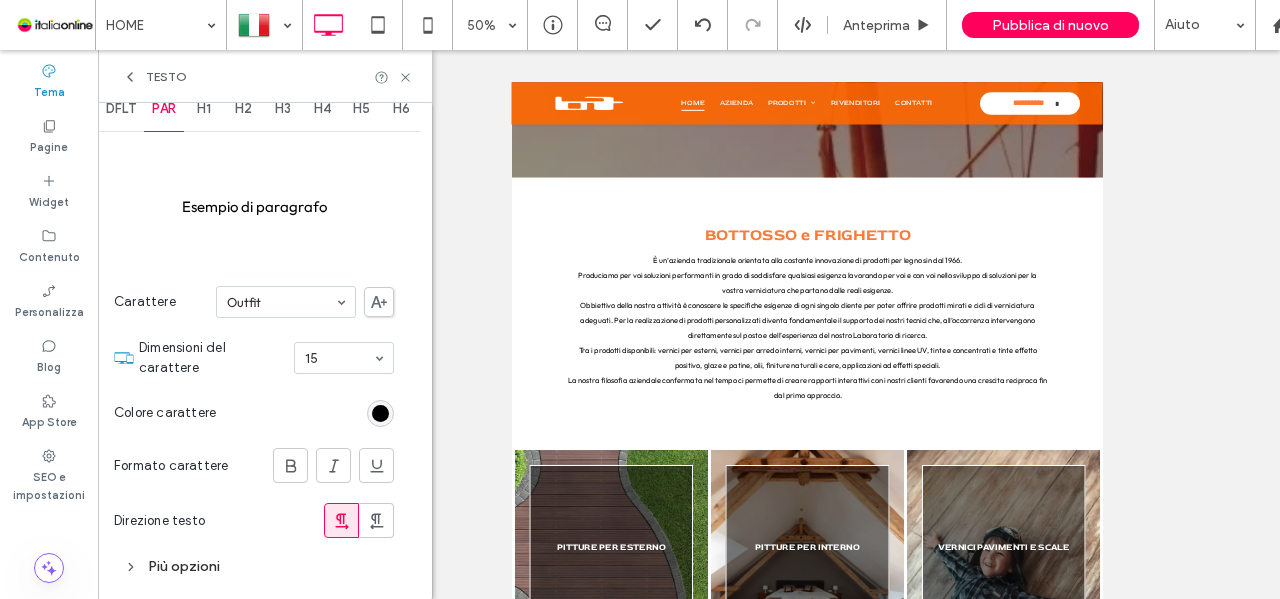 click on "DFLT" at bounding box center (121, 109) 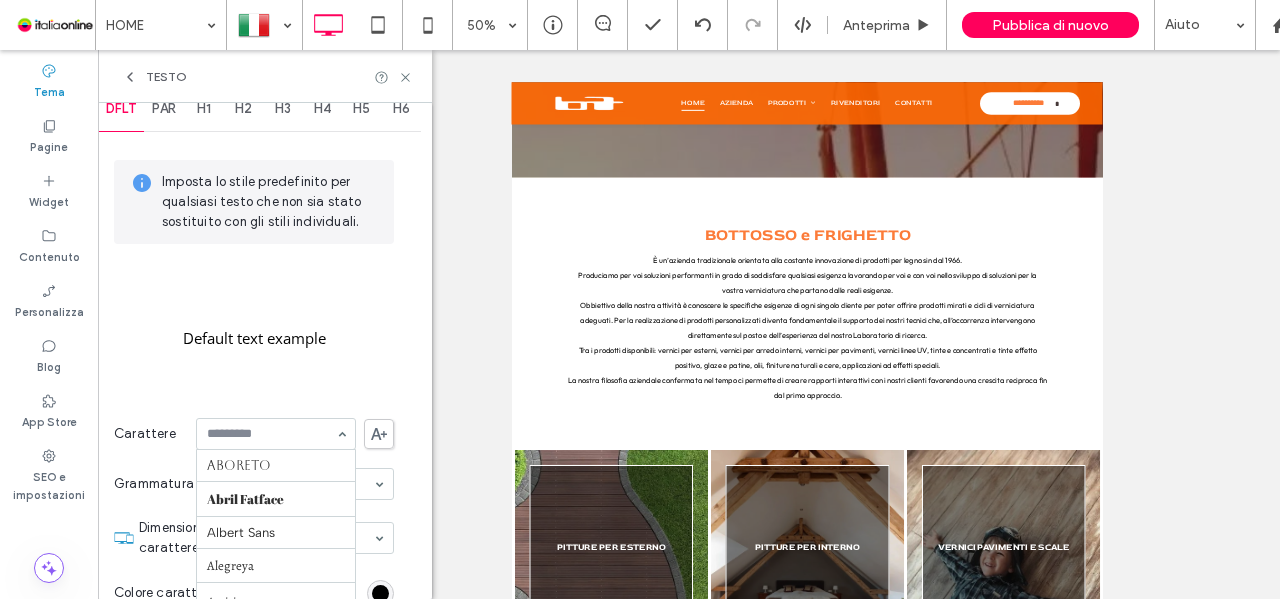 scroll, scrollTop: 1257, scrollLeft: 0, axis: vertical 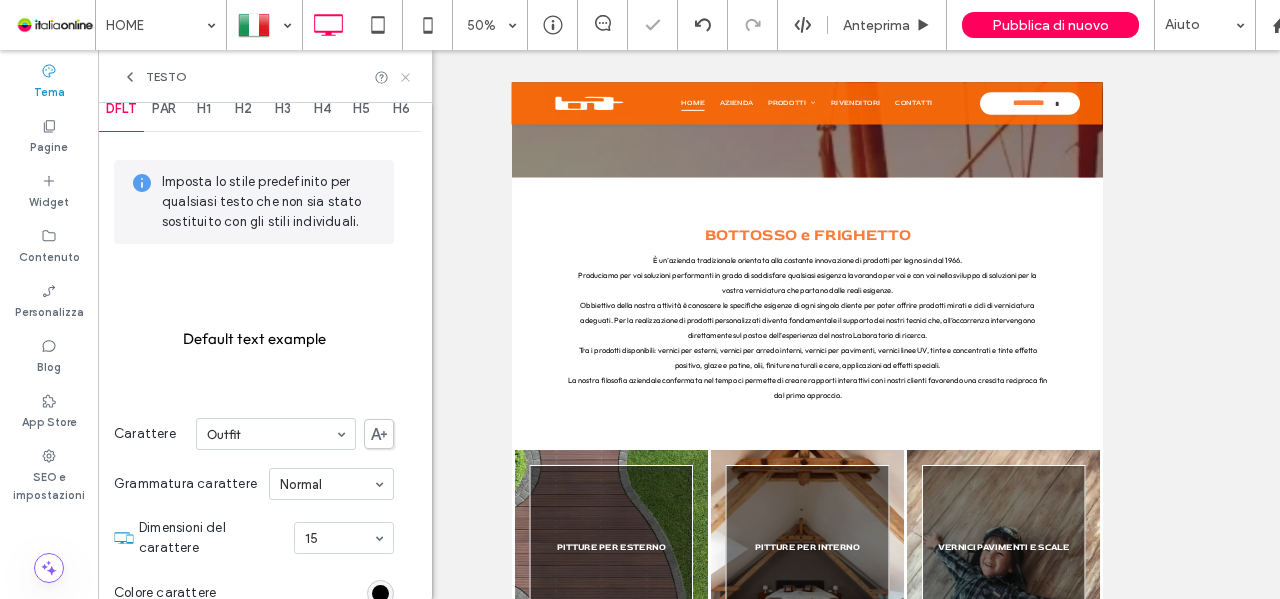 click 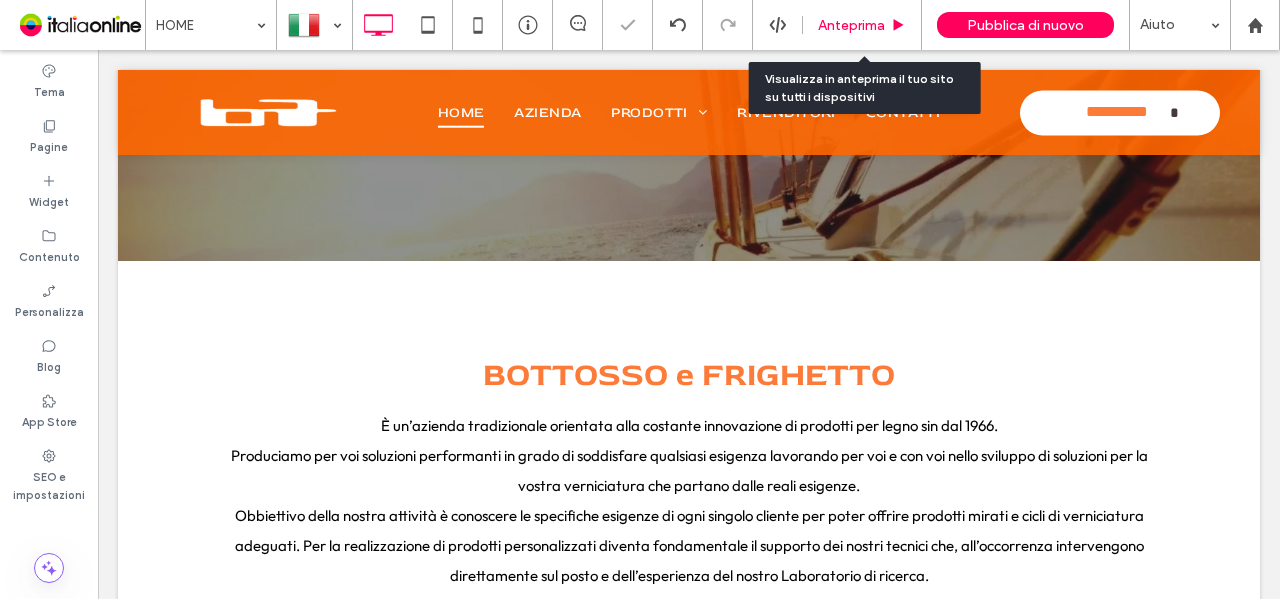 click on "Anteprima" at bounding box center [851, 25] 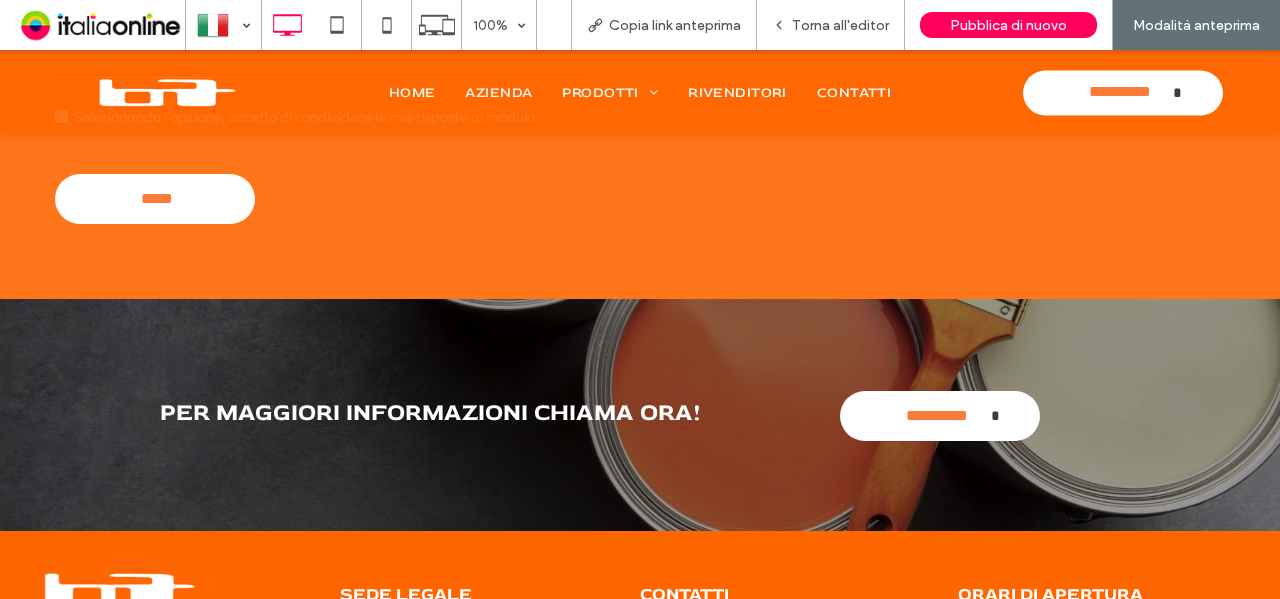 scroll, scrollTop: 2800, scrollLeft: 0, axis: vertical 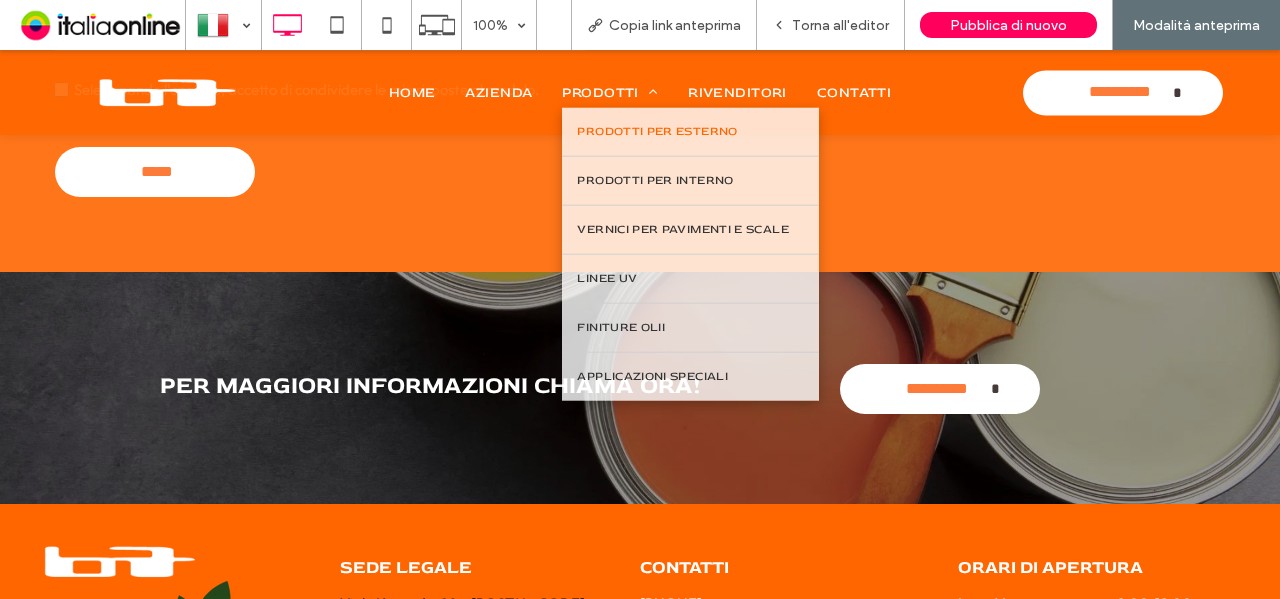 click on "PRODOTTI PER ESTERNO" at bounding box center (657, 132) 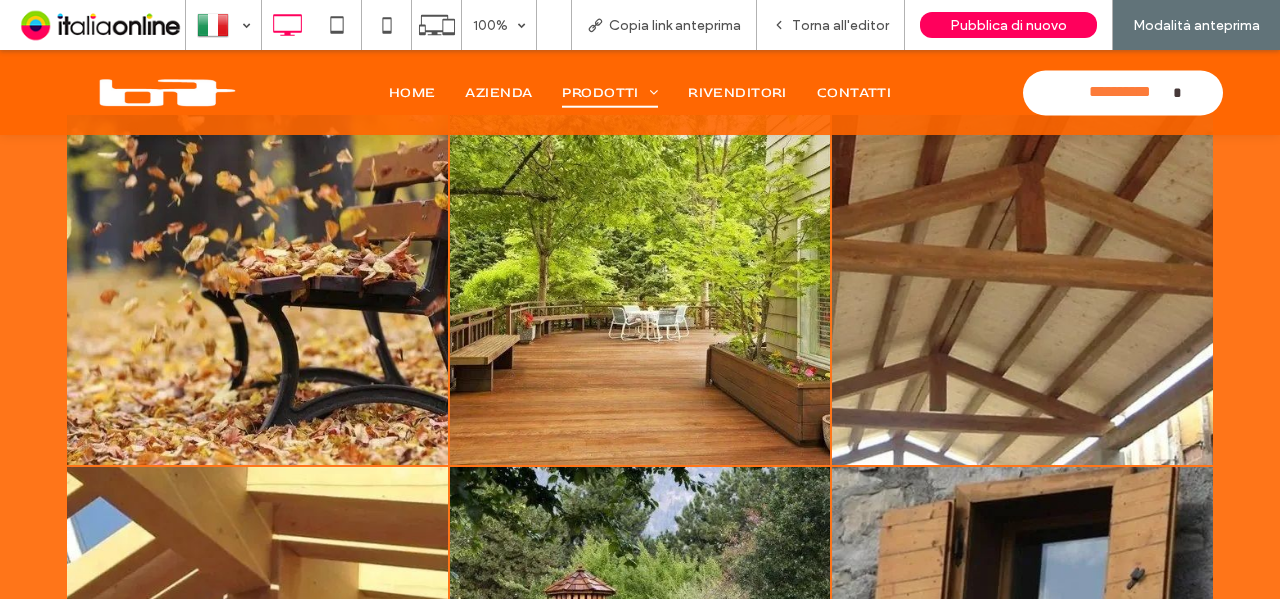 scroll, scrollTop: 1000, scrollLeft: 0, axis: vertical 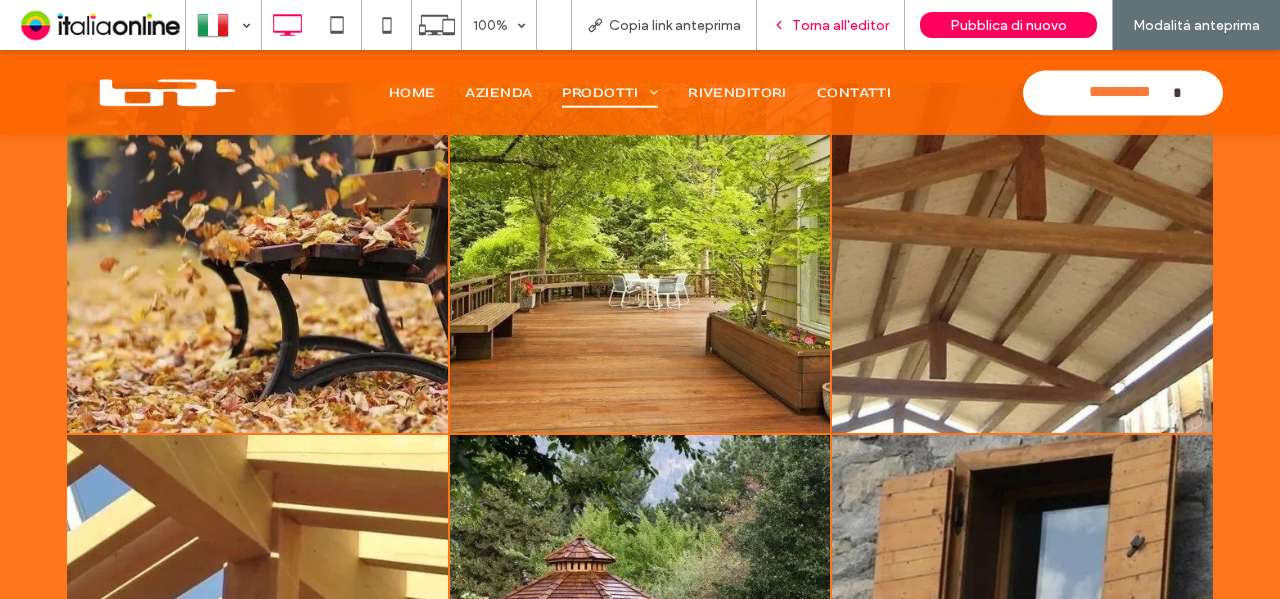 click on "Torna all'editor" at bounding box center (840, 25) 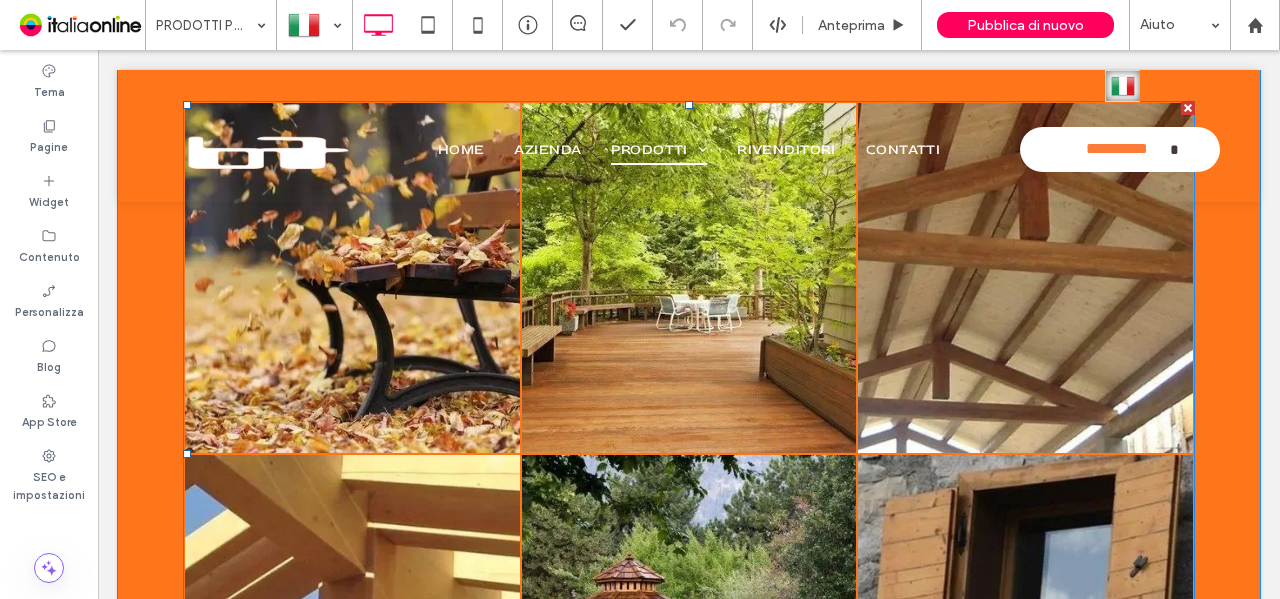 drag, startPoint x: 695, startPoint y: 269, endPoint x: 680, endPoint y: 269, distance: 15 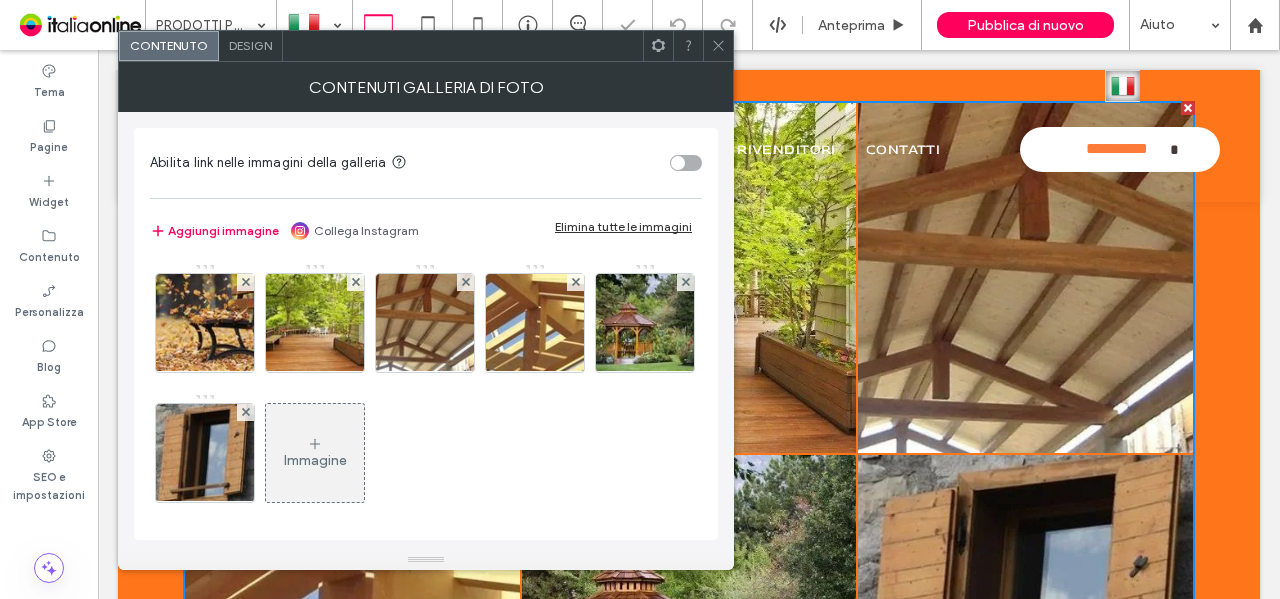 click on "Design" at bounding box center (250, 45) 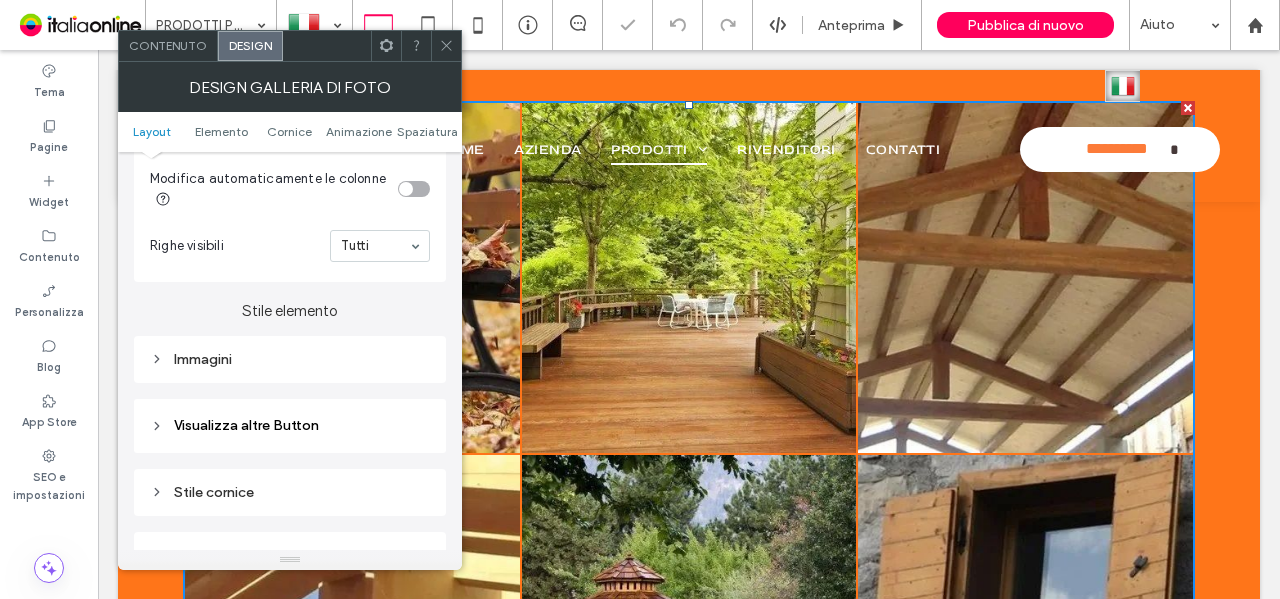 scroll, scrollTop: 700, scrollLeft: 0, axis: vertical 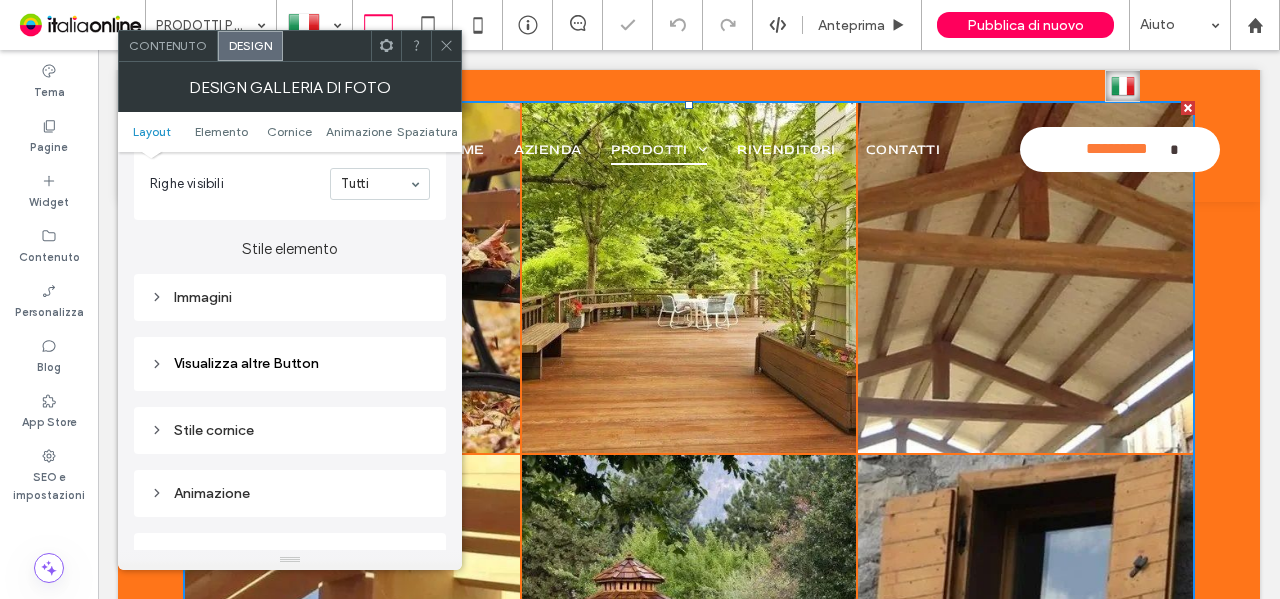 click on "Immagini" at bounding box center [290, 297] 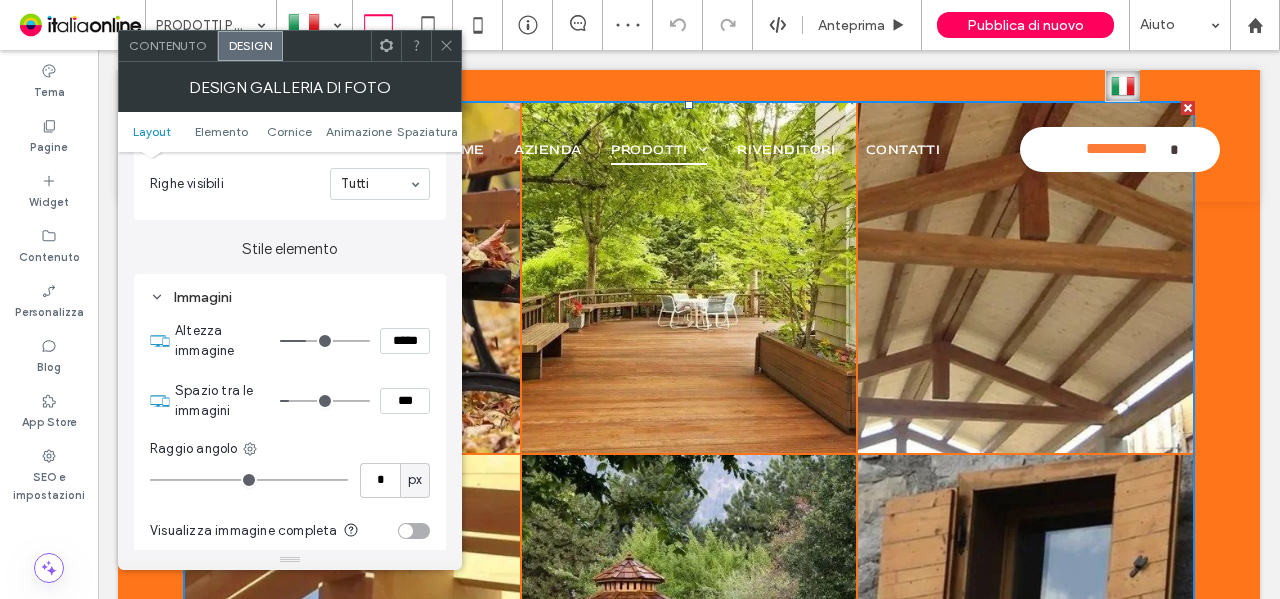 drag, startPoint x: 405, startPoint y: 401, endPoint x: 372, endPoint y: 399, distance: 33.06055 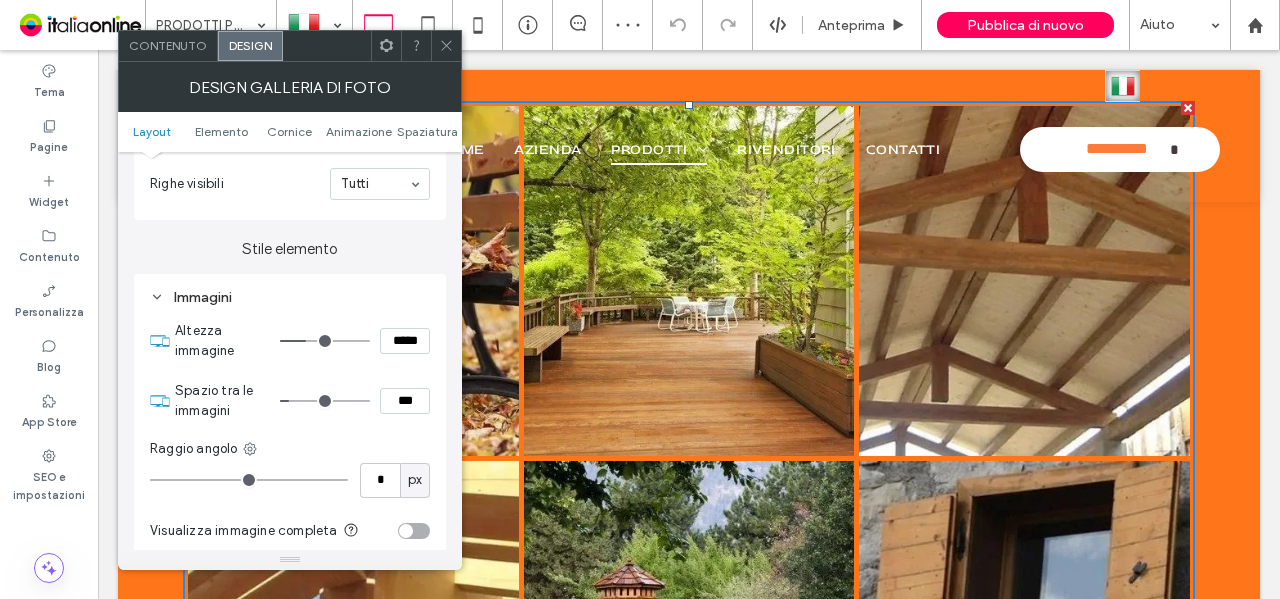 click on "Spazio tra le immagini ***" at bounding box center [302, 401] 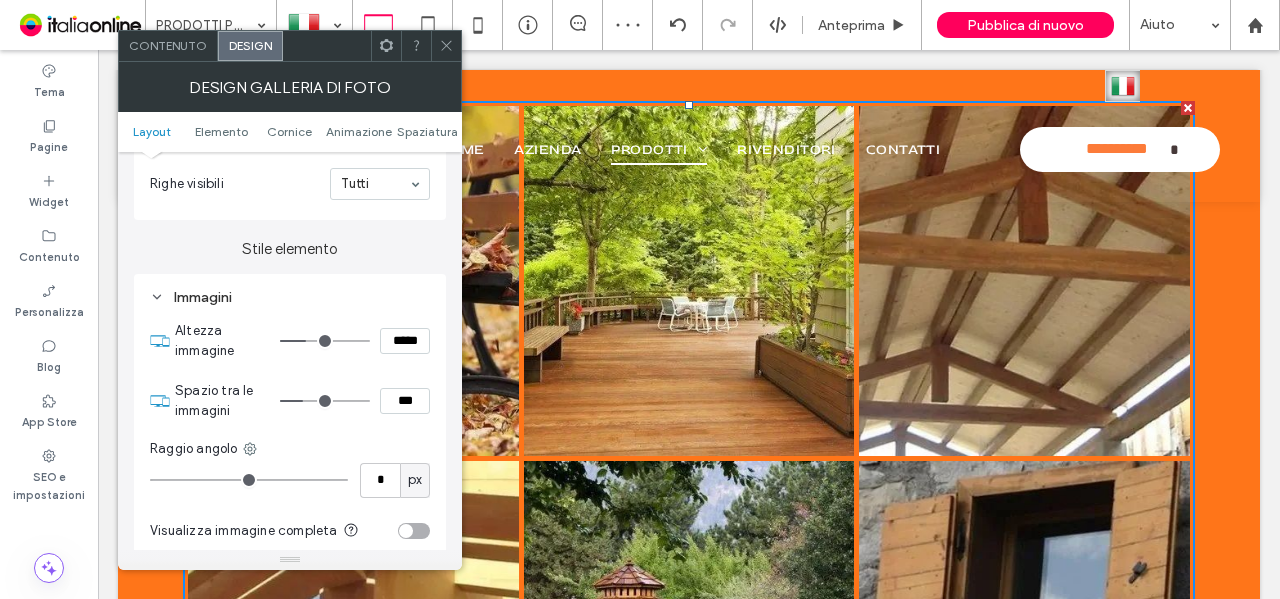 click 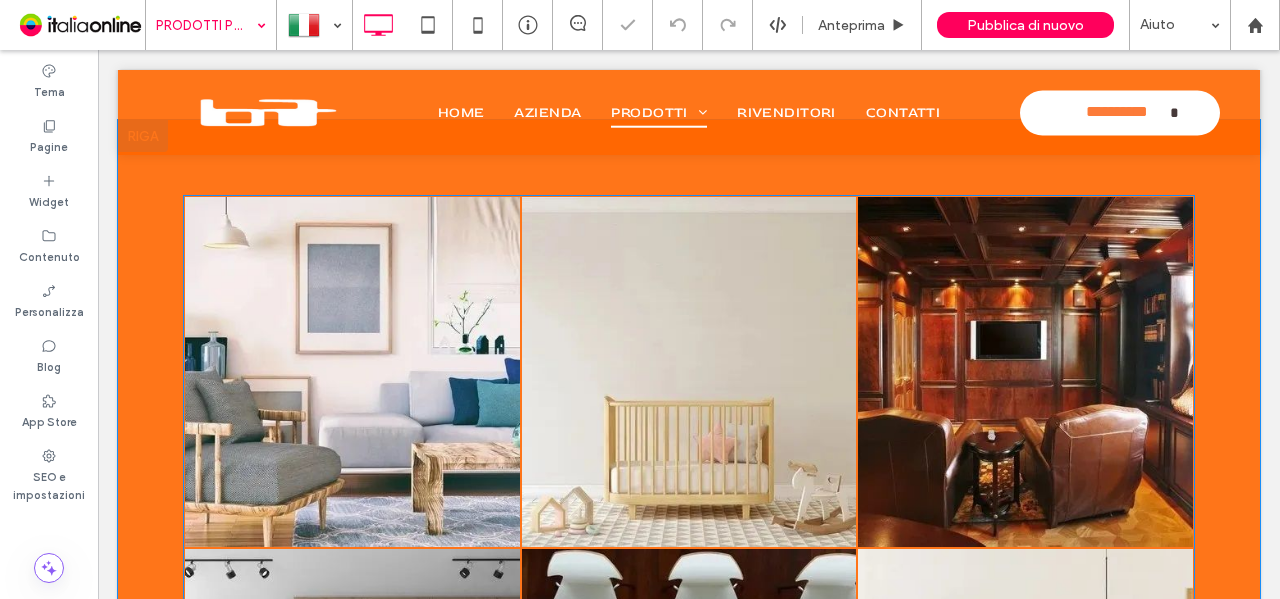scroll, scrollTop: 1000, scrollLeft: 0, axis: vertical 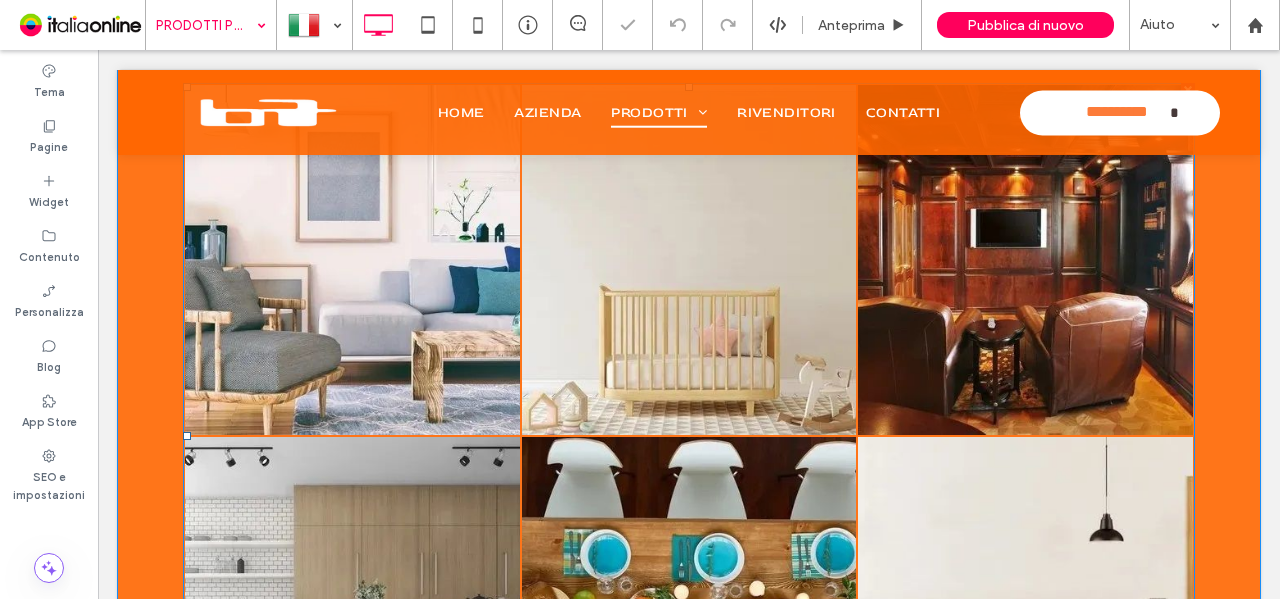 click at bounding box center [689, 260] 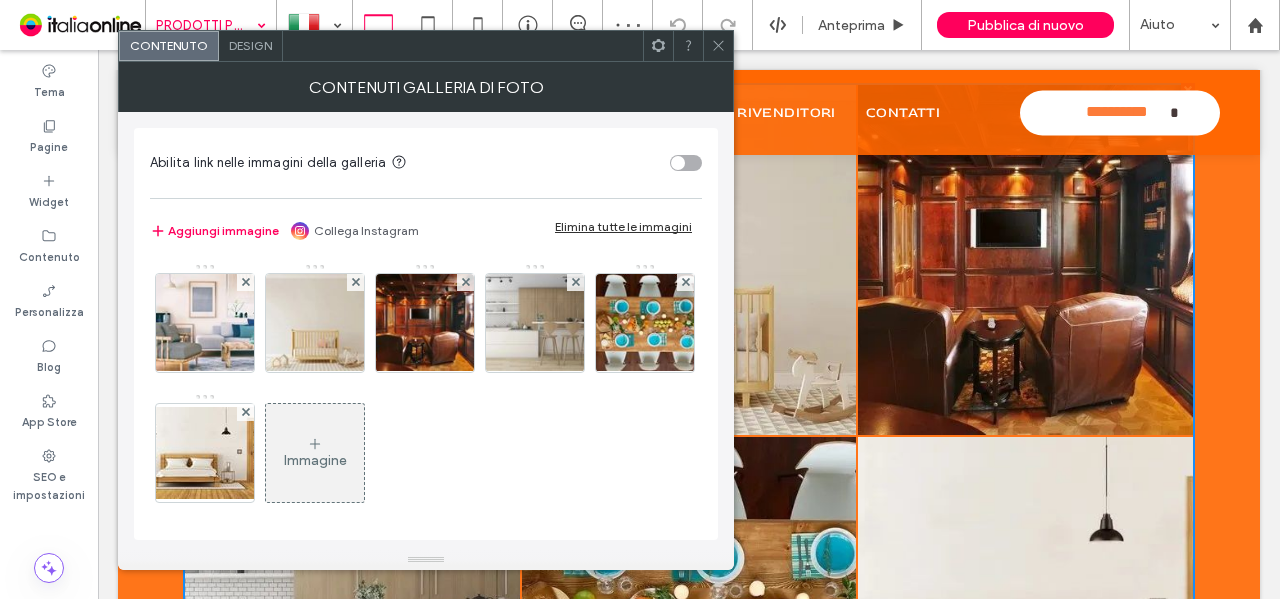 click on "Design" at bounding box center [250, 45] 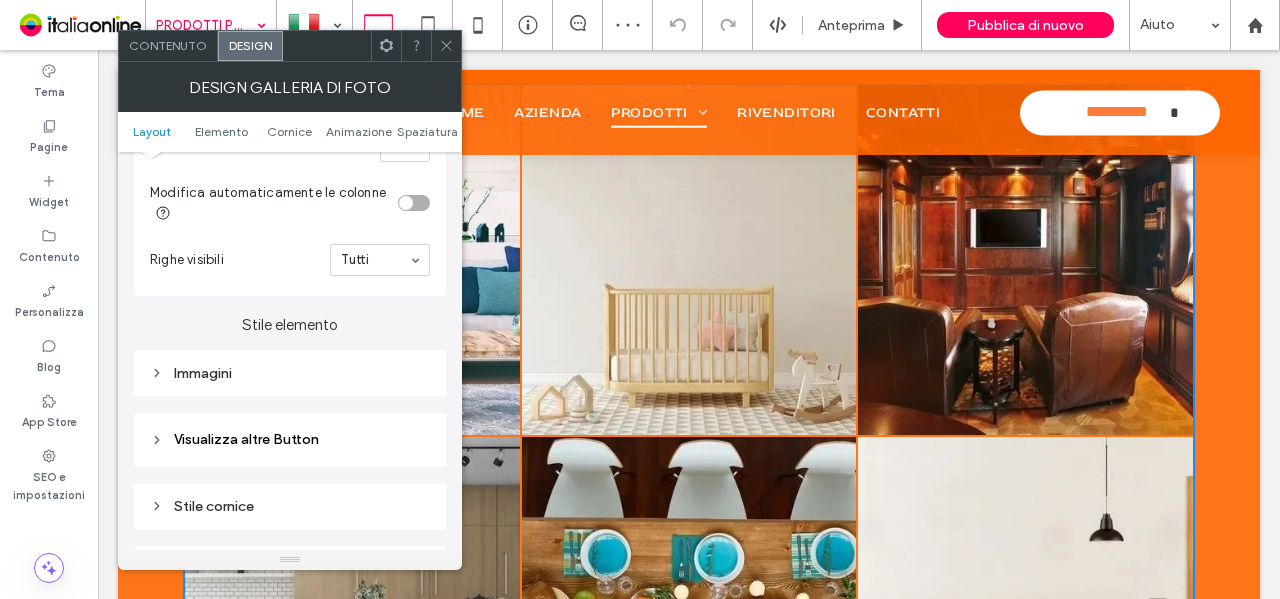scroll, scrollTop: 700, scrollLeft: 0, axis: vertical 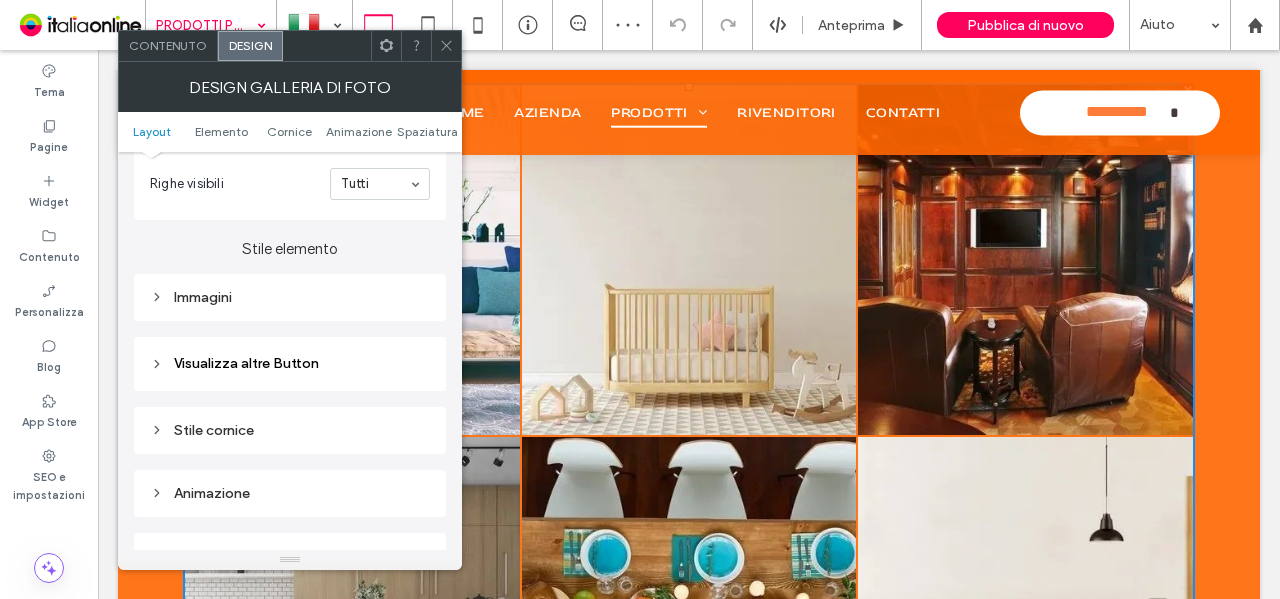 click on "Immagini" at bounding box center (290, 297) 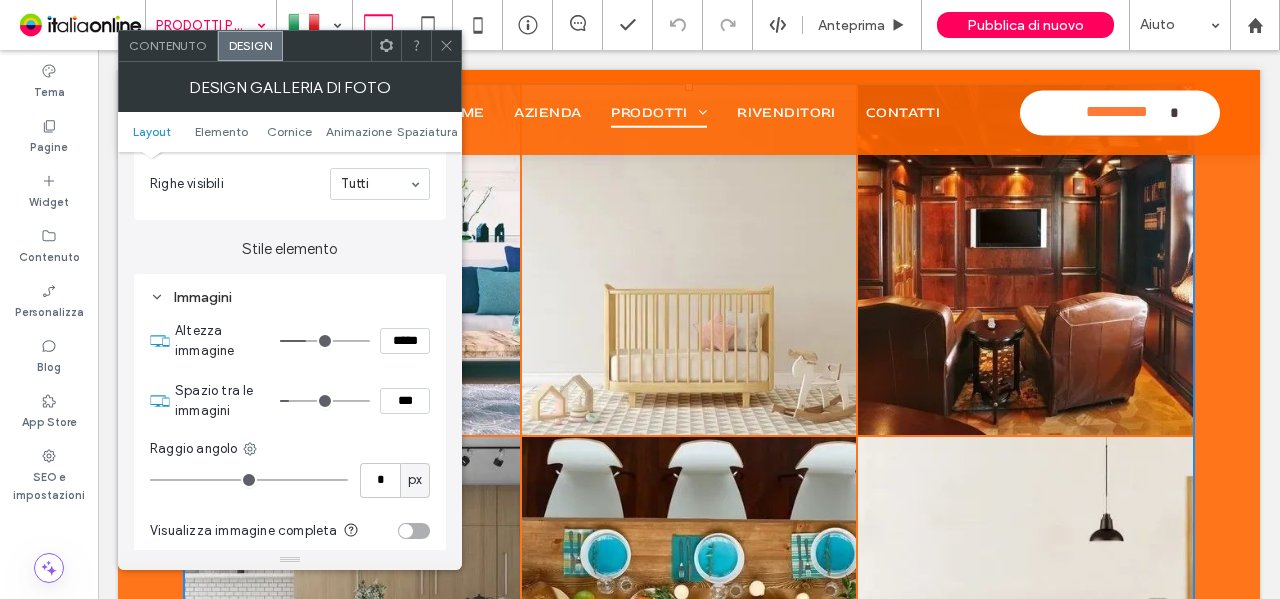 drag, startPoint x: 402, startPoint y: 401, endPoint x: 362, endPoint y: 392, distance: 41 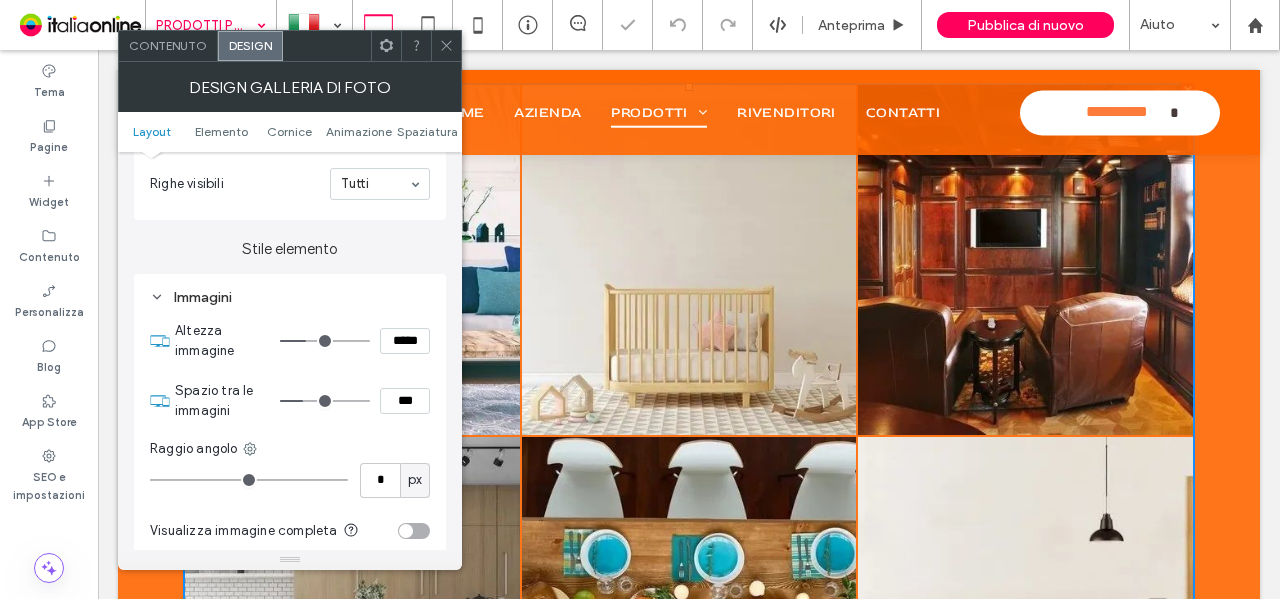 click on "Spazio tra le immagini ***" at bounding box center [302, 401] 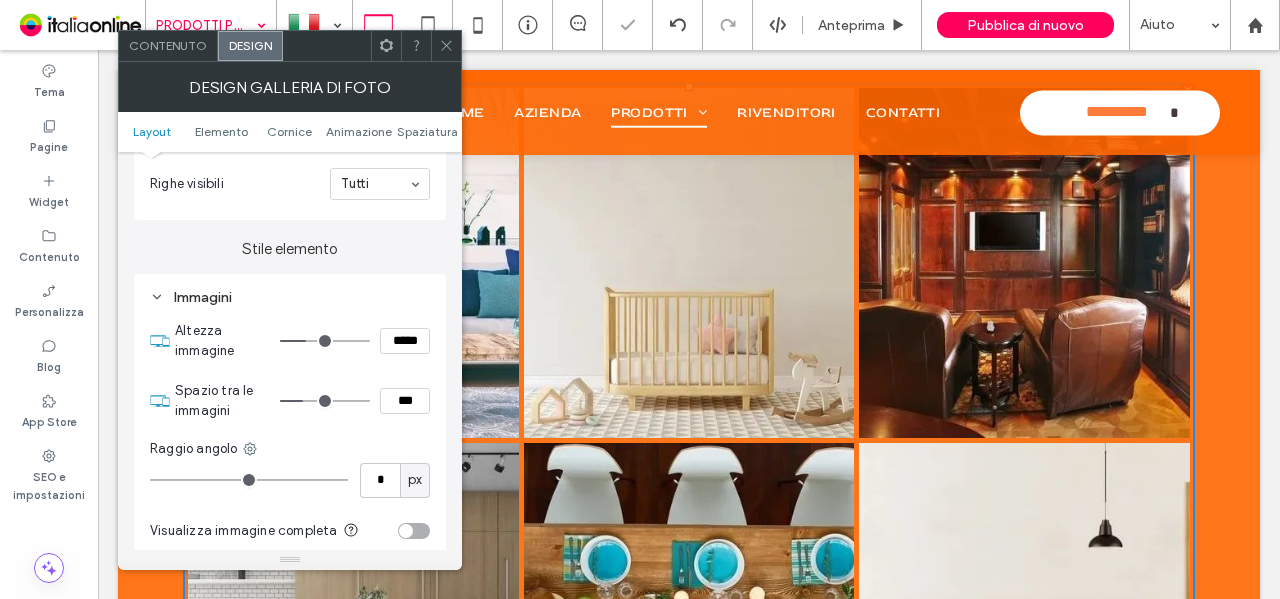 click at bounding box center [446, 46] 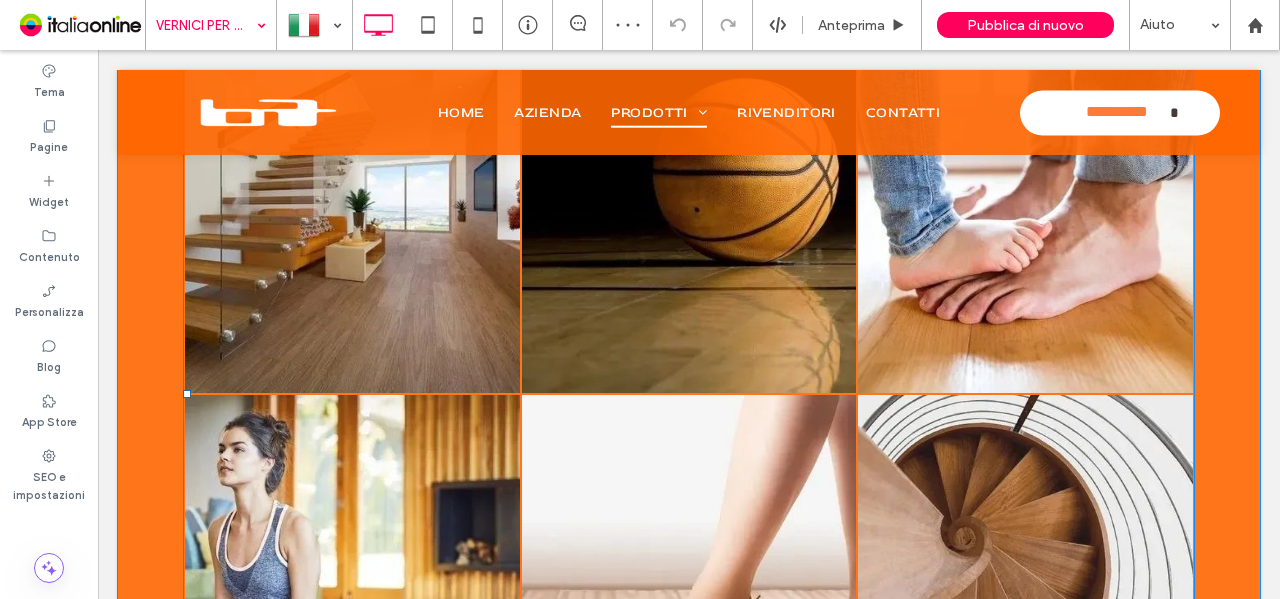 scroll, scrollTop: 1100, scrollLeft: 0, axis: vertical 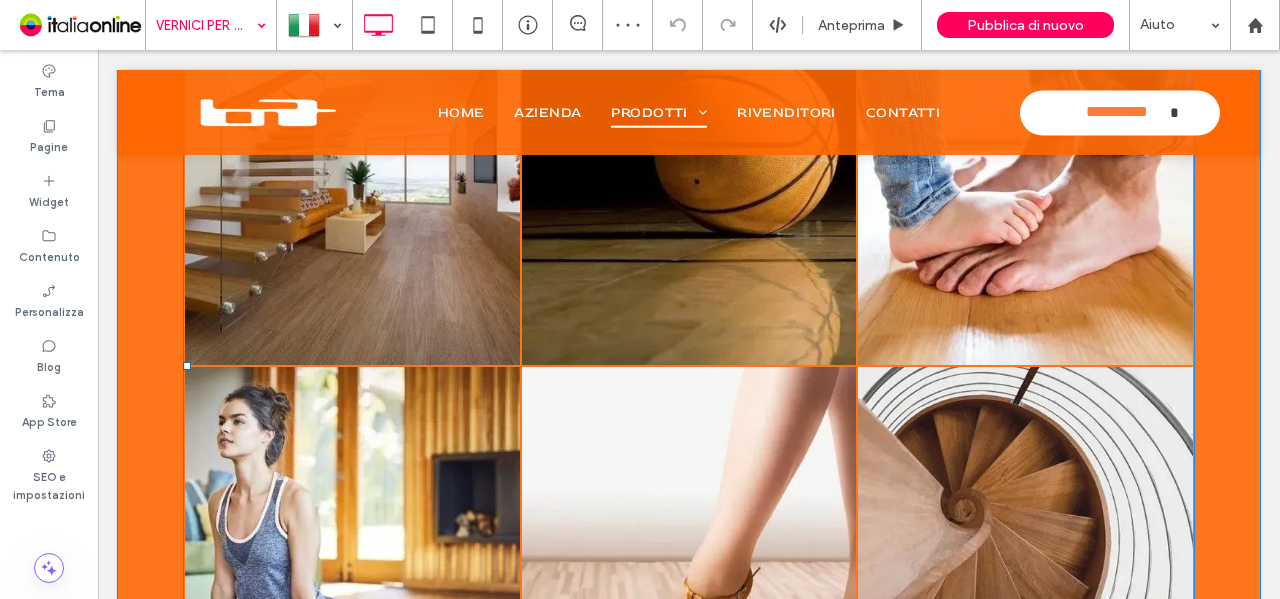 click at bounding box center (689, 190) 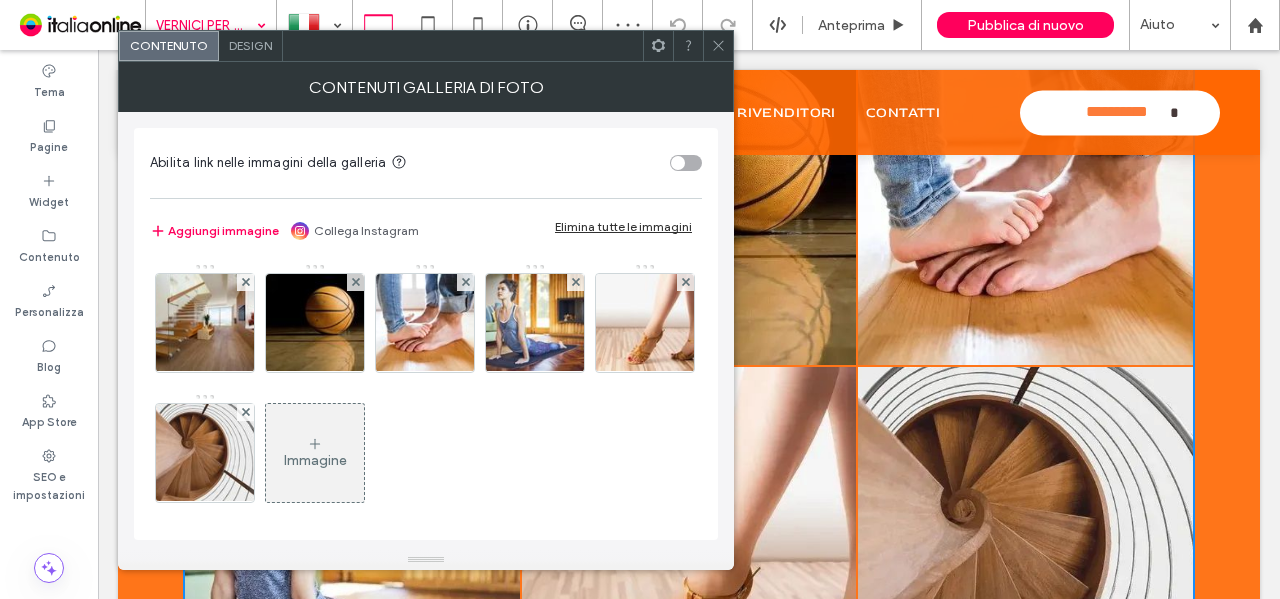 click on "Design" at bounding box center [250, 45] 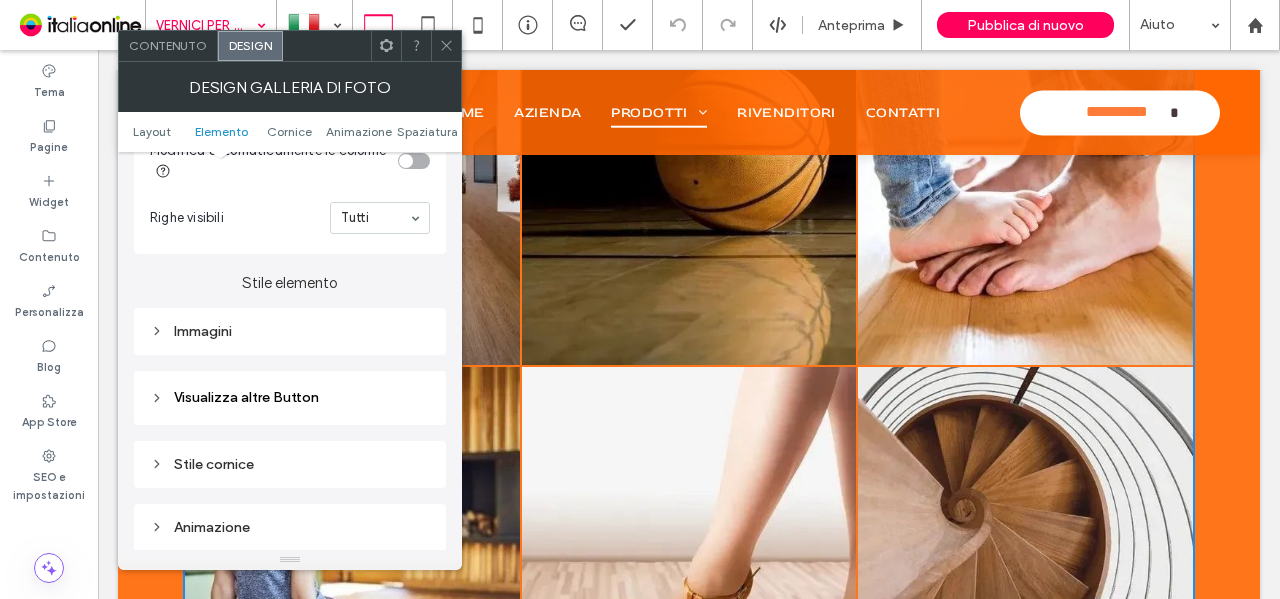 scroll, scrollTop: 800, scrollLeft: 0, axis: vertical 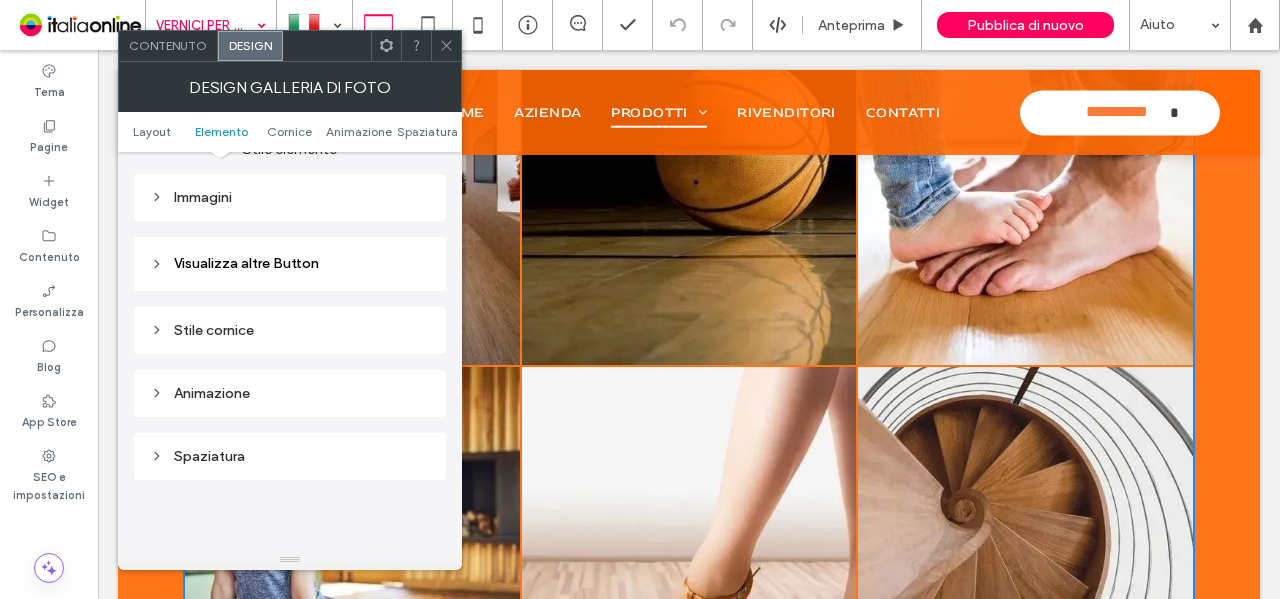 click on "Immagini" at bounding box center [290, 197] 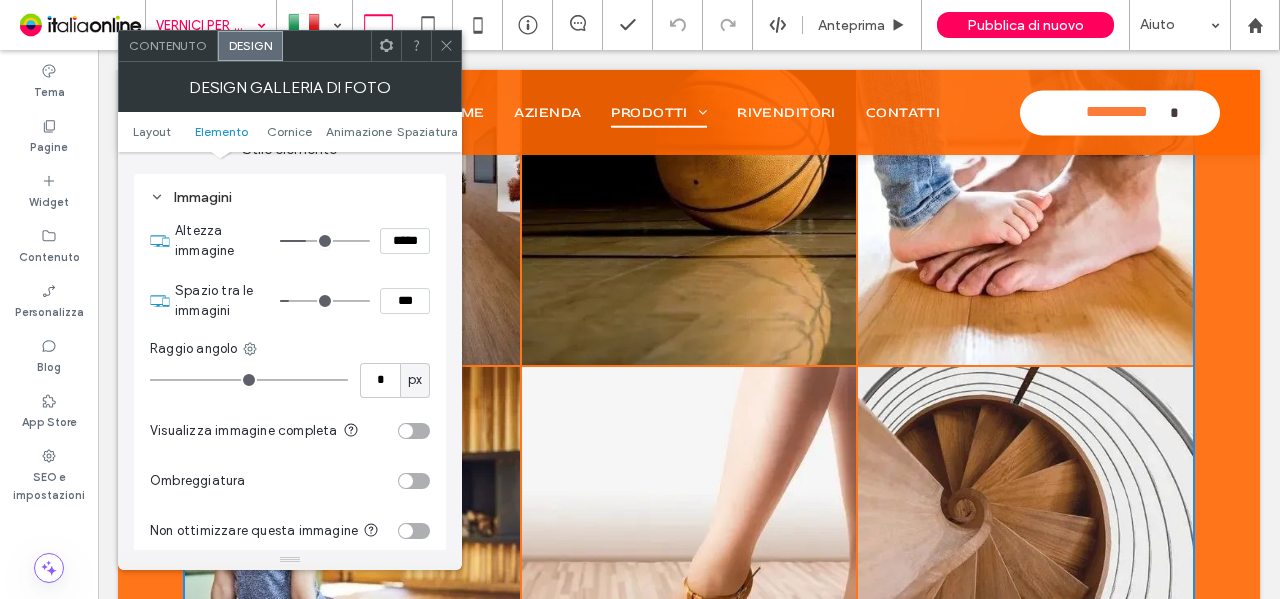 drag, startPoint x: 397, startPoint y: 297, endPoint x: 358, endPoint y: 286, distance: 40.5216 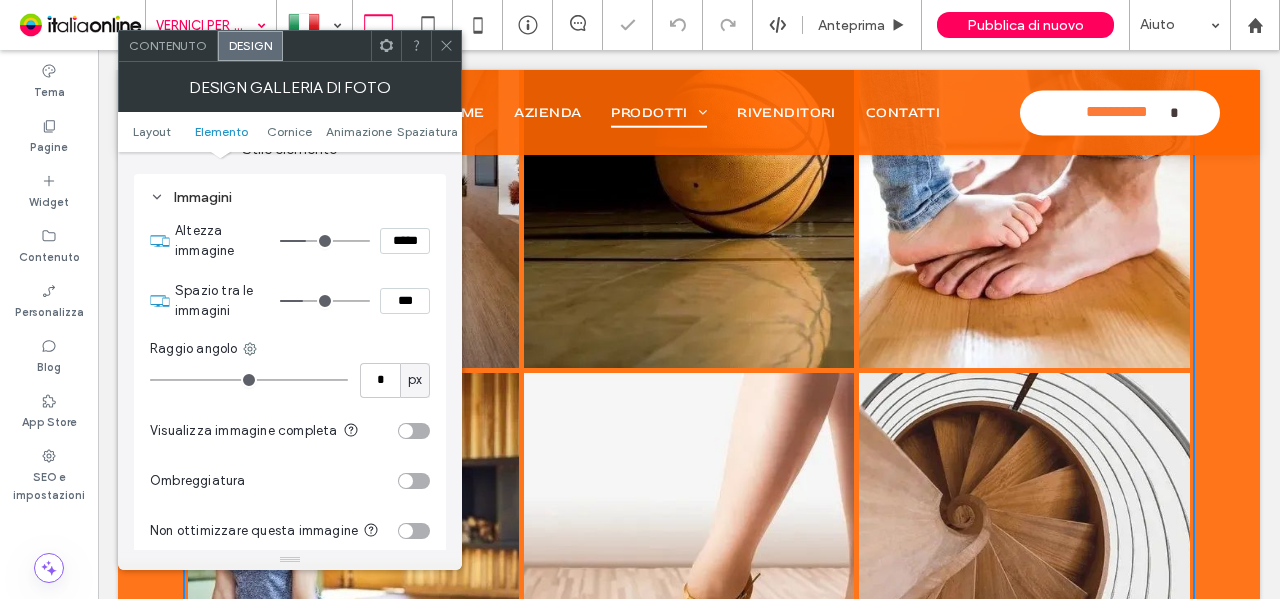 click at bounding box center [446, 46] 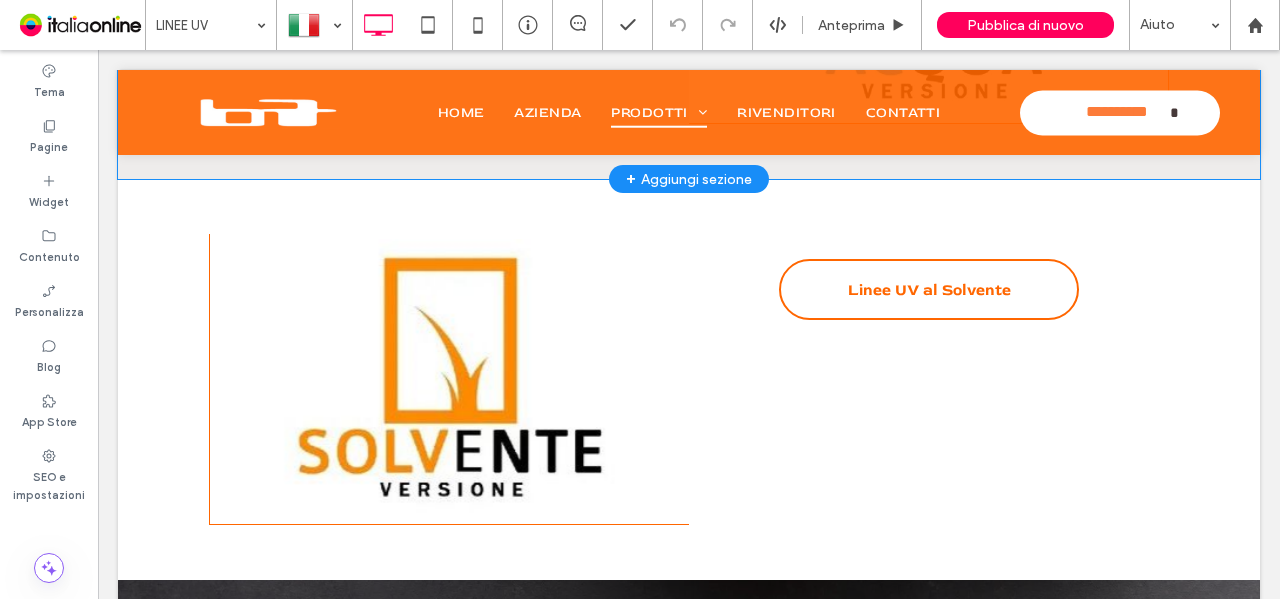 scroll, scrollTop: 1000, scrollLeft: 0, axis: vertical 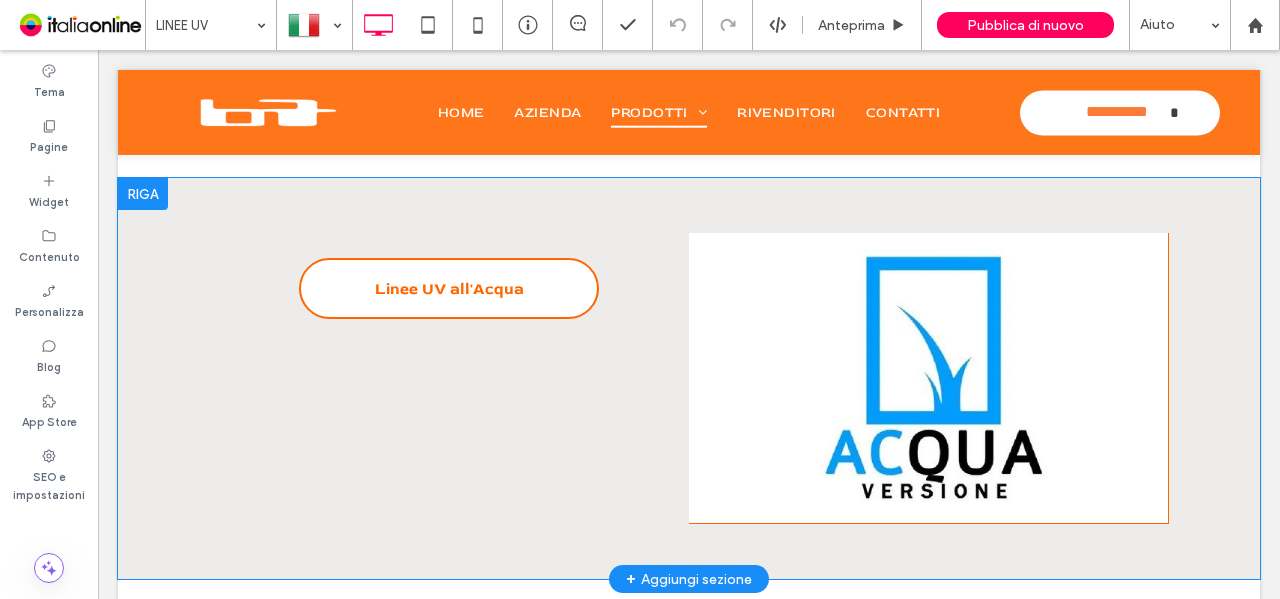 click on "Titolo diapositiva
Scrivi qui la tua didascalia
Pulsante
Previous Next
Click To Paste" at bounding box center (929, 378) 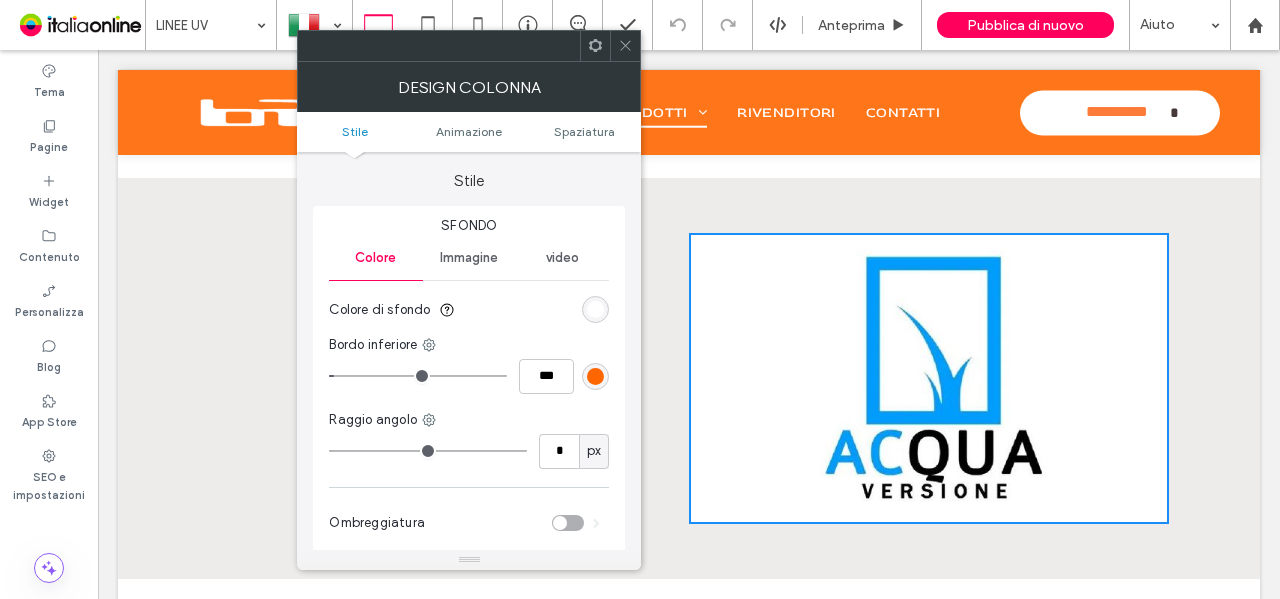 type on "*" 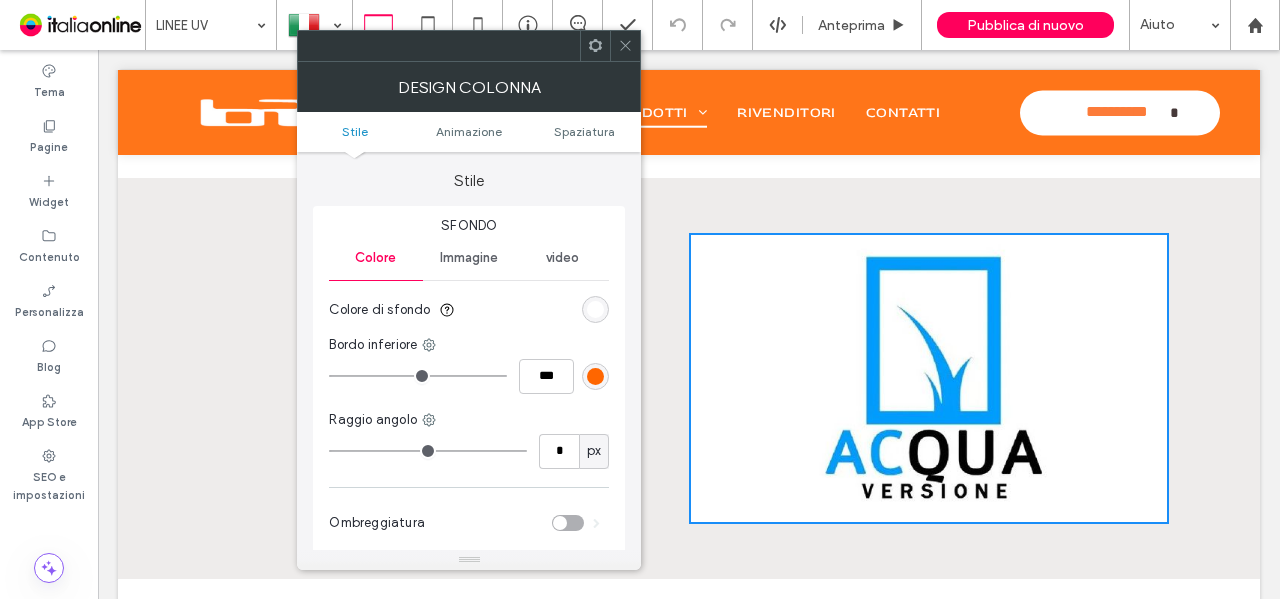 drag, startPoint x: 316, startPoint y: 378, endPoint x: 299, endPoint y: 378, distance: 17 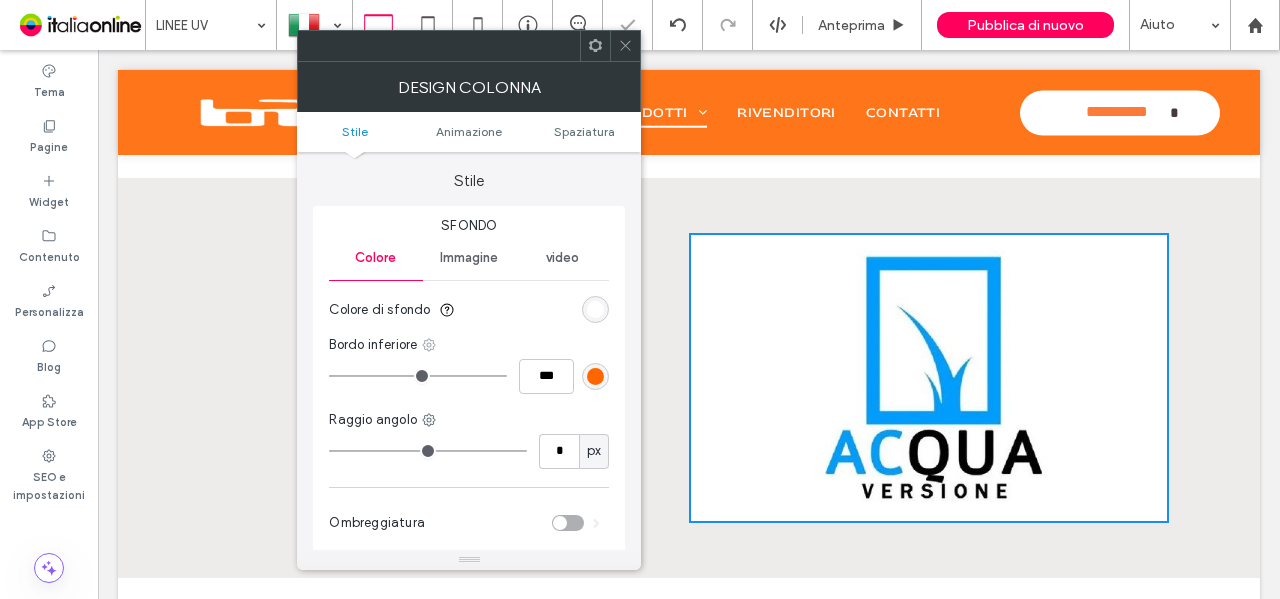 click 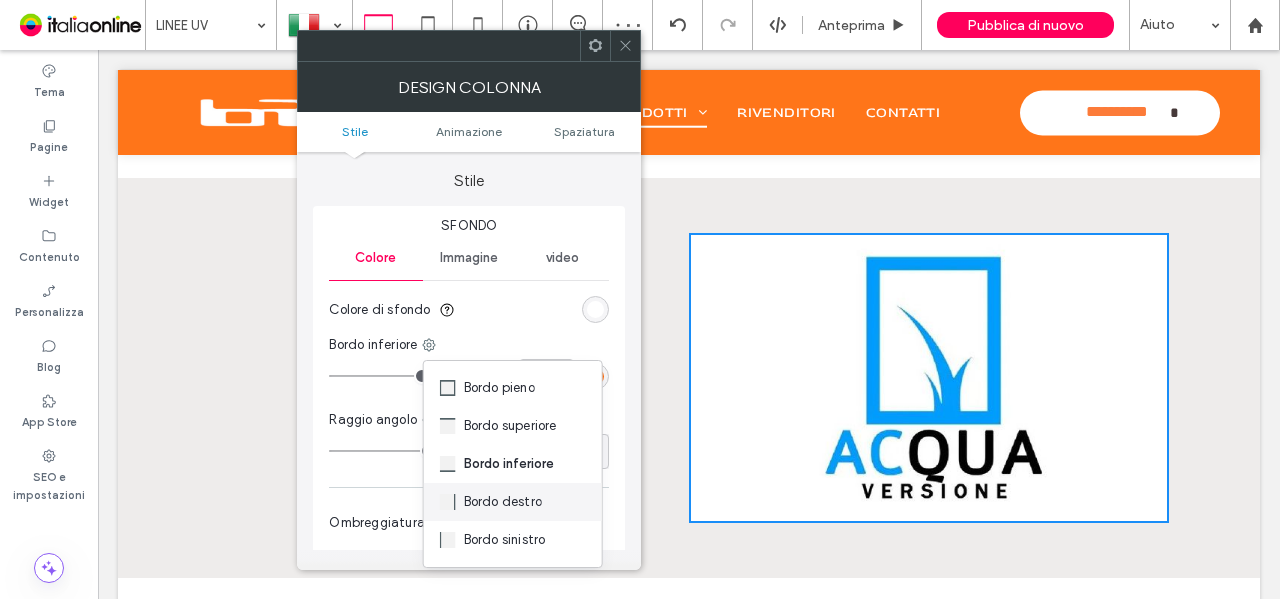 click on "Bordo destro" at bounding box center (503, 502) 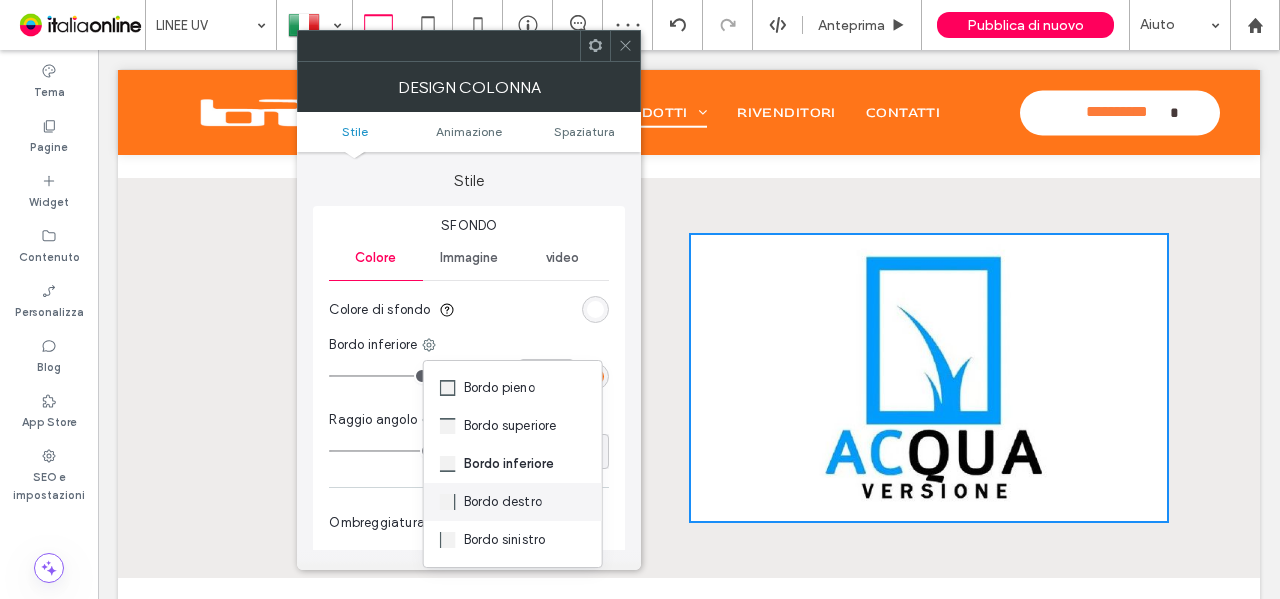 type on "*" 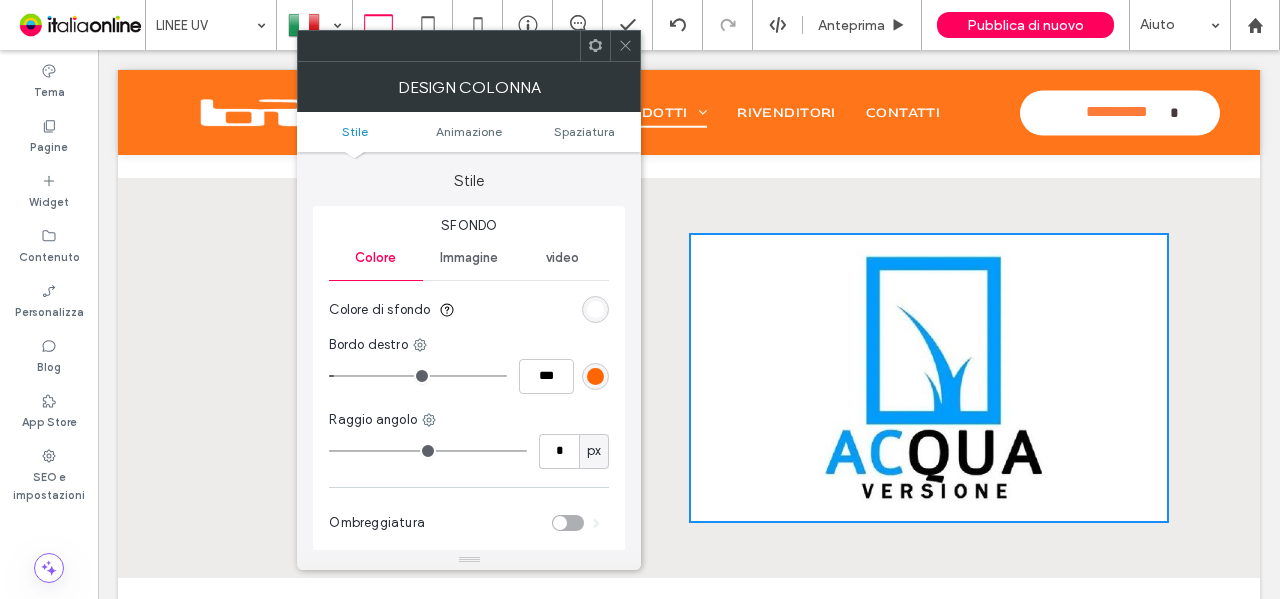type on "*" 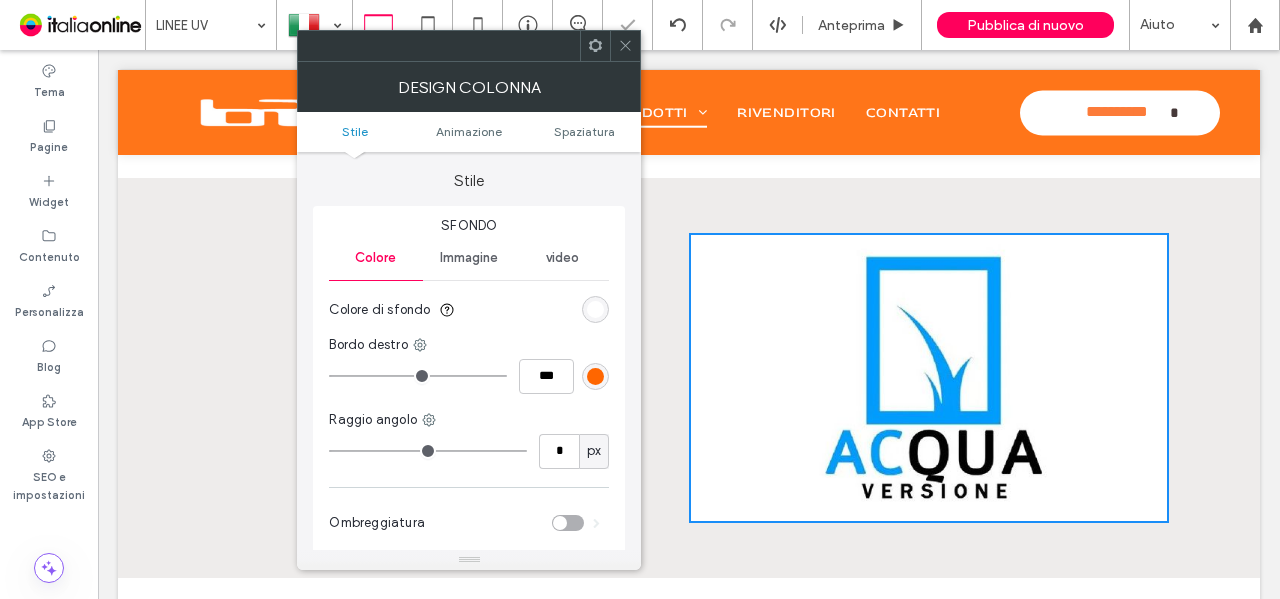 drag, startPoint x: 620, startPoint y: 53, endPoint x: 629, endPoint y: 103, distance: 50.803543 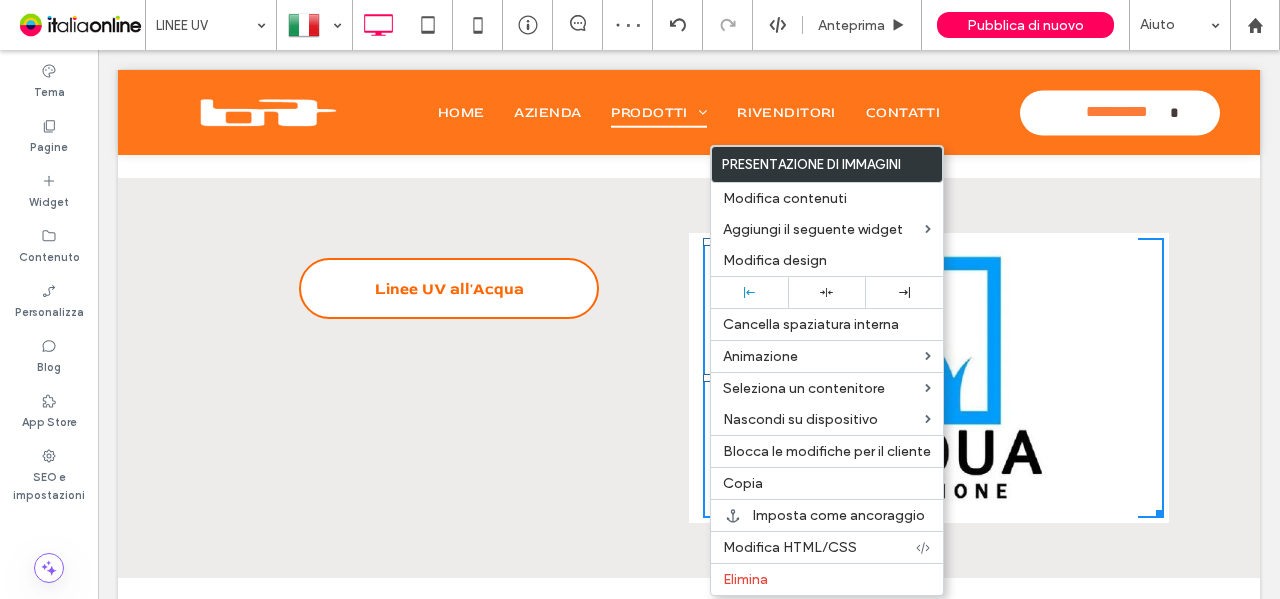 click on "Titolo diapositiva
Scrivi qui la tua didascalia
Pulsante
Previous Next
Click To Paste" at bounding box center (929, 378) 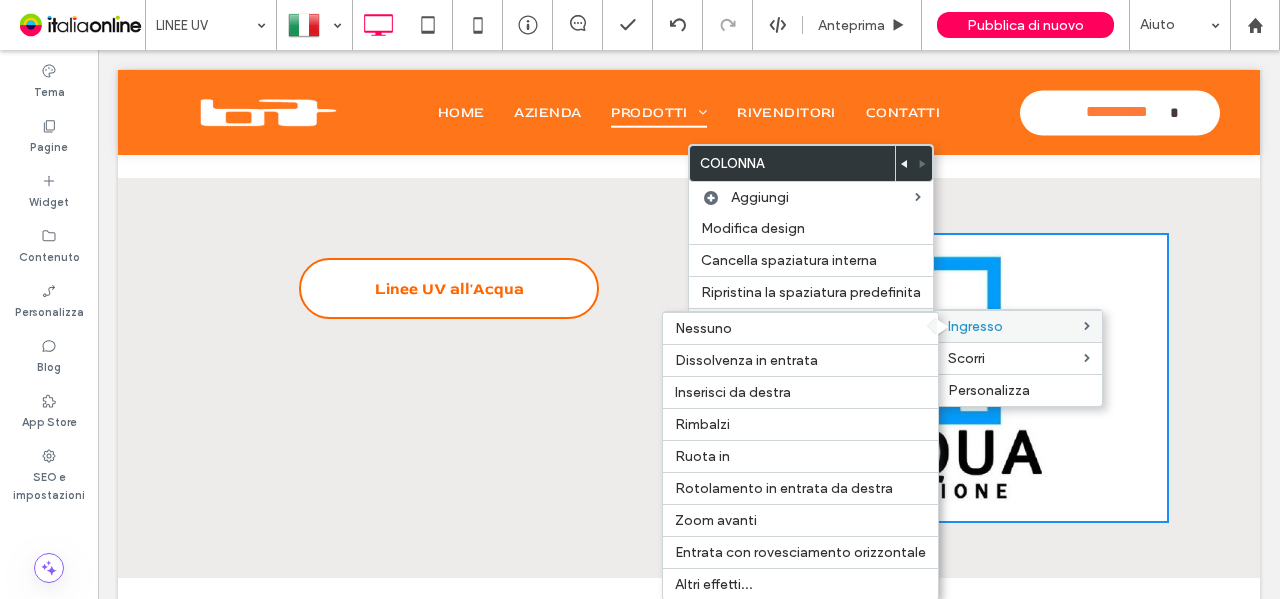 click on "Ingresso Nessuno Dissolvenza in entrata Inserisci da destra Rimbalzi Ruota in Rotolamento in entrata da destra Zoom avanti Entrata con rovesciamento orizzontale Altri effetti..." at bounding box center [1019, 326] 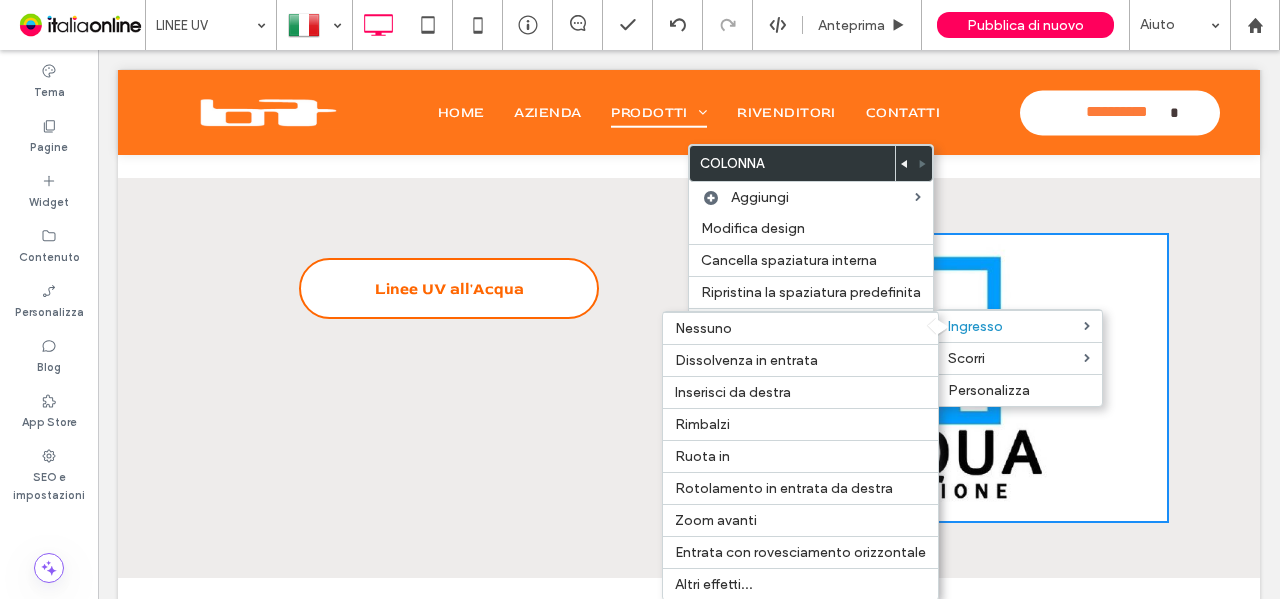 drag, startPoint x: 978, startPoint y: 322, endPoint x: 798, endPoint y: 322, distance: 180 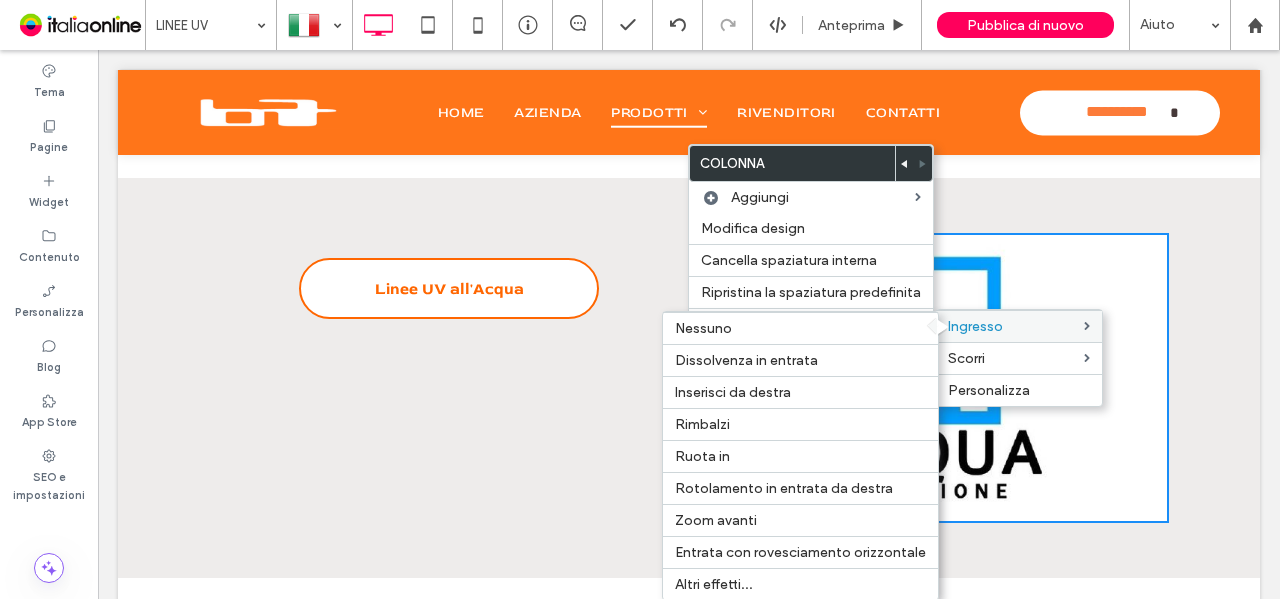 click at bounding box center (1087, 326) 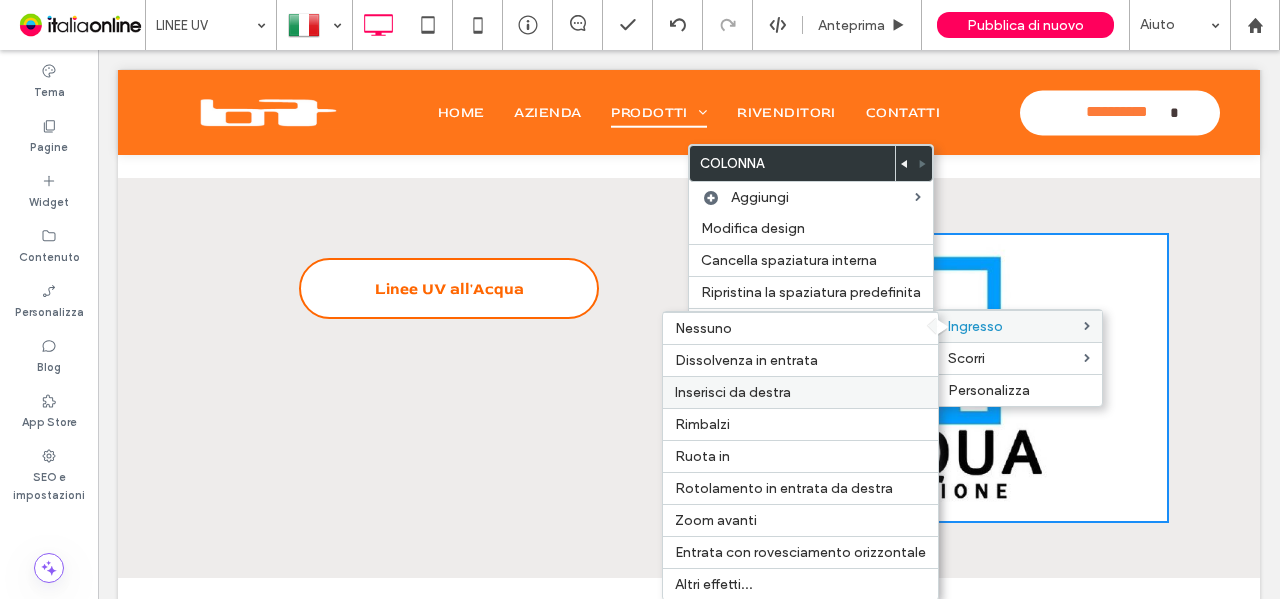 click on "Inserisci da destra" at bounding box center [800, 392] 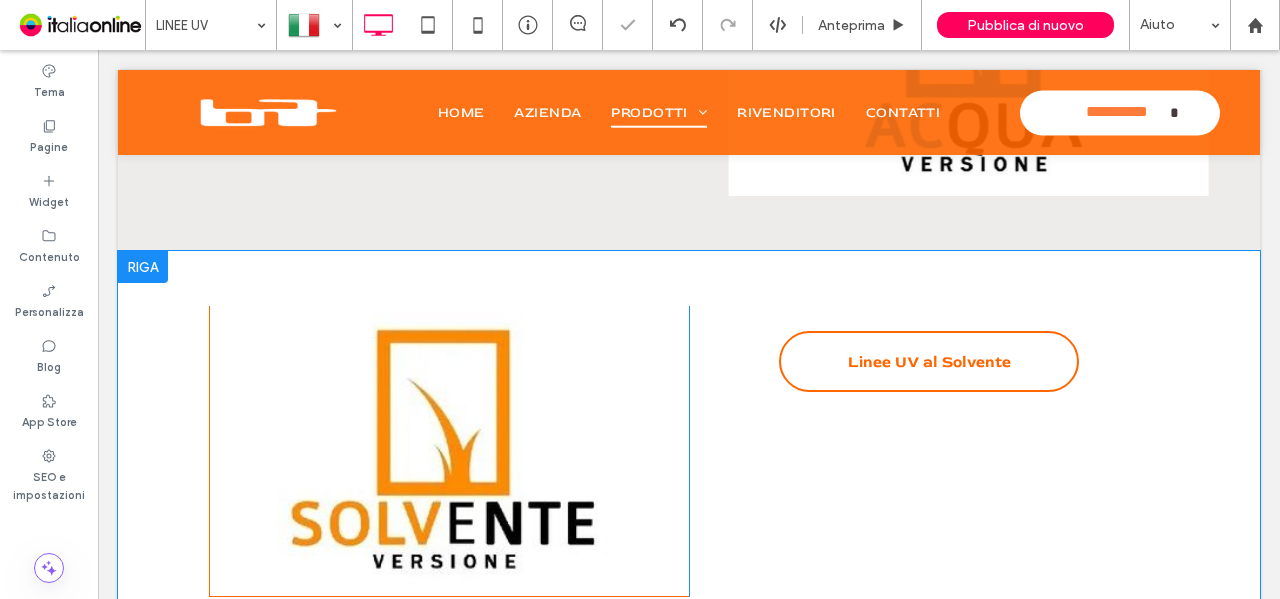 scroll, scrollTop: 1400, scrollLeft: 0, axis: vertical 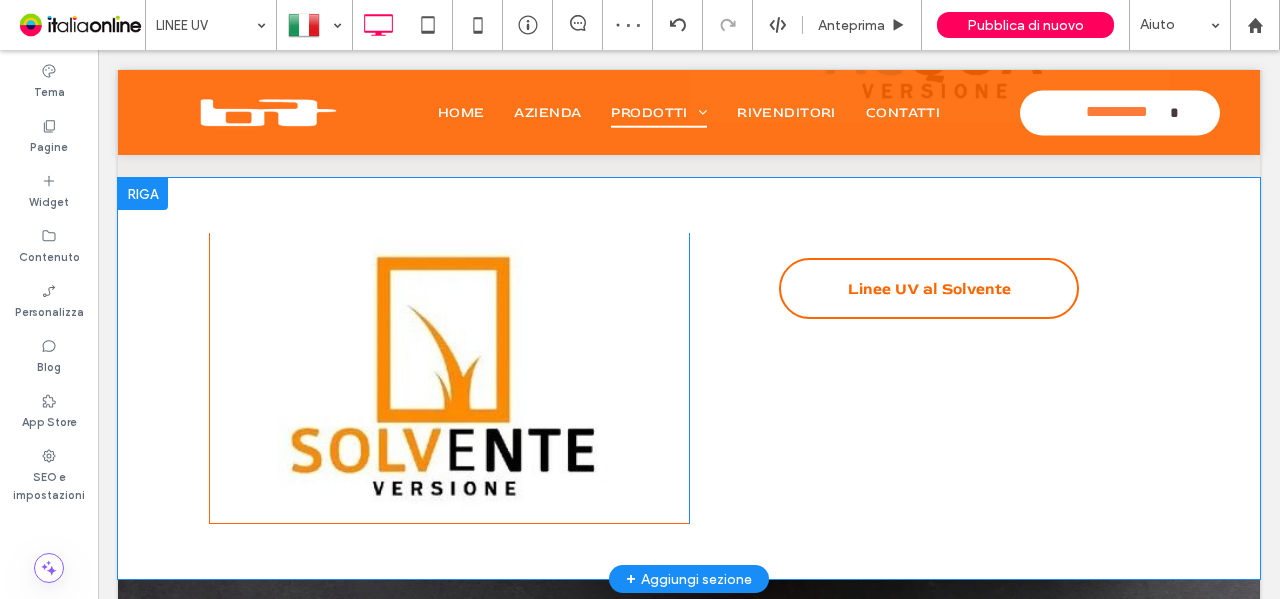 click on "Titolo diapositiva
Scrivi qui la tua didascalia
Pulsante
Previous Next
Click To Paste" at bounding box center [449, 378] 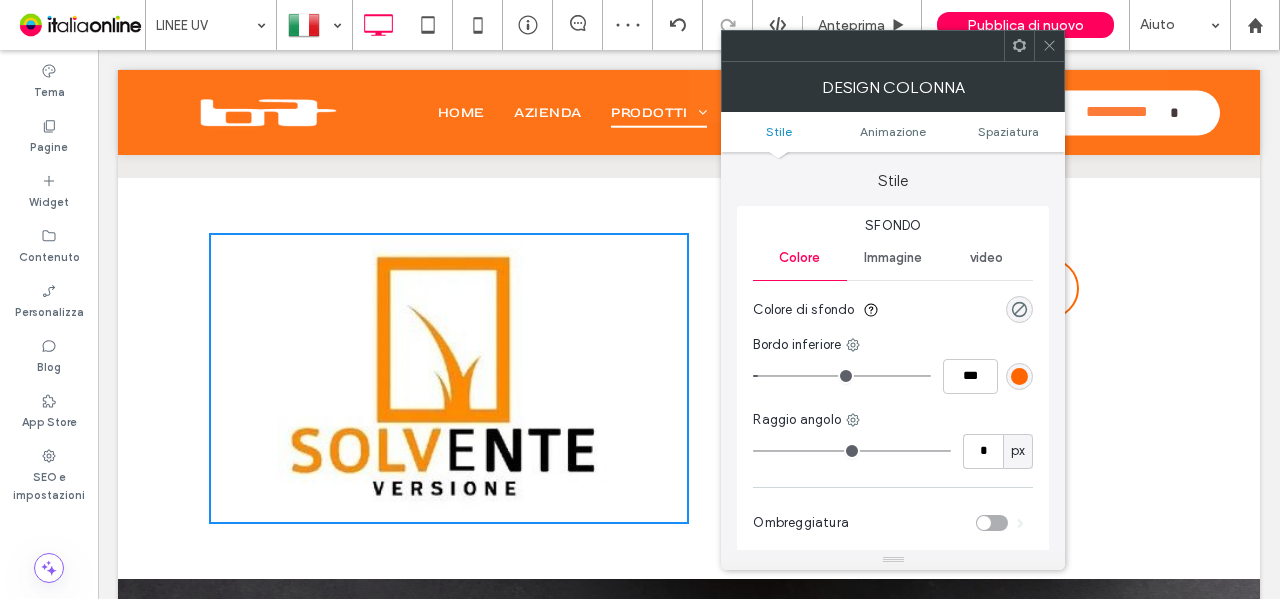drag, startPoint x: 764, startPoint y: 367, endPoint x: 727, endPoint y: 367, distance: 37 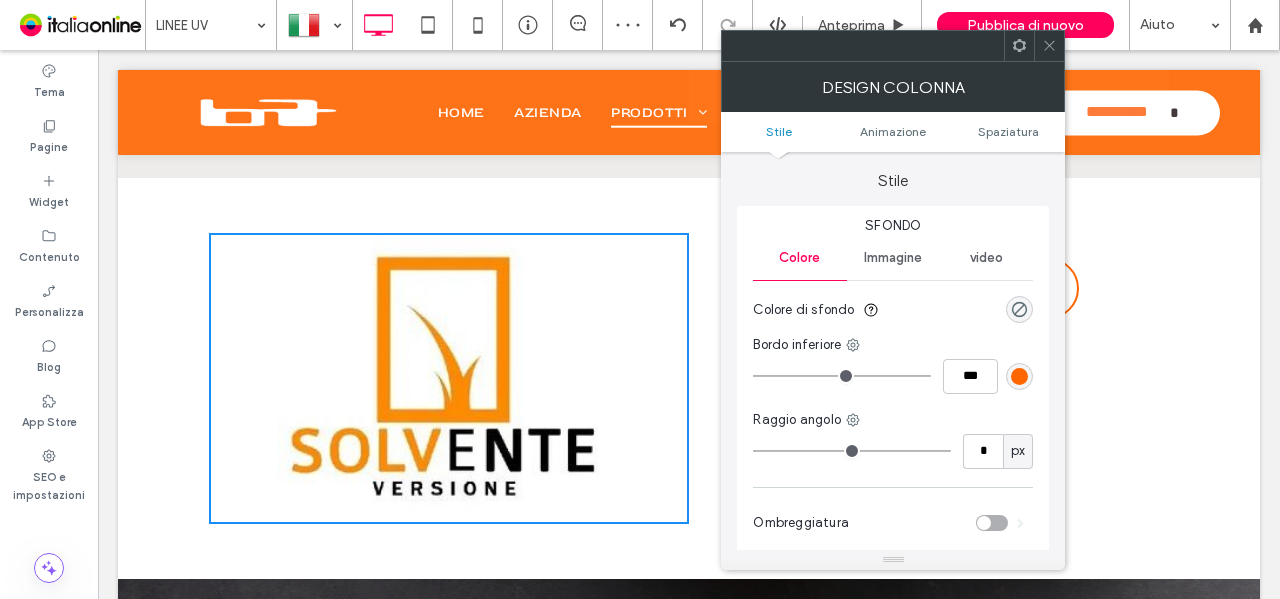 drag, startPoint x: 764, startPoint y: 372, endPoint x: 716, endPoint y: 372, distance: 48 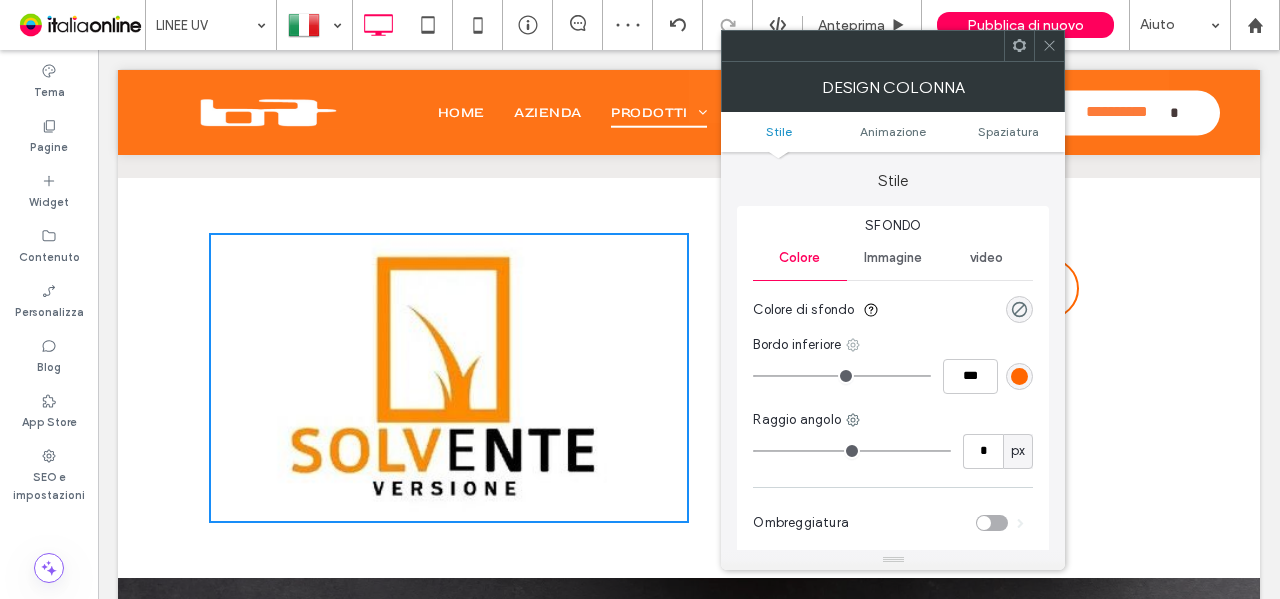 click 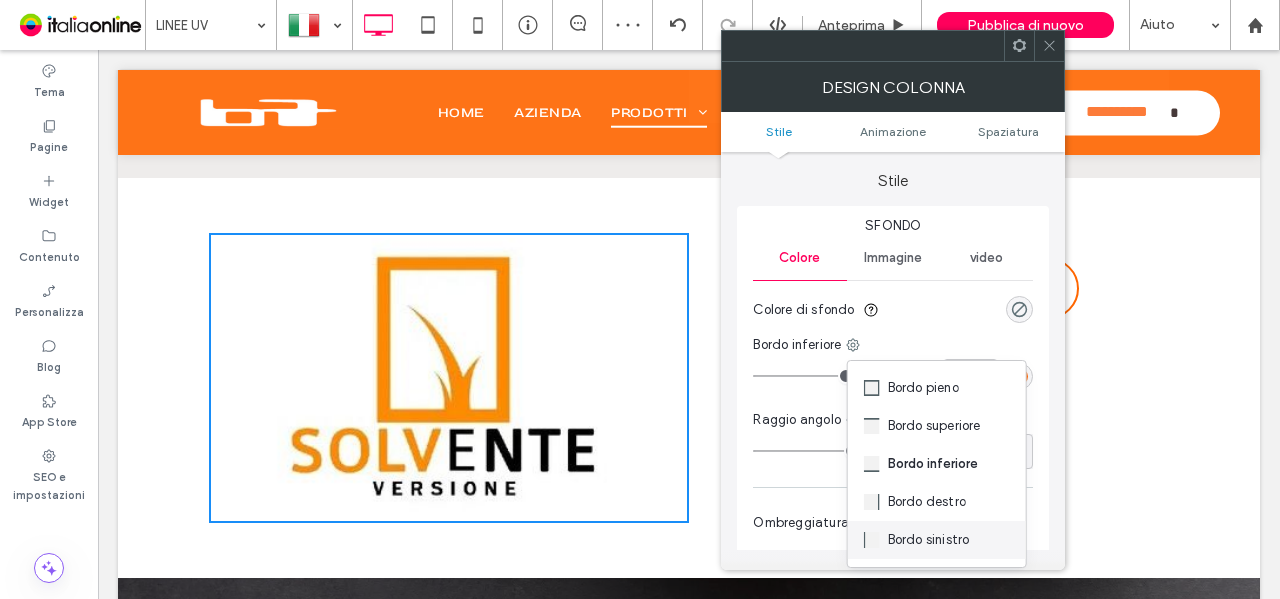 click on "Bordo sinistro" at bounding box center (929, 540) 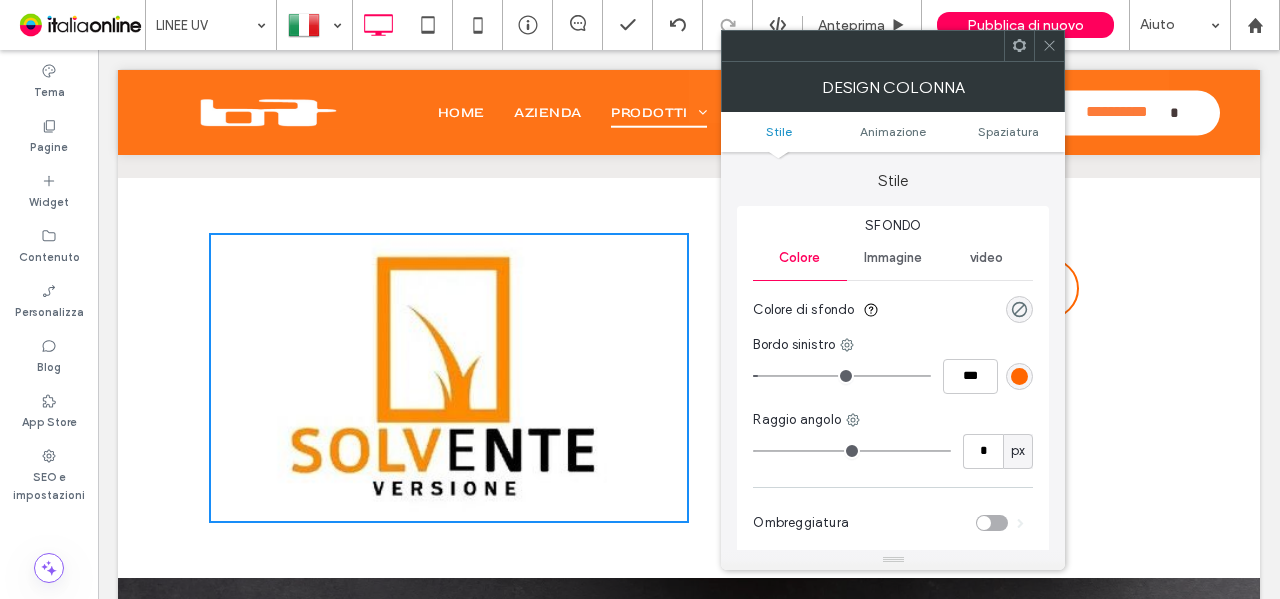 type on "*" 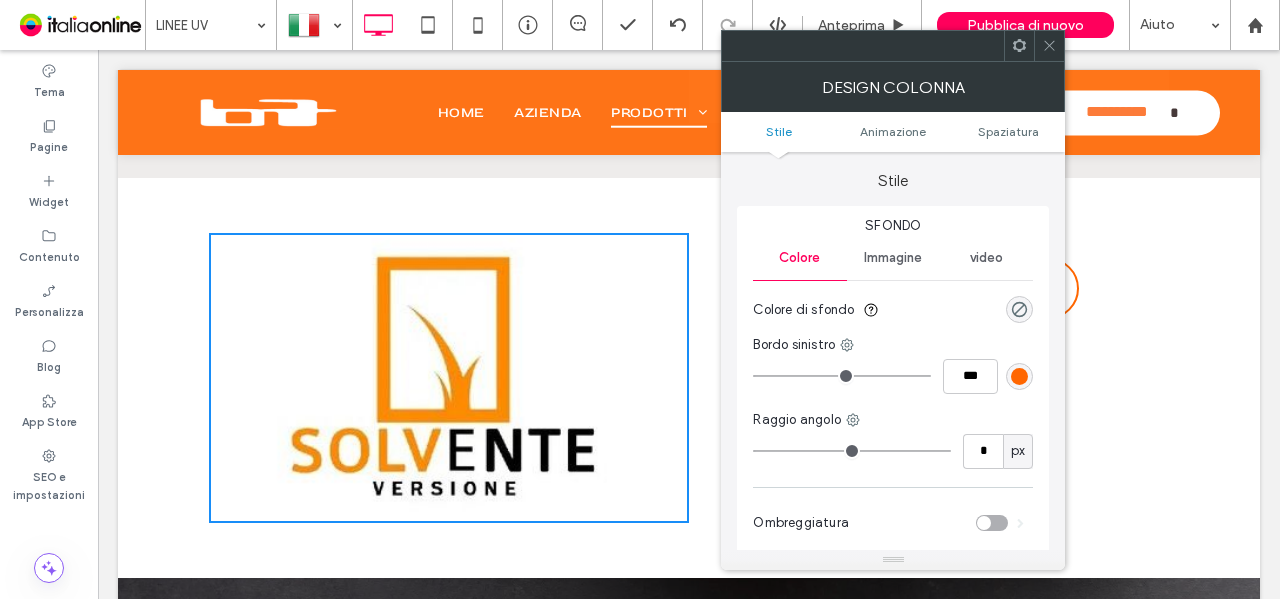 drag, startPoint x: 768, startPoint y: 375, endPoint x: 736, endPoint y: 375, distance: 32 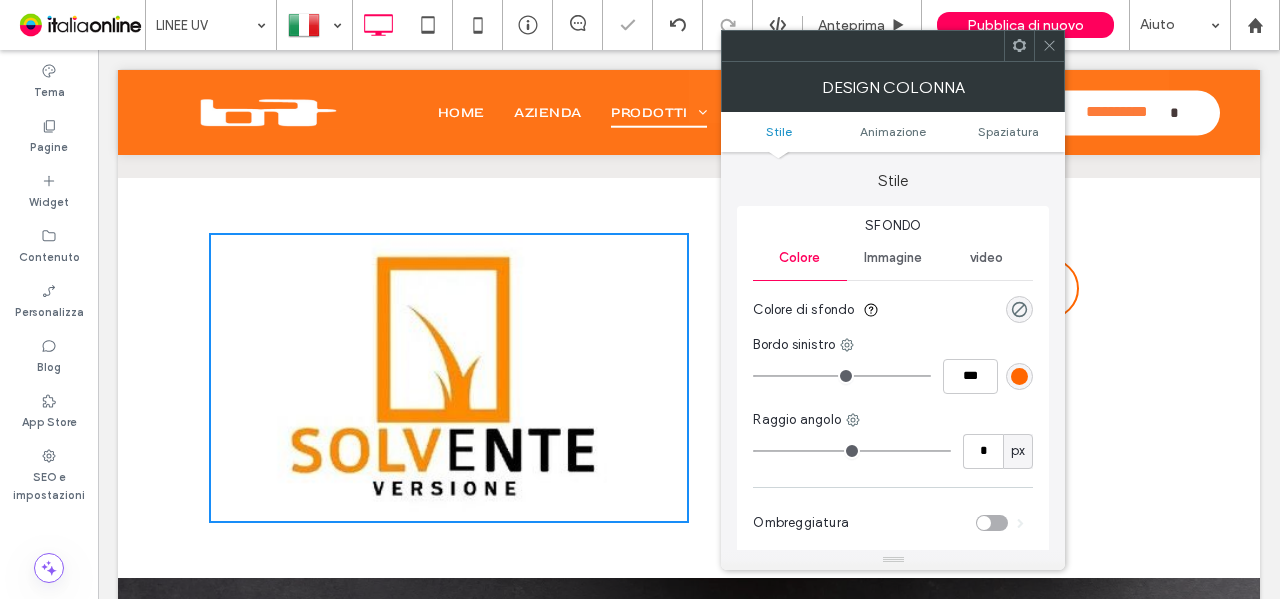 drag, startPoint x: 1048, startPoint y: 48, endPoint x: 1020, endPoint y: 77, distance: 40.311287 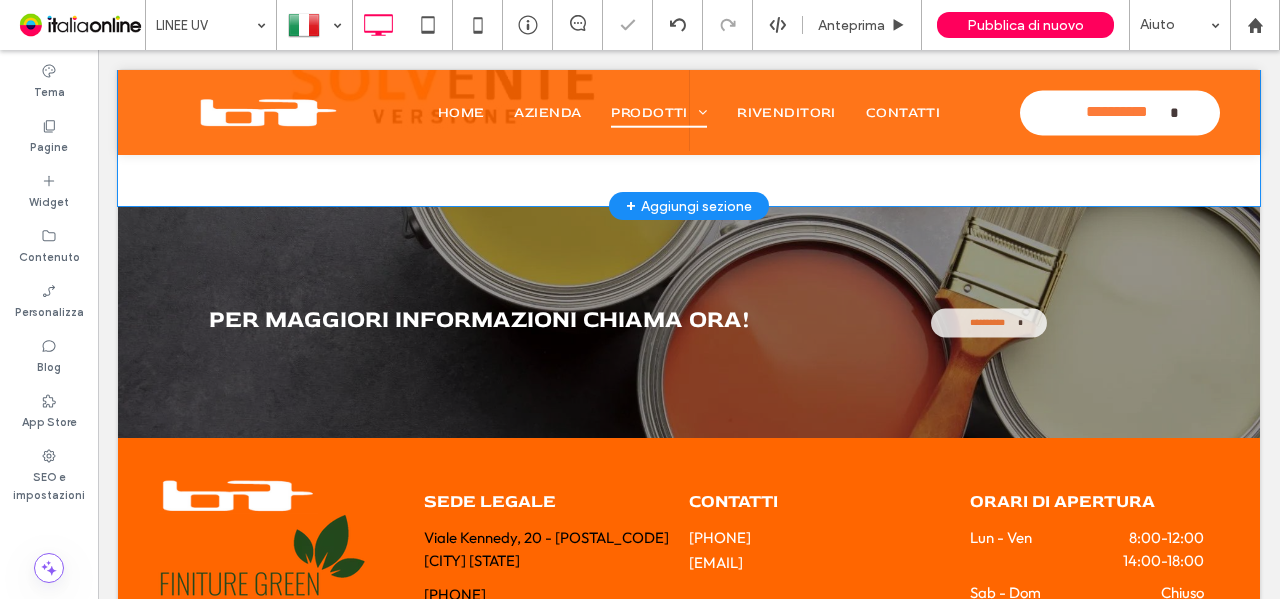 scroll, scrollTop: 1800, scrollLeft: 0, axis: vertical 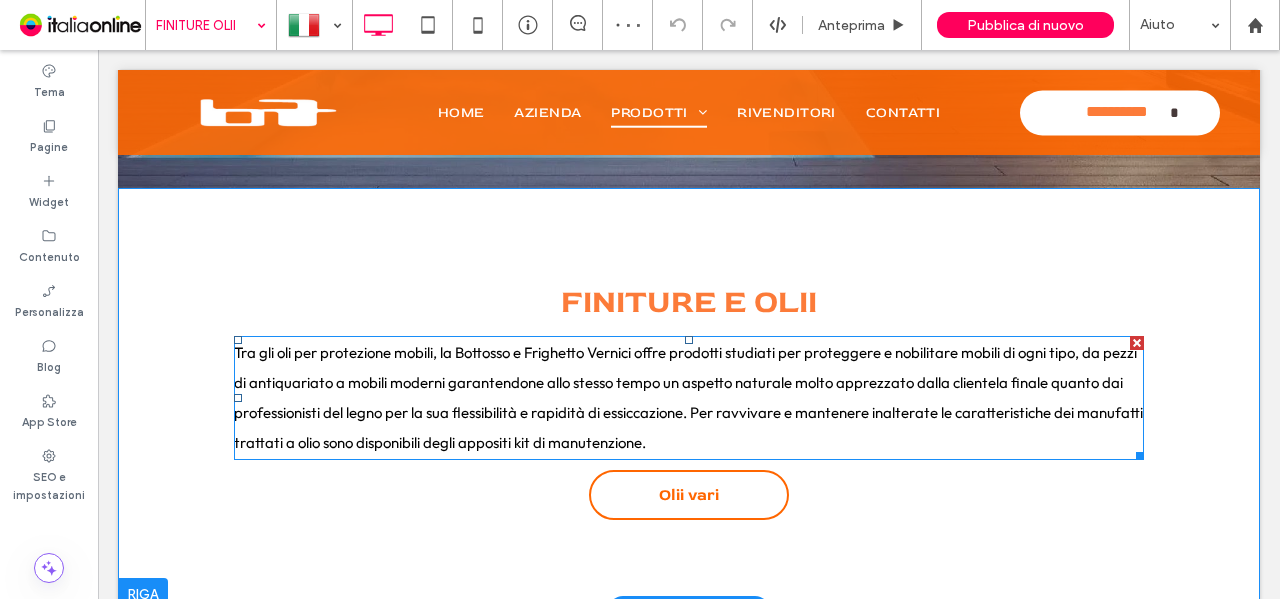 click on "Tra gli oli per protezione mobili, la Bottosso e Frighetto Vernici offre prodotti studiati per proteggere e nobilitare mobili di ogni tipo, da pezzi di antiquariato a mobili moderni garantendone allo stesso tempo un aspetto naturale molto apprezzato dalla clientela finale quanto dai professionisti del legno per la sua flessibilità e rapidità di essiccazione. Per ravvivare e mantenere inalterate le caratteristiche dei manufatti trattati a olio sono disponibili degli appositi kit di manutenzione." at bounding box center [688, 397] 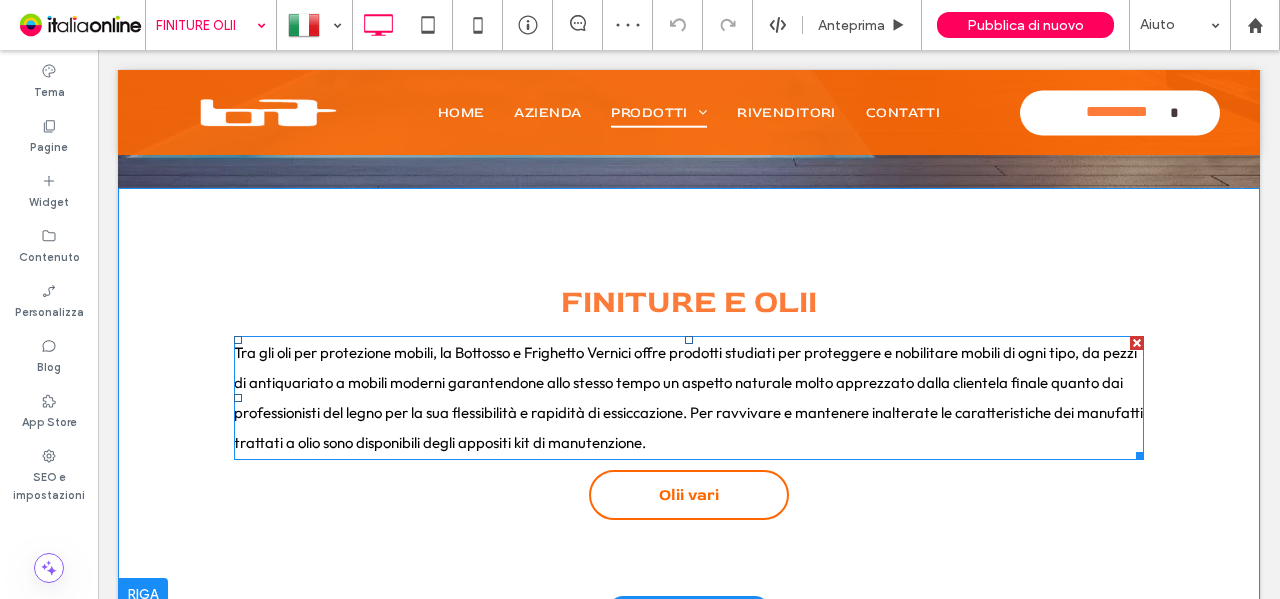 type on "******" 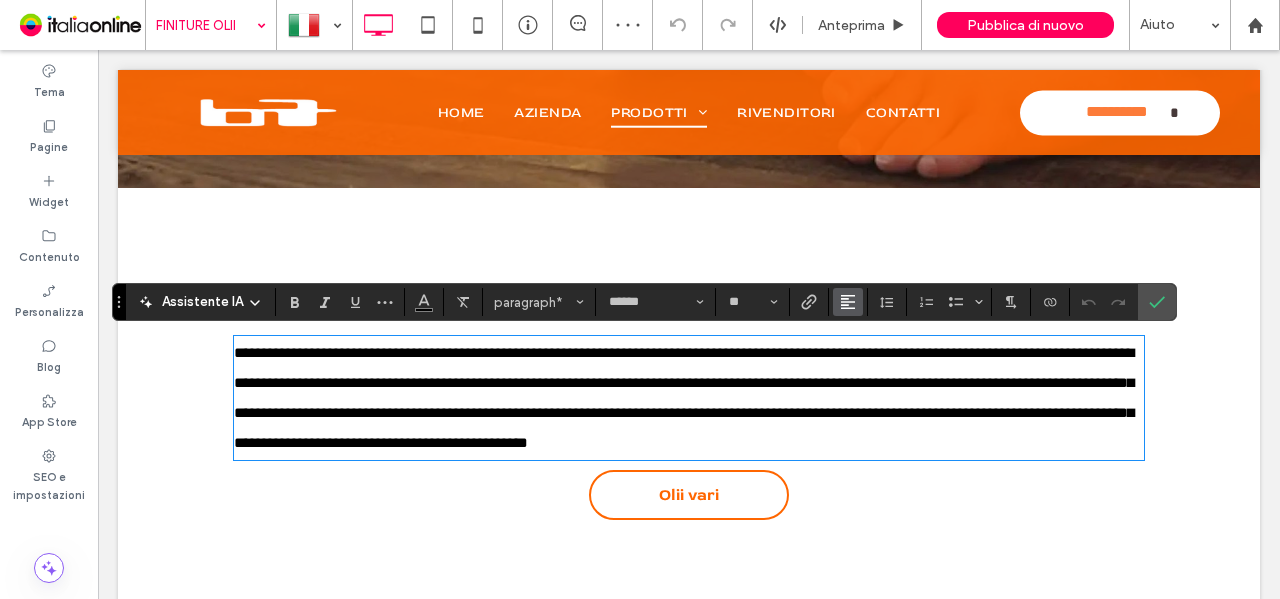 click 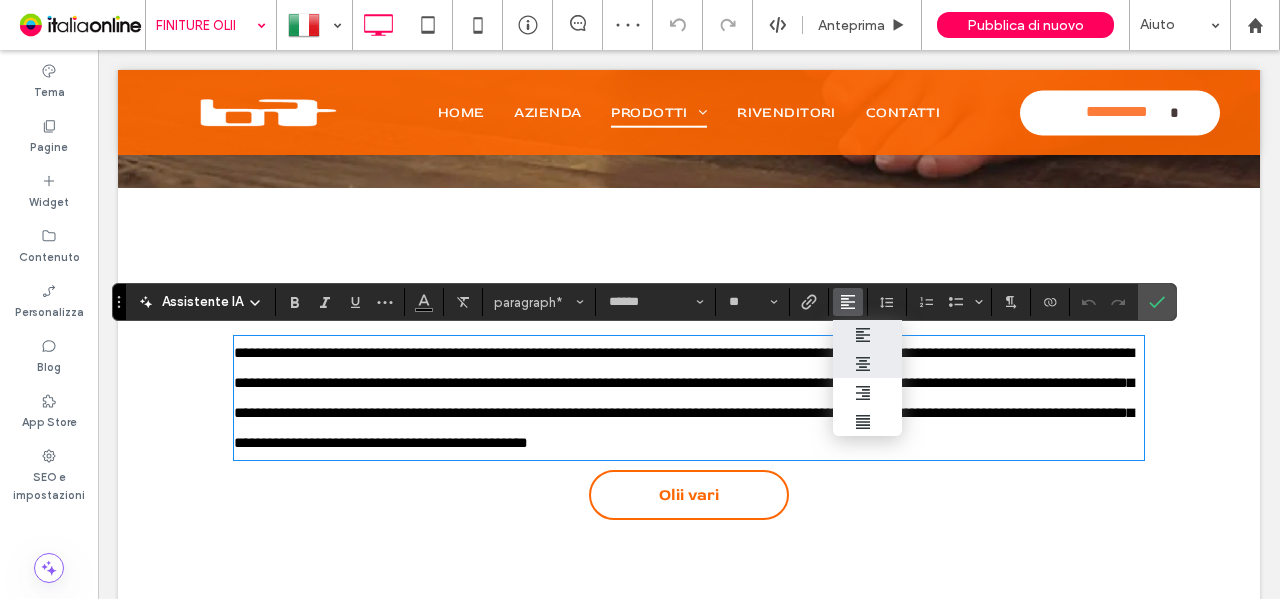 drag, startPoint x: 864, startPoint y: 373, endPoint x: 936, endPoint y: 276, distance: 120.80149 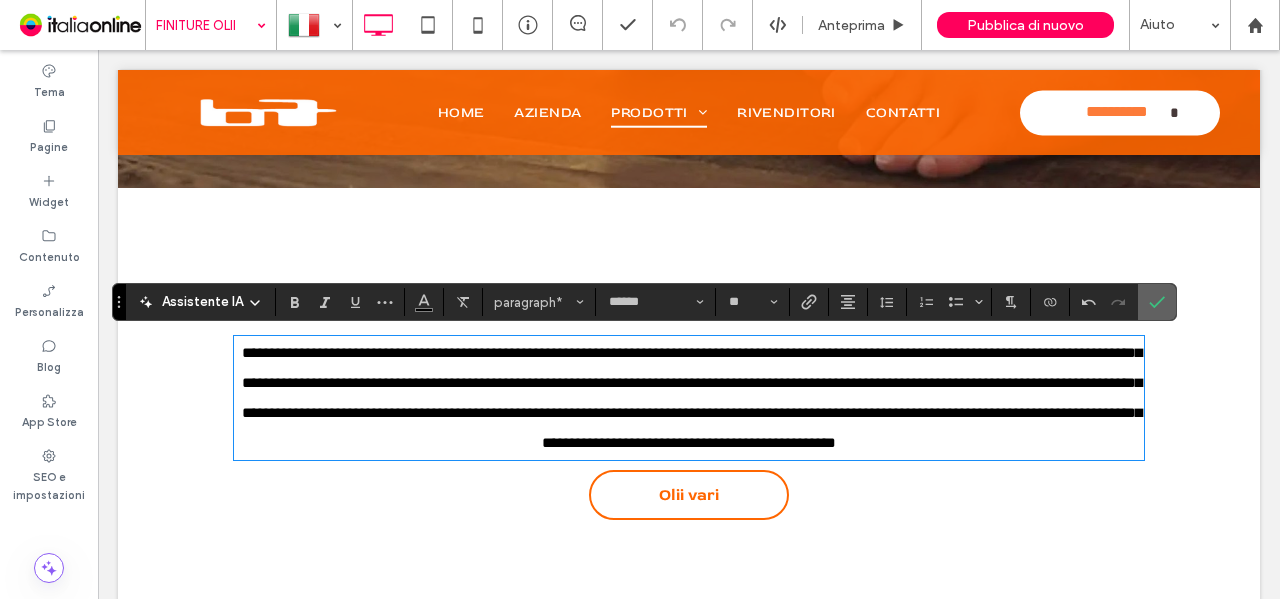 click 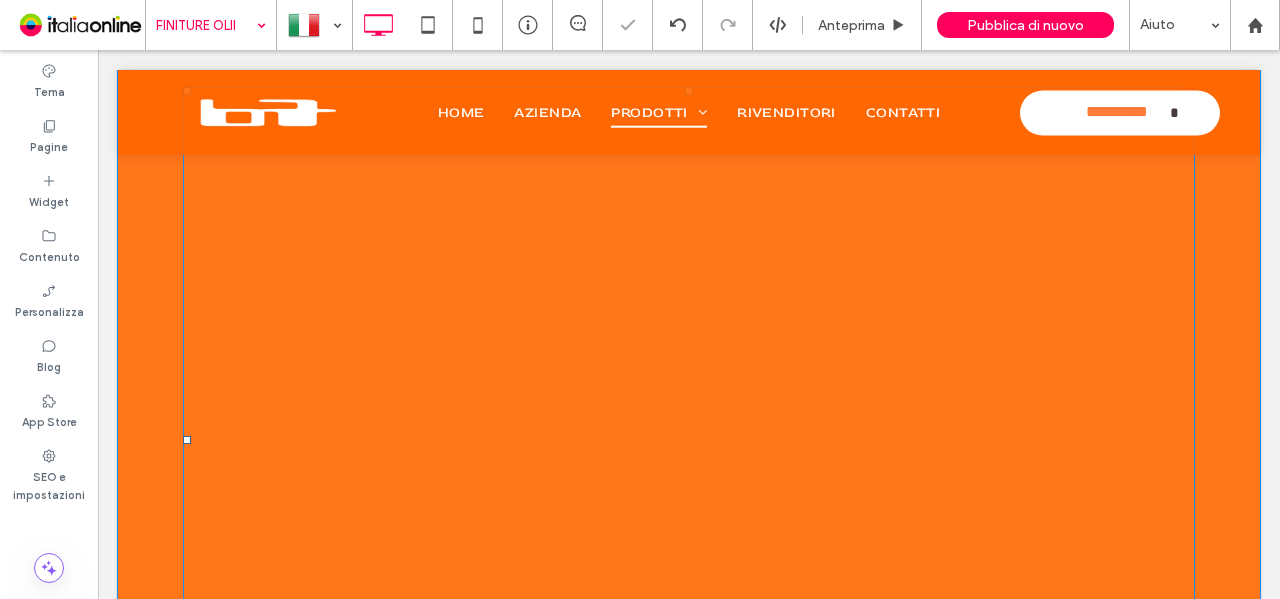 scroll, scrollTop: 1000, scrollLeft: 0, axis: vertical 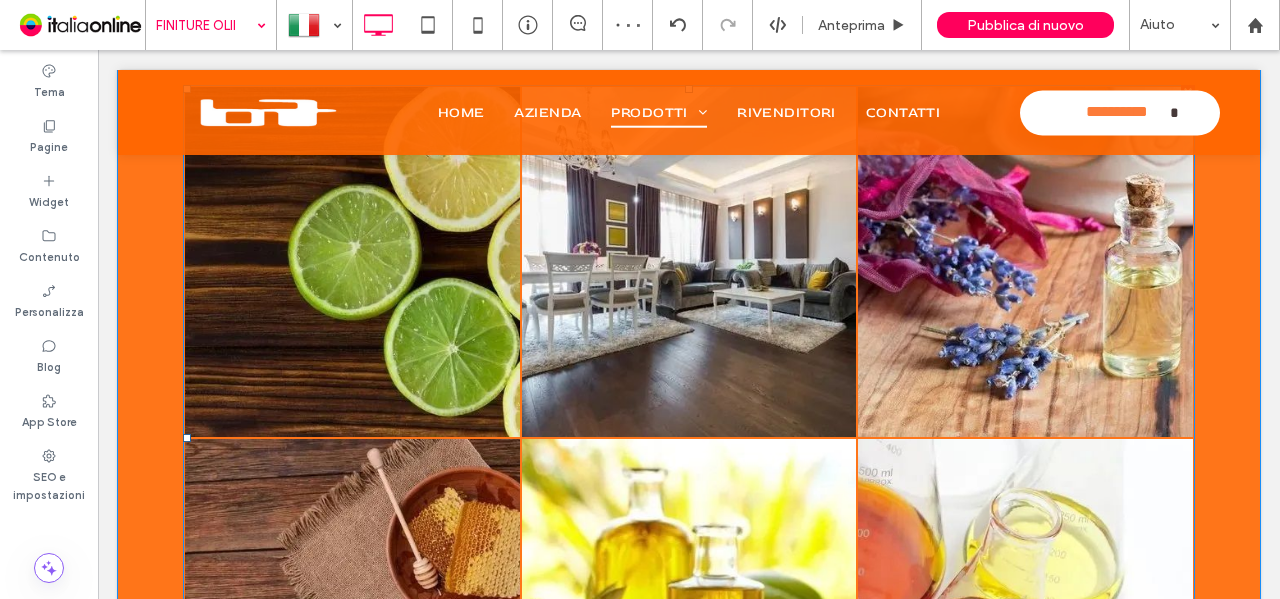 click at bounding box center (689, 262) 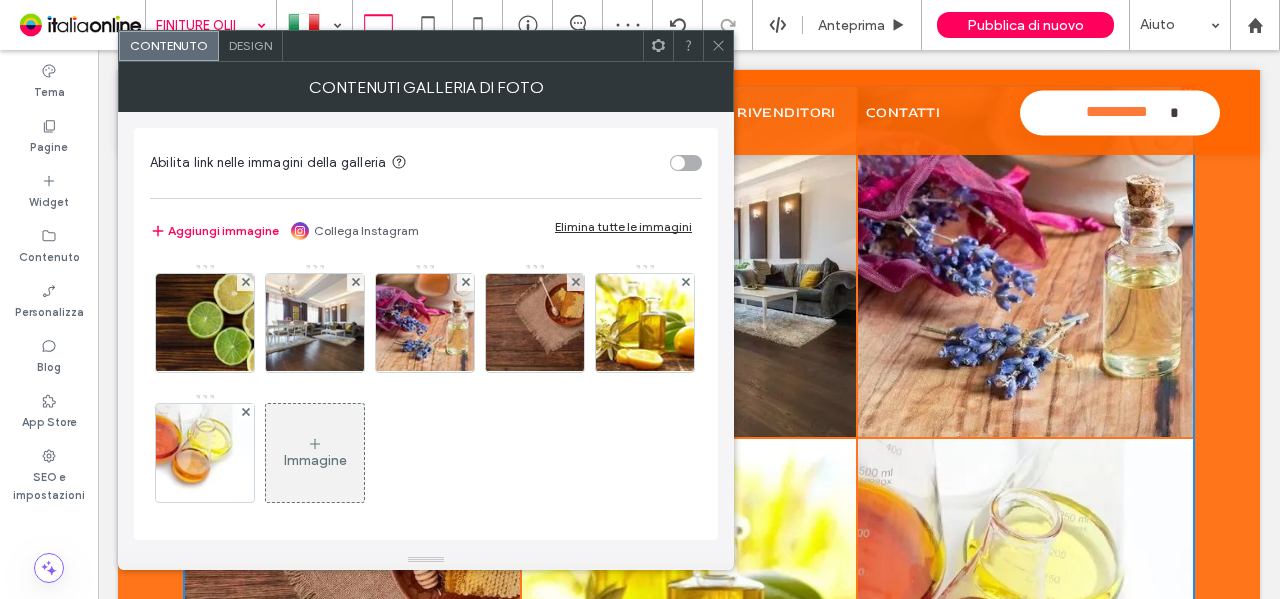 click on "Design" at bounding box center (250, 45) 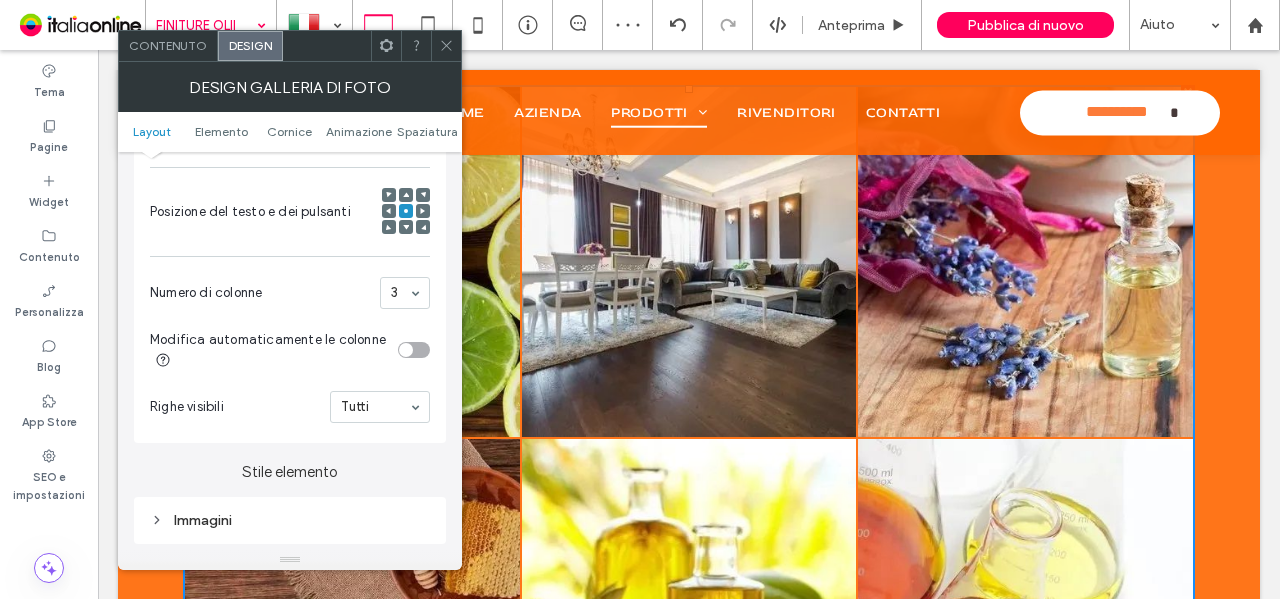 scroll, scrollTop: 600, scrollLeft: 0, axis: vertical 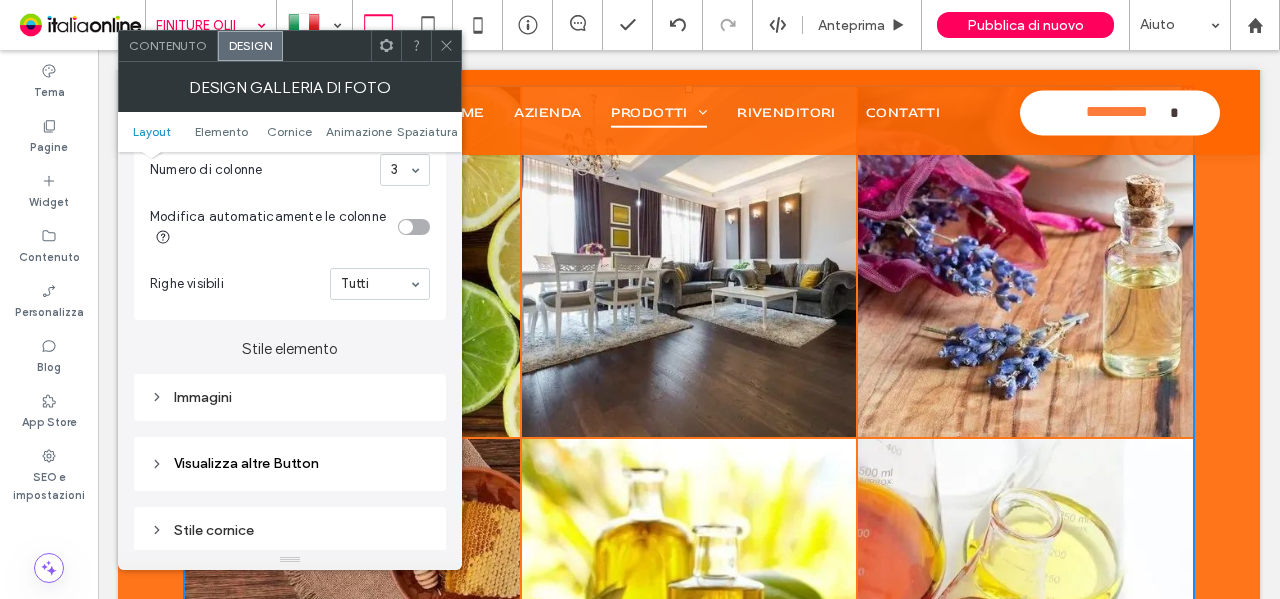drag, startPoint x: 314, startPoint y: 386, endPoint x: 347, endPoint y: 403, distance: 37.12142 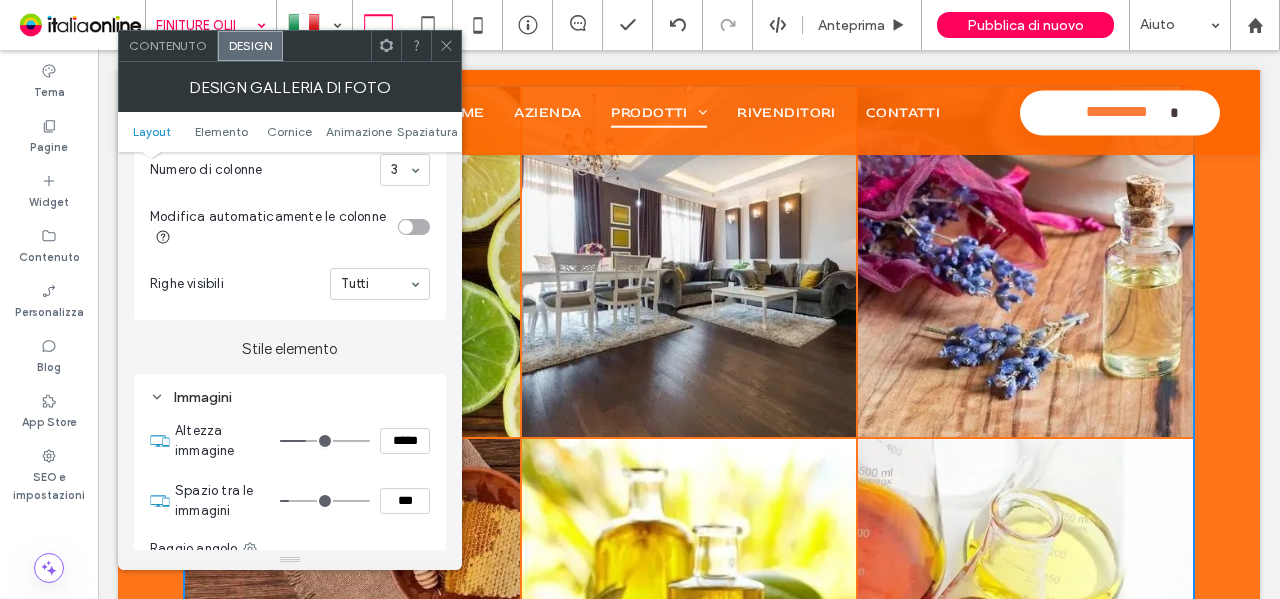 click on "***" at bounding box center (355, 501) 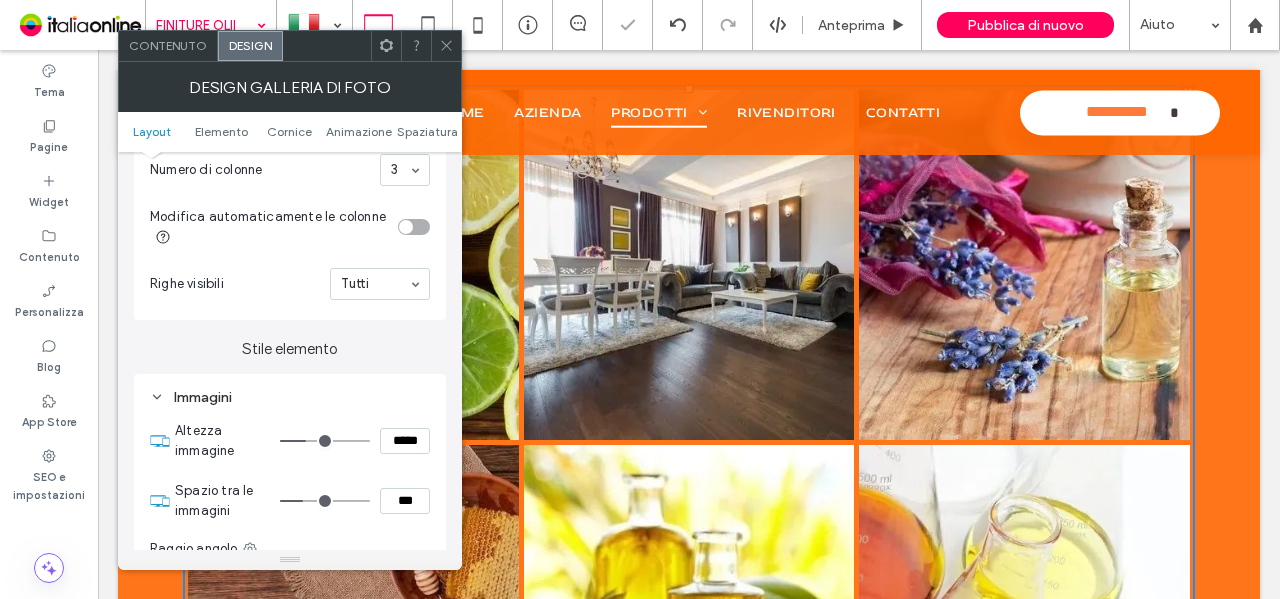 click 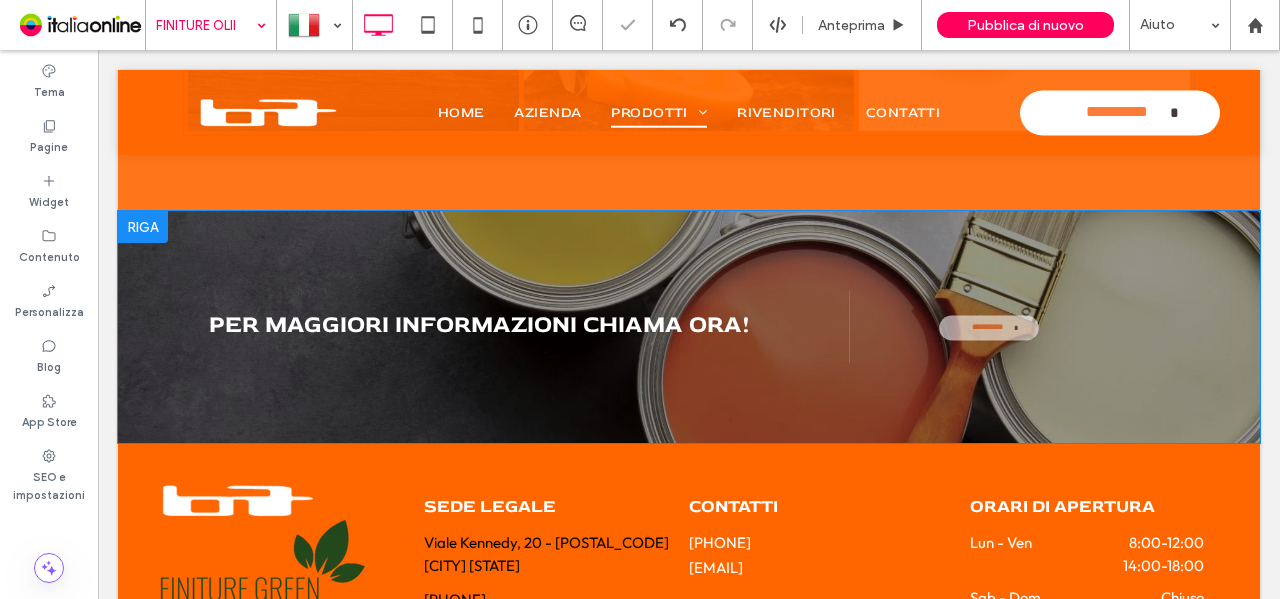 scroll, scrollTop: 1800, scrollLeft: 0, axis: vertical 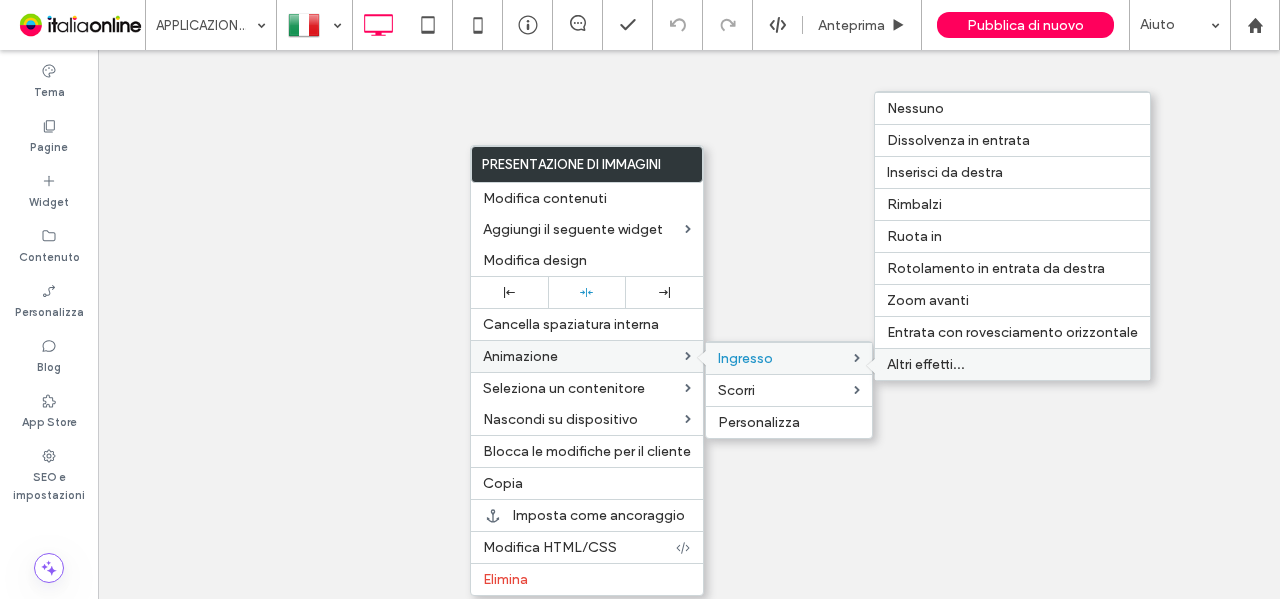click on "Altri effetti..." at bounding box center (926, 364) 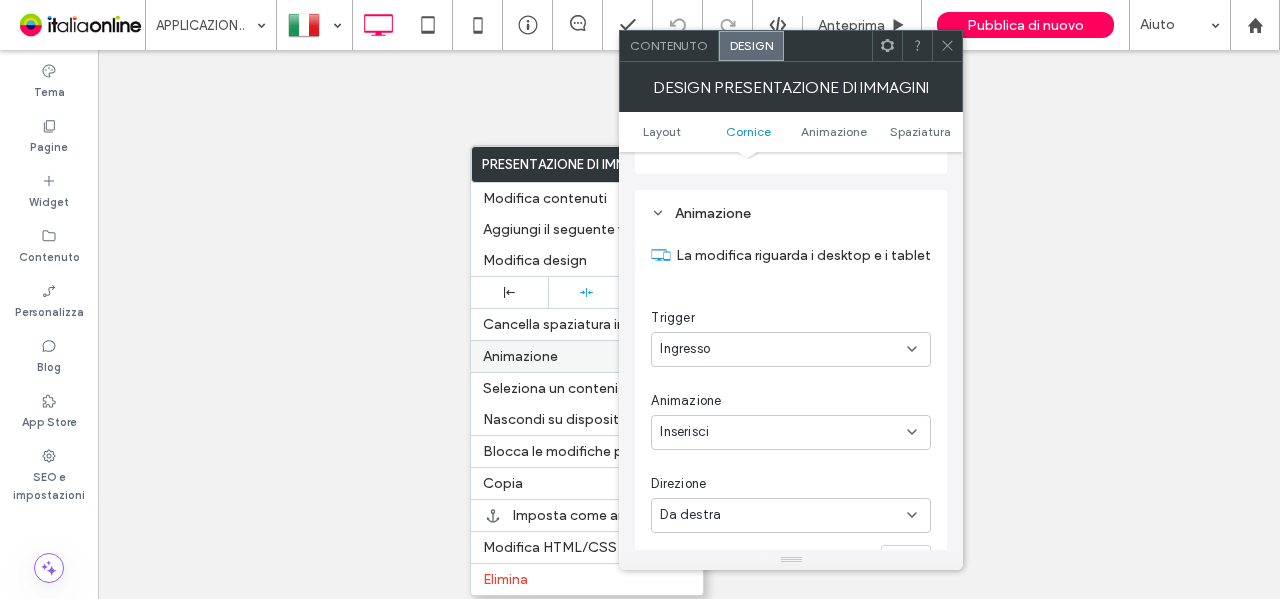 scroll, scrollTop: 1136, scrollLeft: 0, axis: vertical 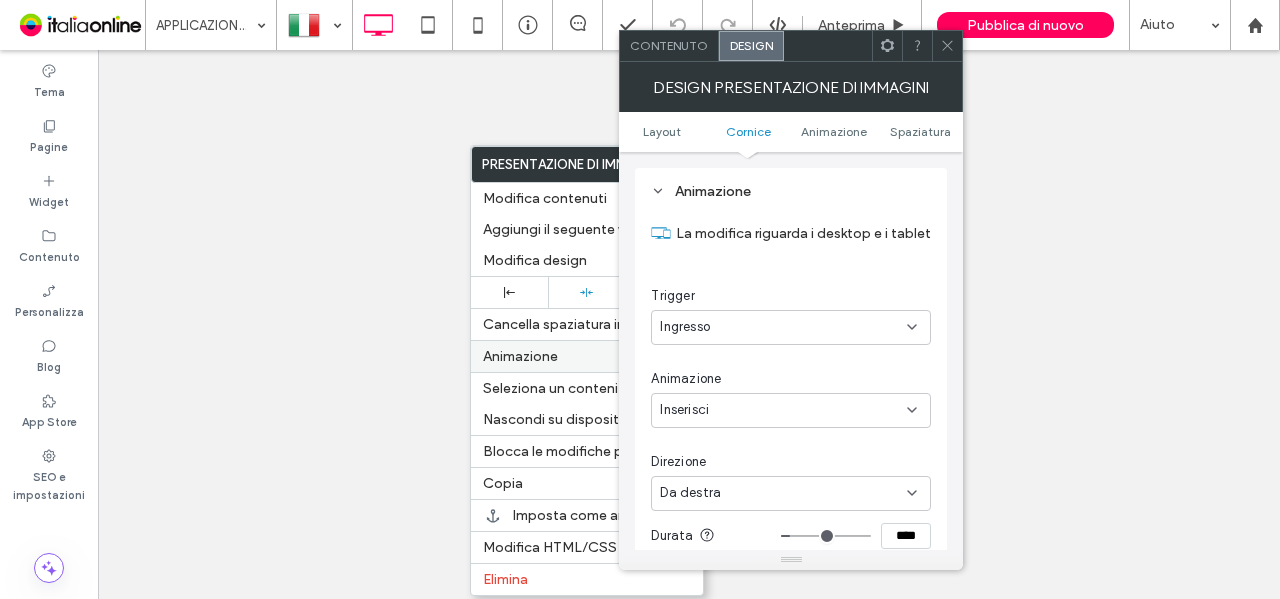 click on "Da destra" at bounding box center (690, 493) 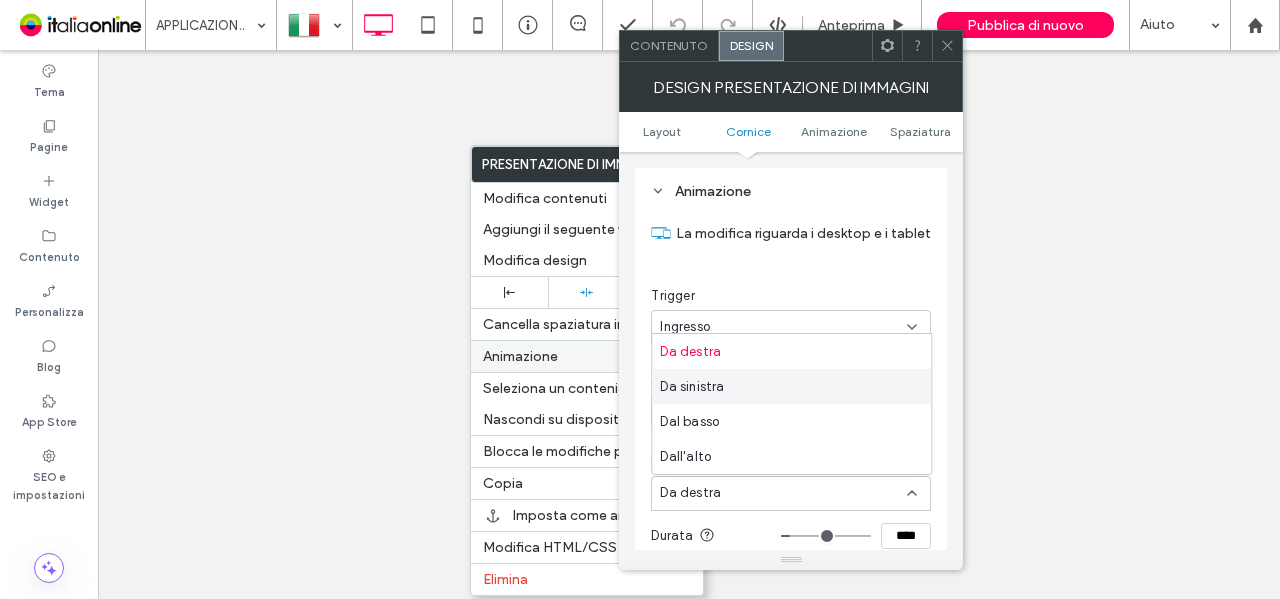 click on "Da sinistra" at bounding box center [791, 386] 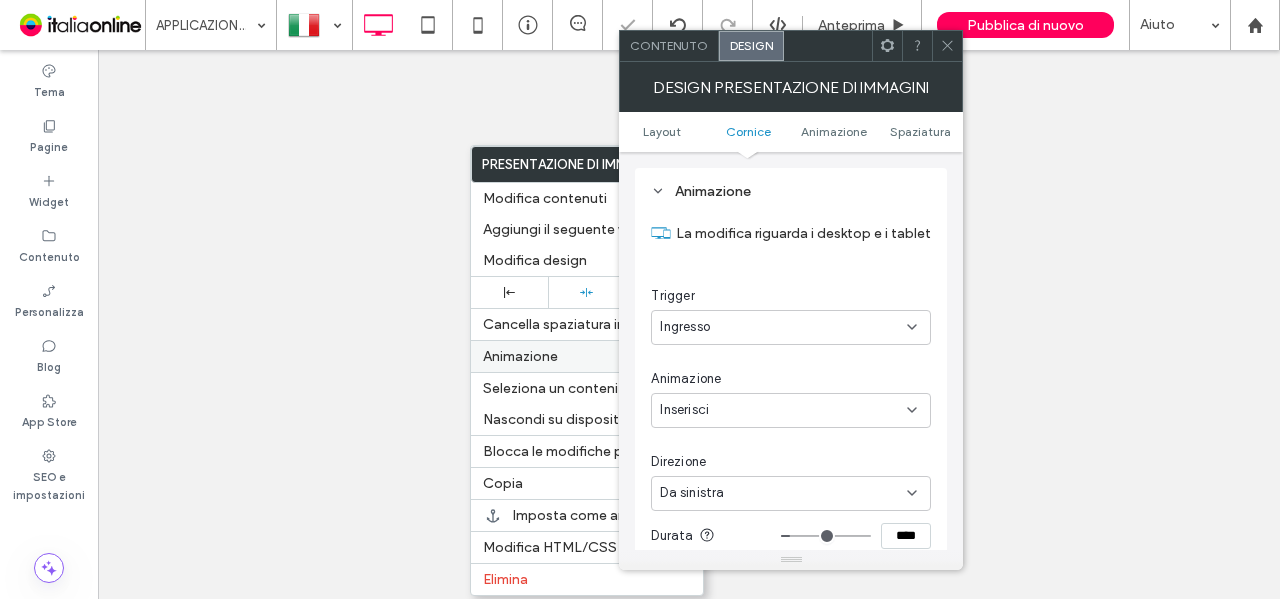 drag, startPoint x: 950, startPoint y: 39, endPoint x: 930, endPoint y: 51, distance: 23.323807 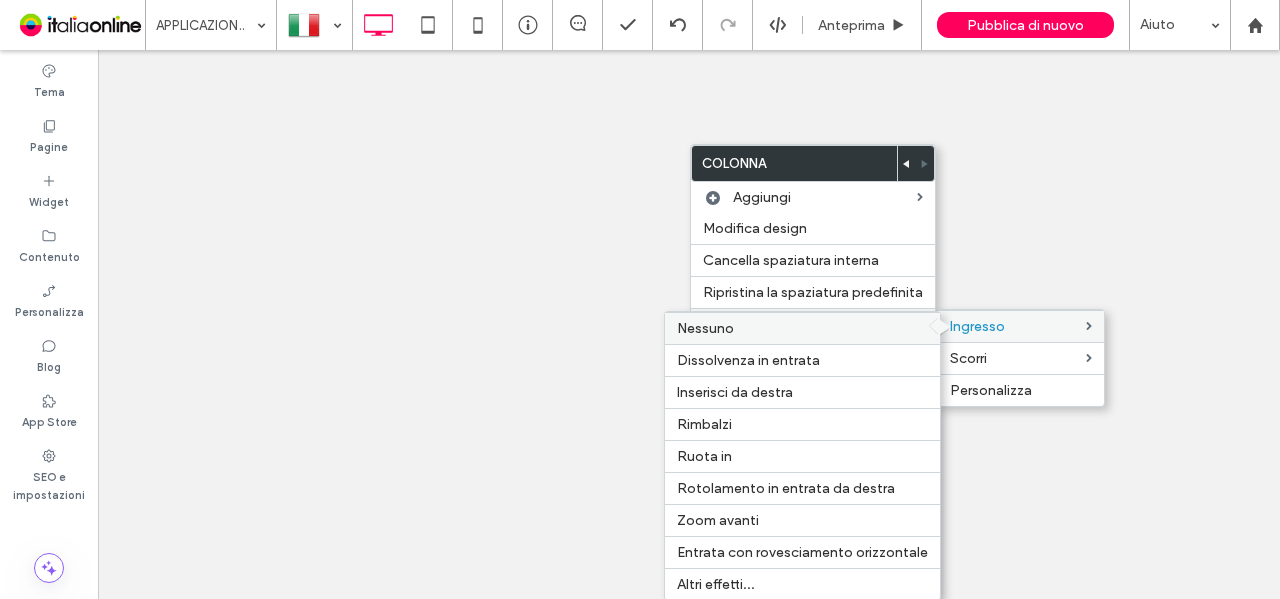 click on "Nessuno" at bounding box center (802, 328) 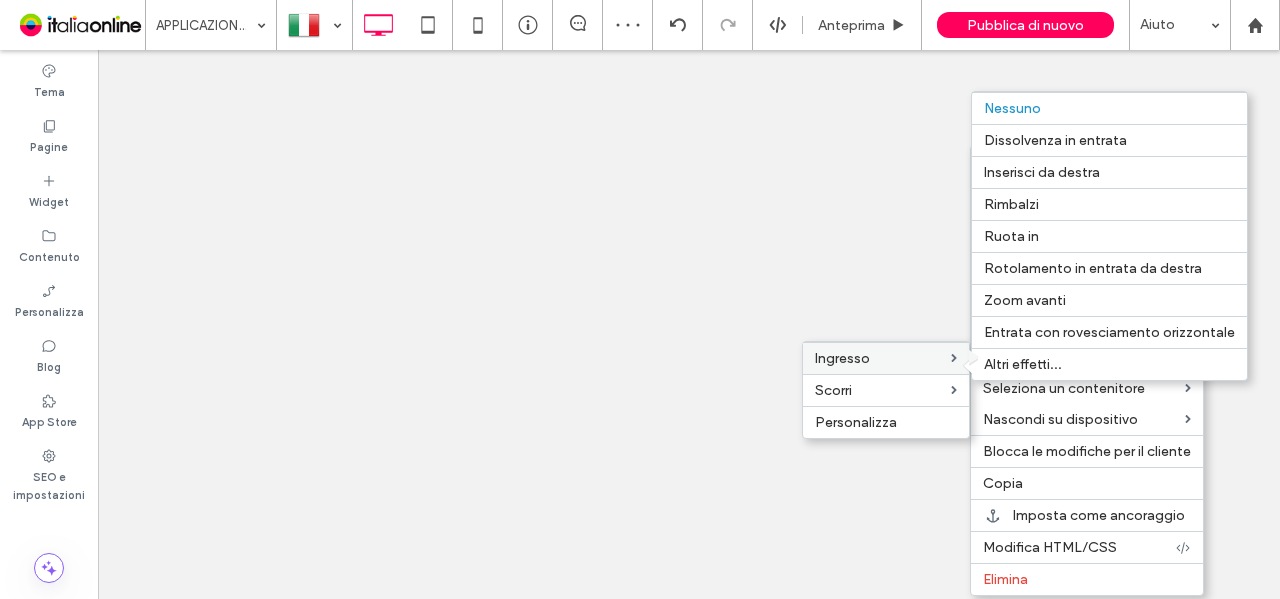 click on "Ingresso" at bounding box center [883, 358] 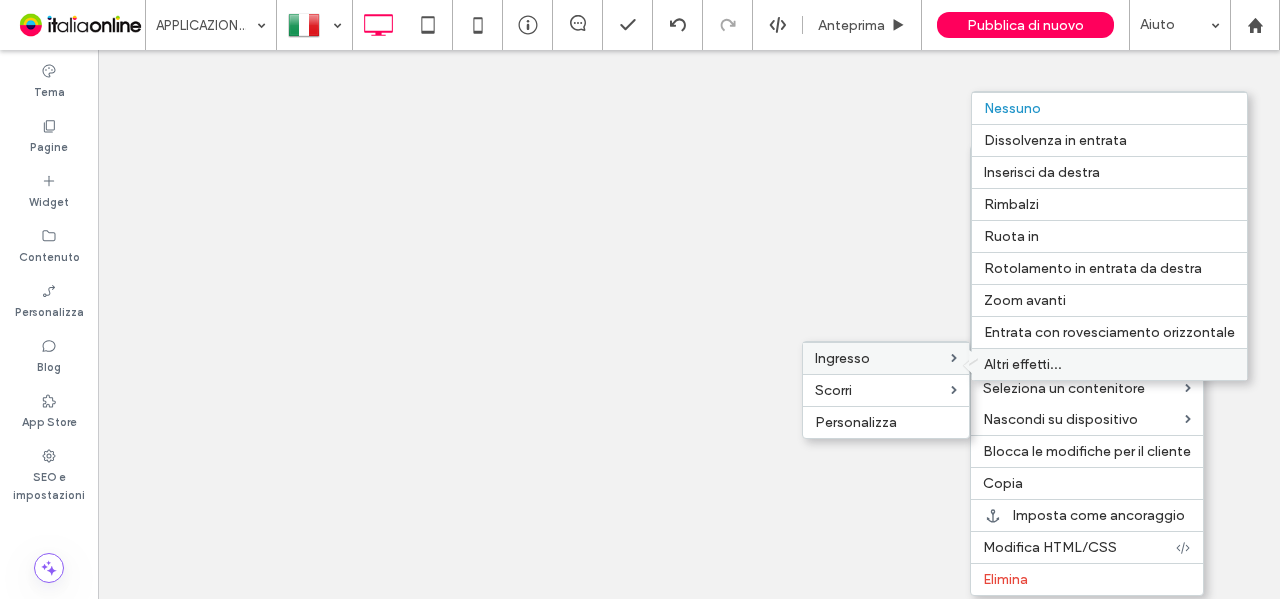 drag, startPoint x: 954, startPoint y: 354, endPoint x: 981, endPoint y: 349, distance: 27.45906 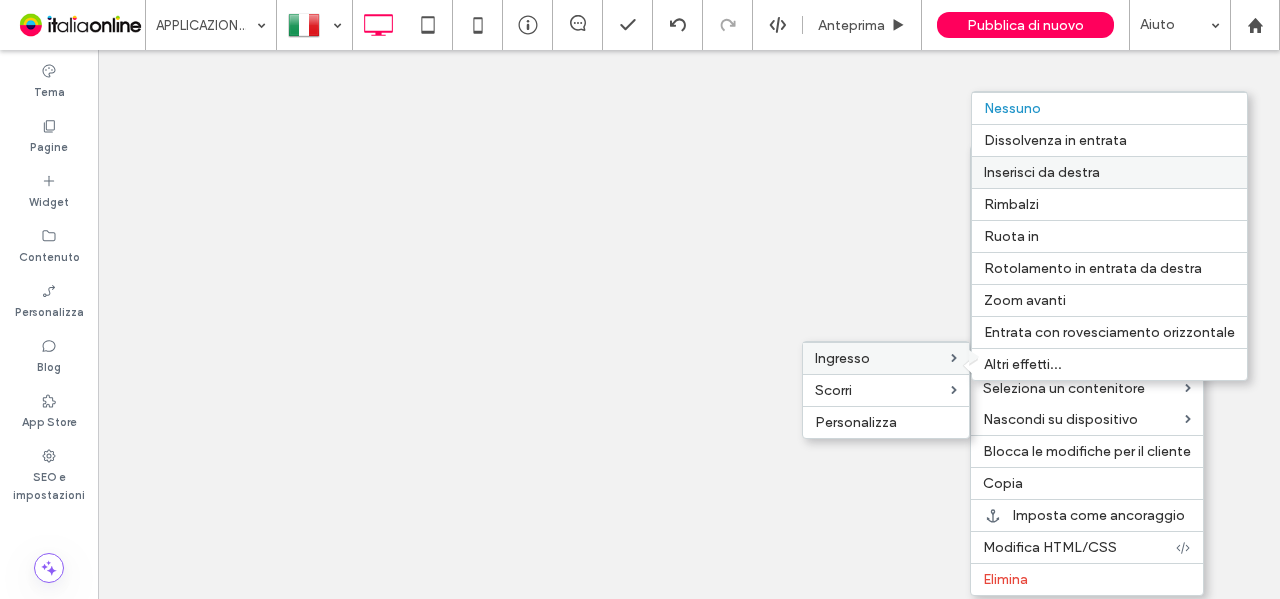 click on "Inserisci da destra" at bounding box center [1042, 172] 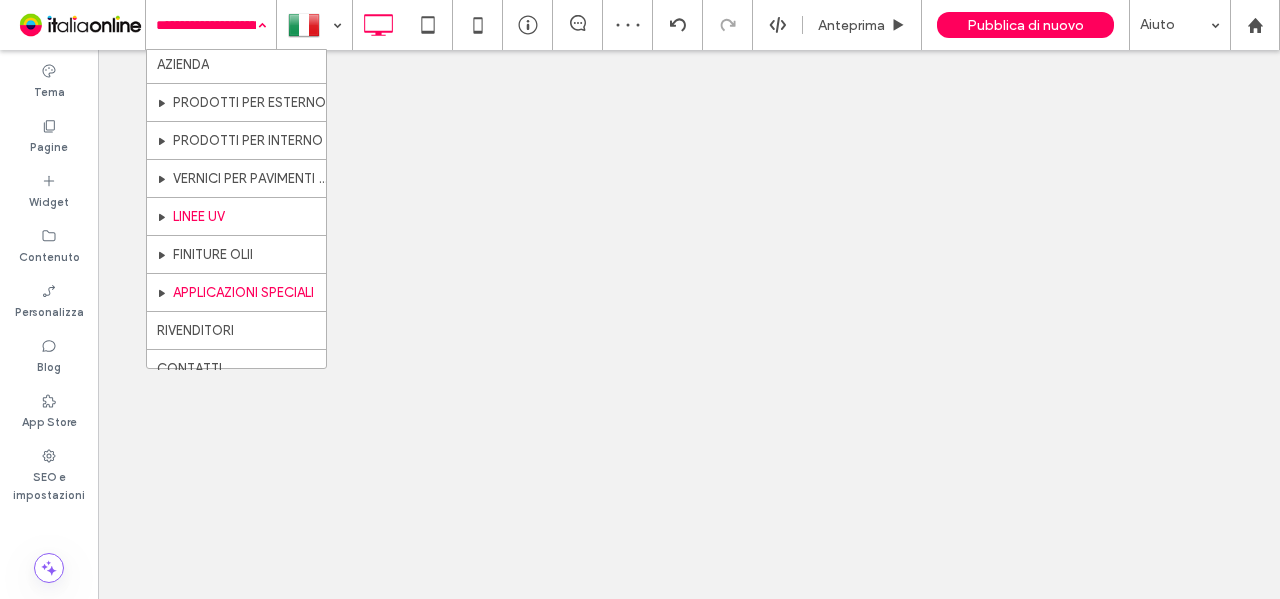 scroll, scrollTop: 66, scrollLeft: 0, axis: vertical 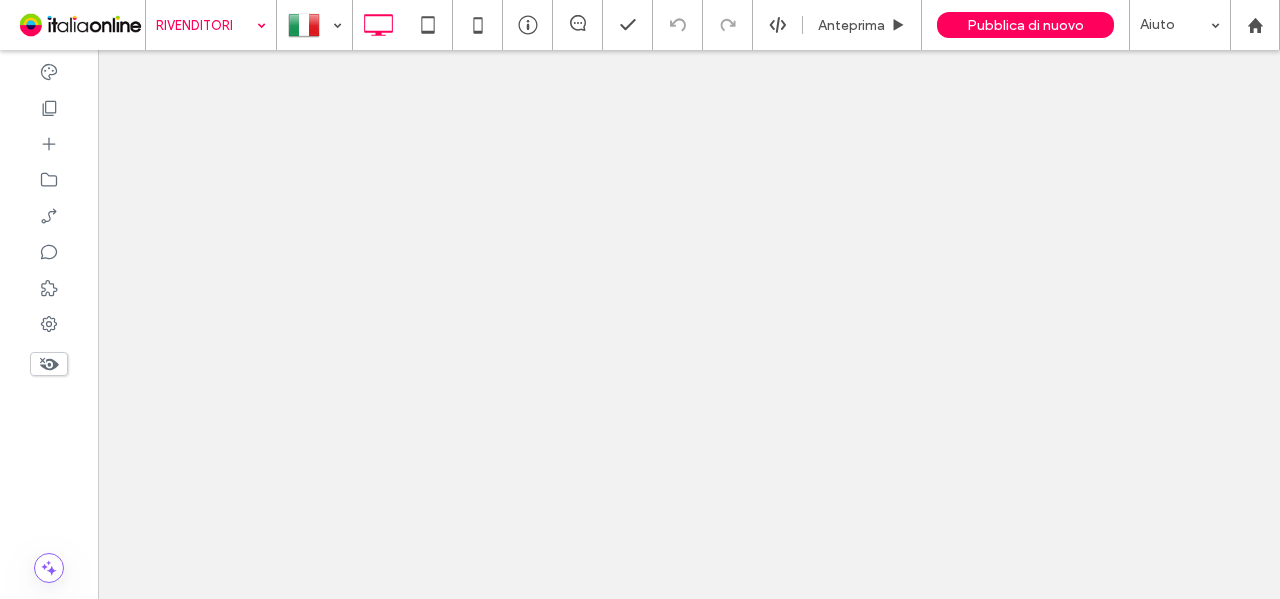 click at bounding box center [206, 25] 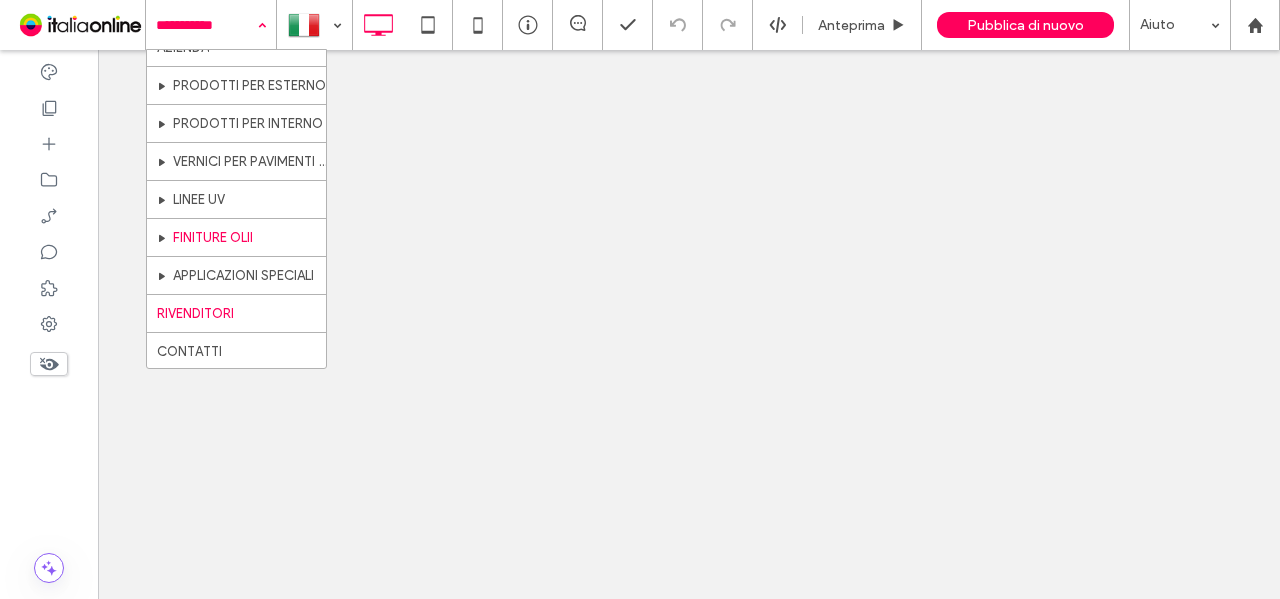 scroll, scrollTop: 66, scrollLeft: 0, axis: vertical 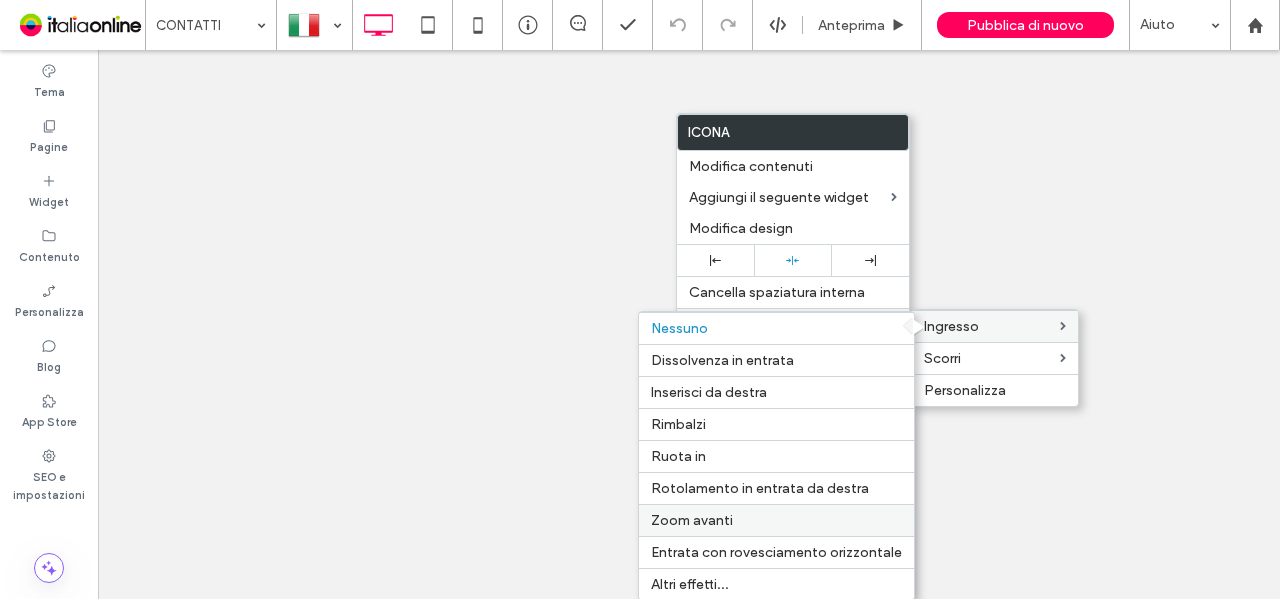 click on "Zoom avanti" at bounding box center (776, 520) 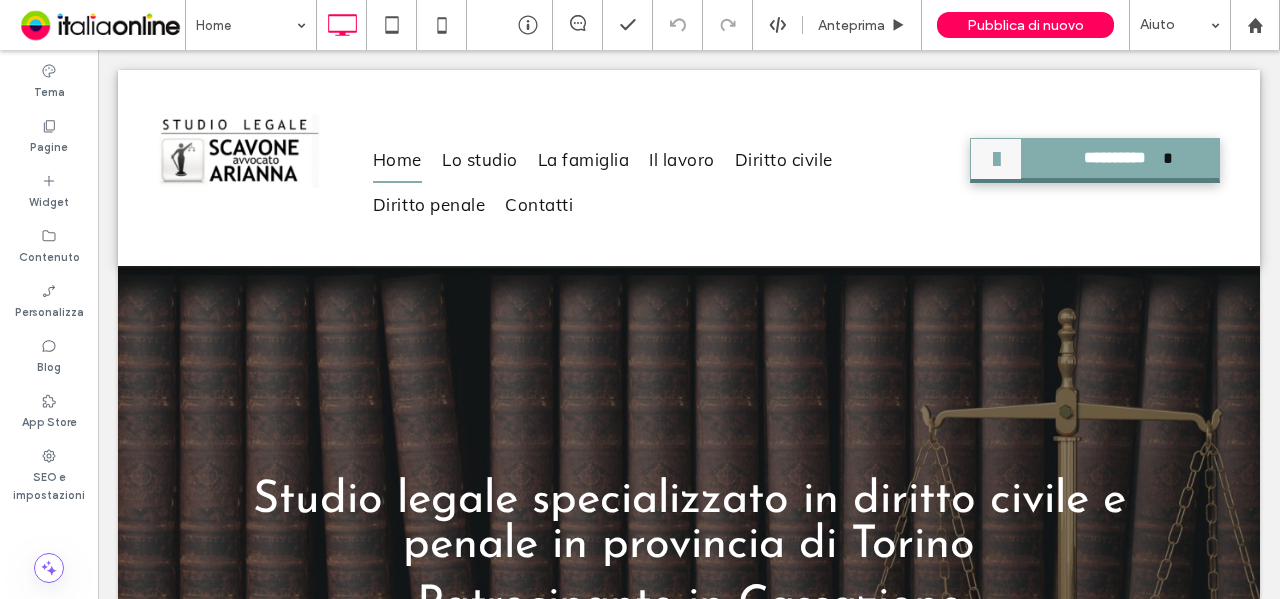 scroll, scrollTop: 0, scrollLeft: 0, axis: both 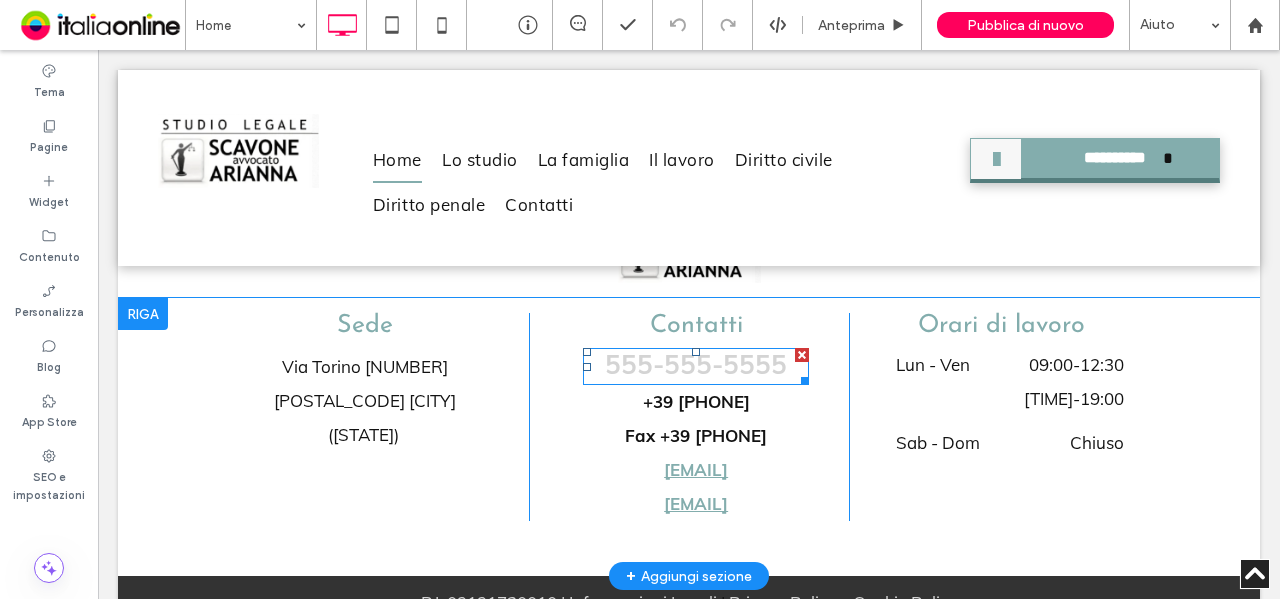 click at bounding box center (802, 355) 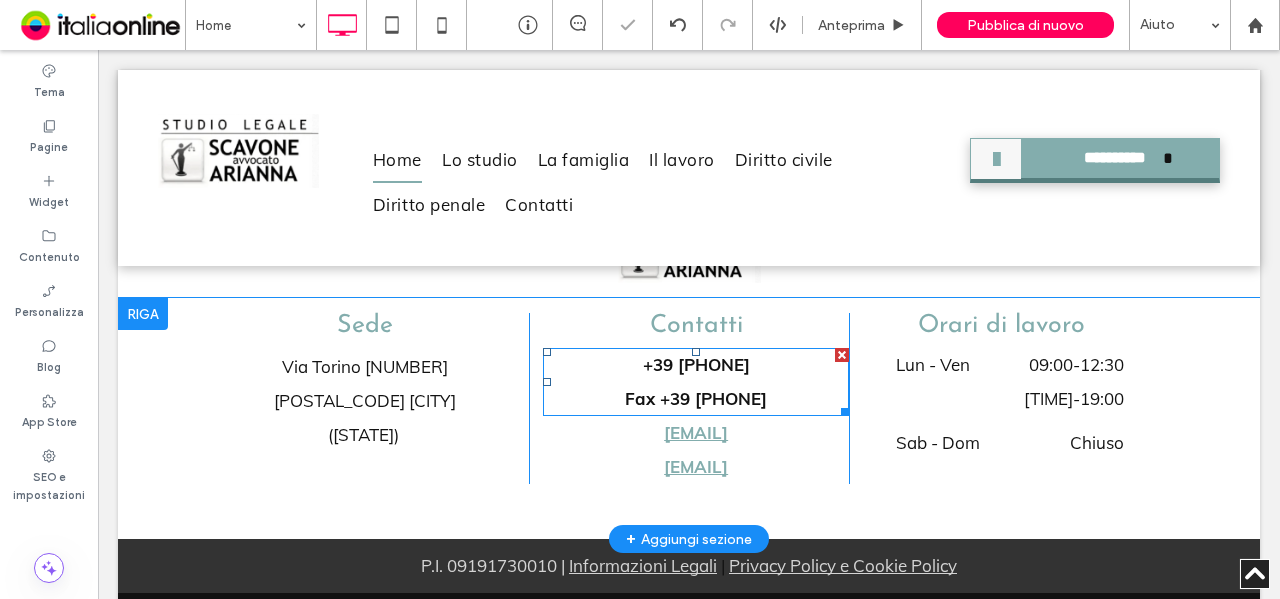 drag, startPoint x: 792, startPoint y: 433, endPoint x: 698, endPoint y: 387, distance: 104.6518 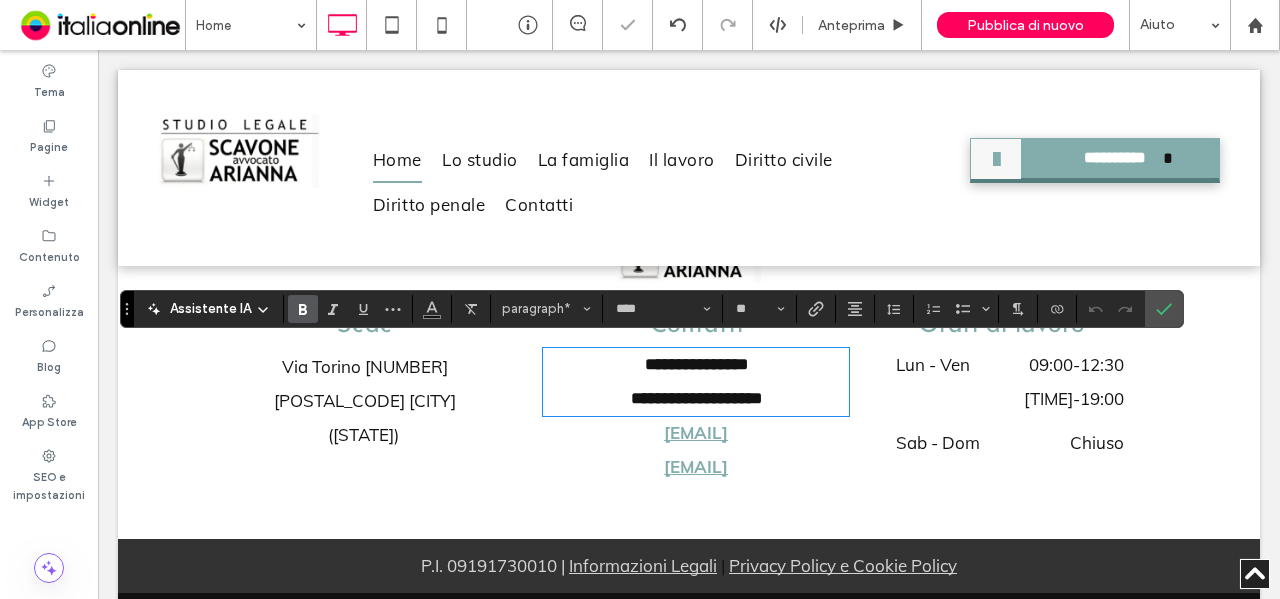 drag, startPoint x: 746, startPoint y: 391, endPoint x: 758, endPoint y: 397, distance: 13.416408 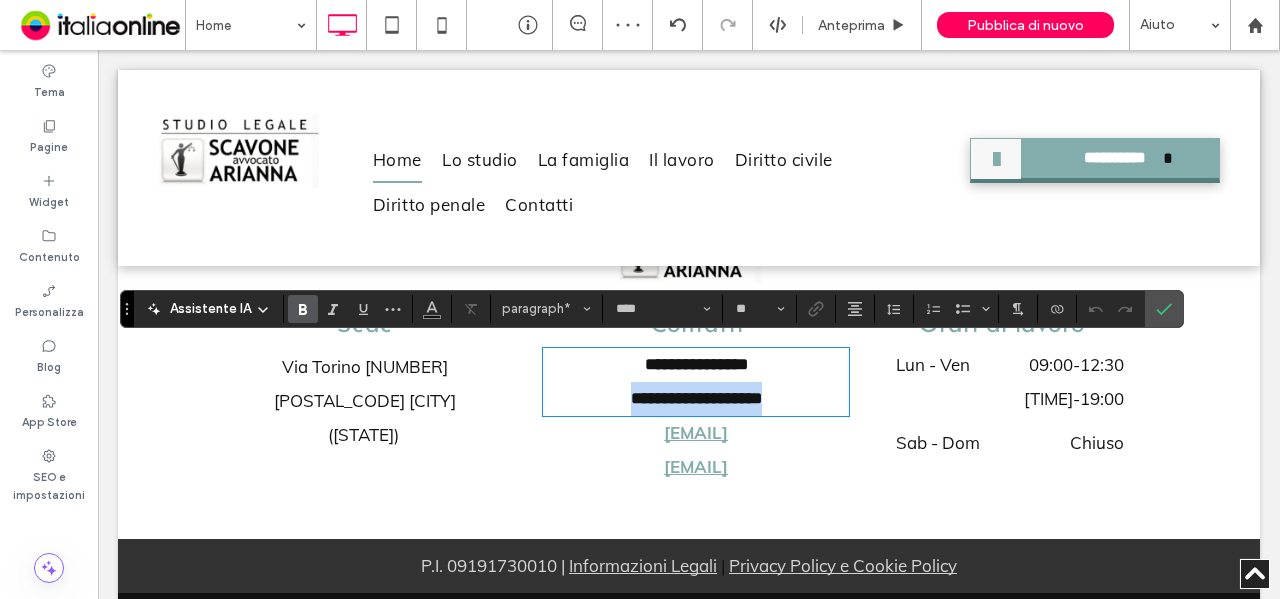 drag, startPoint x: 796, startPoint y: 397, endPoint x: 414, endPoint y: 419, distance: 382.633 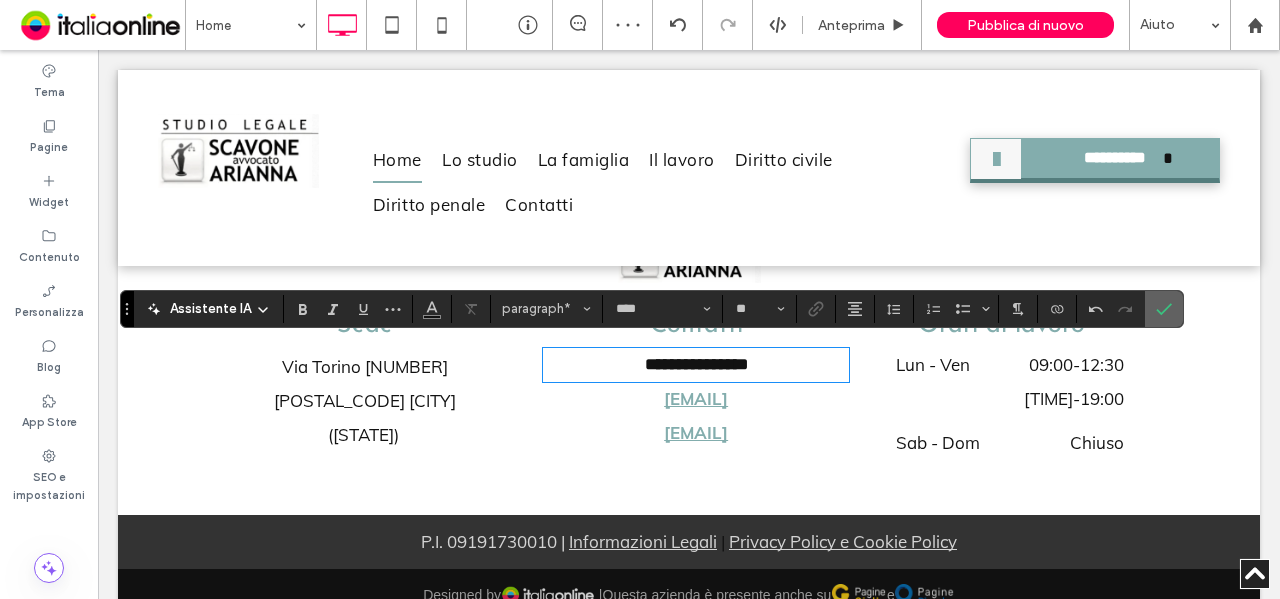 click 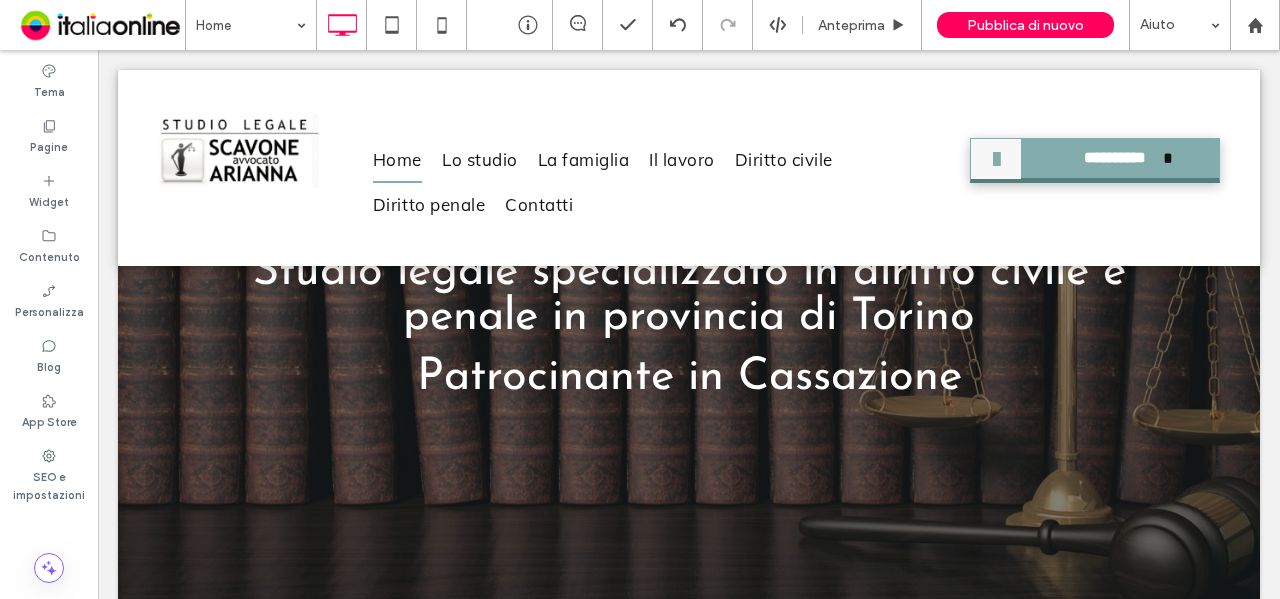scroll, scrollTop: 0, scrollLeft: 0, axis: both 